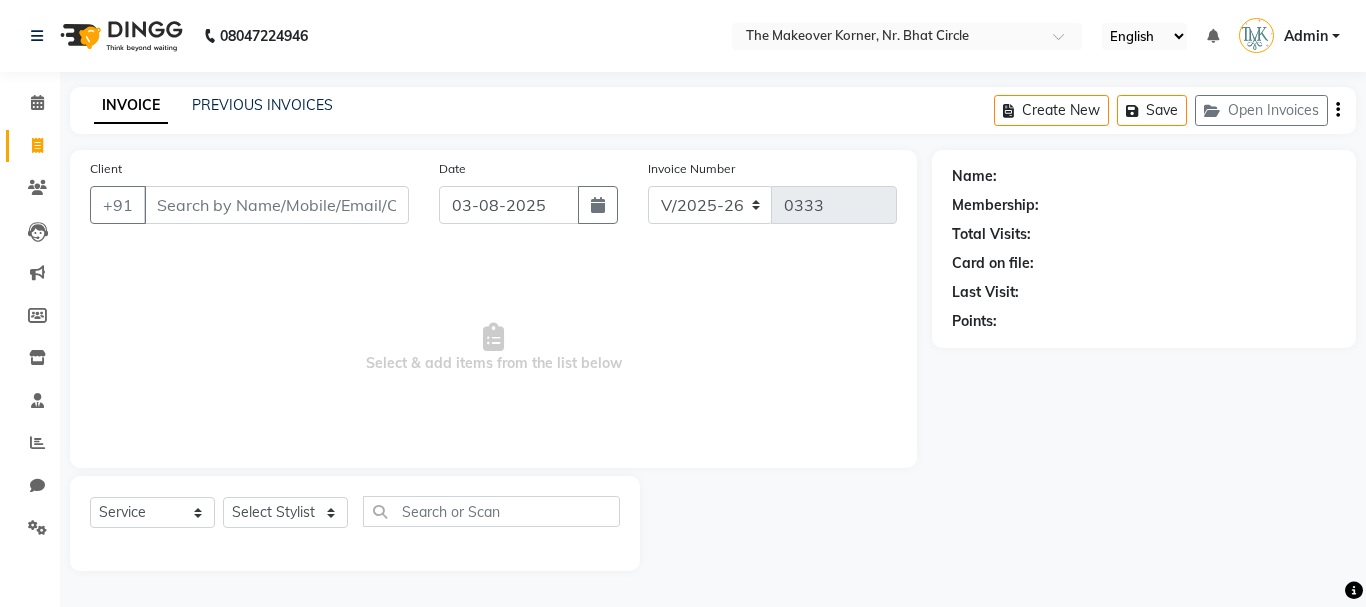 select on "5477" 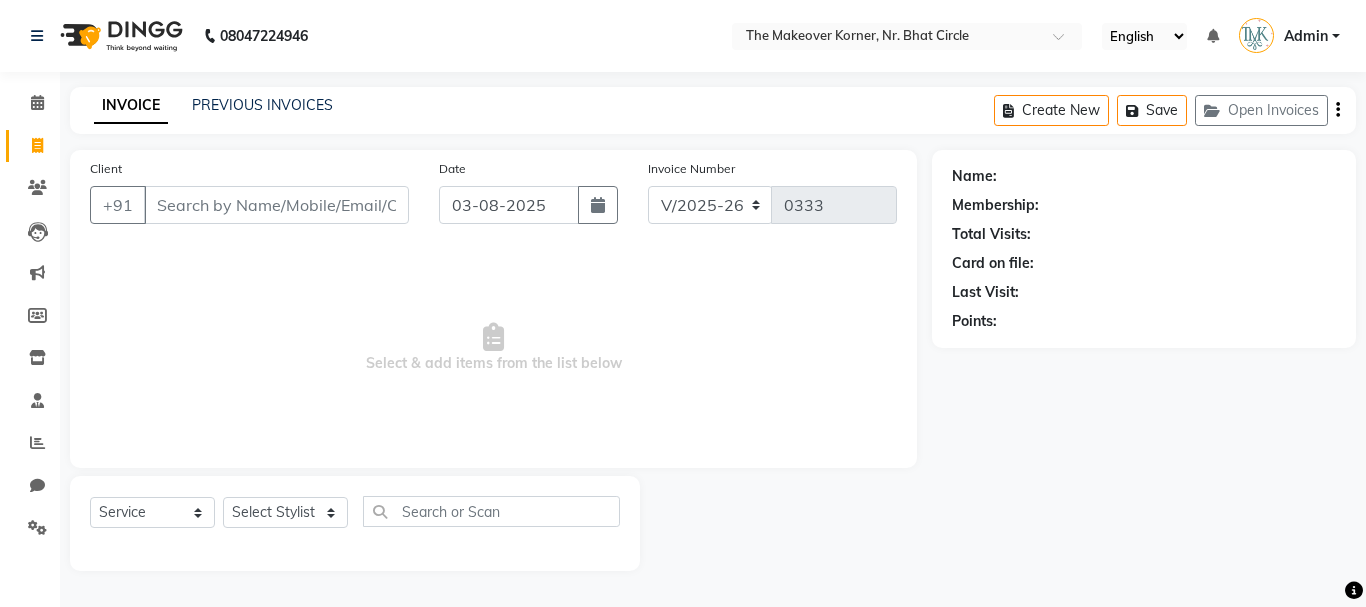 scroll, scrollTop: 0, scrollLeft: 0, axis: both 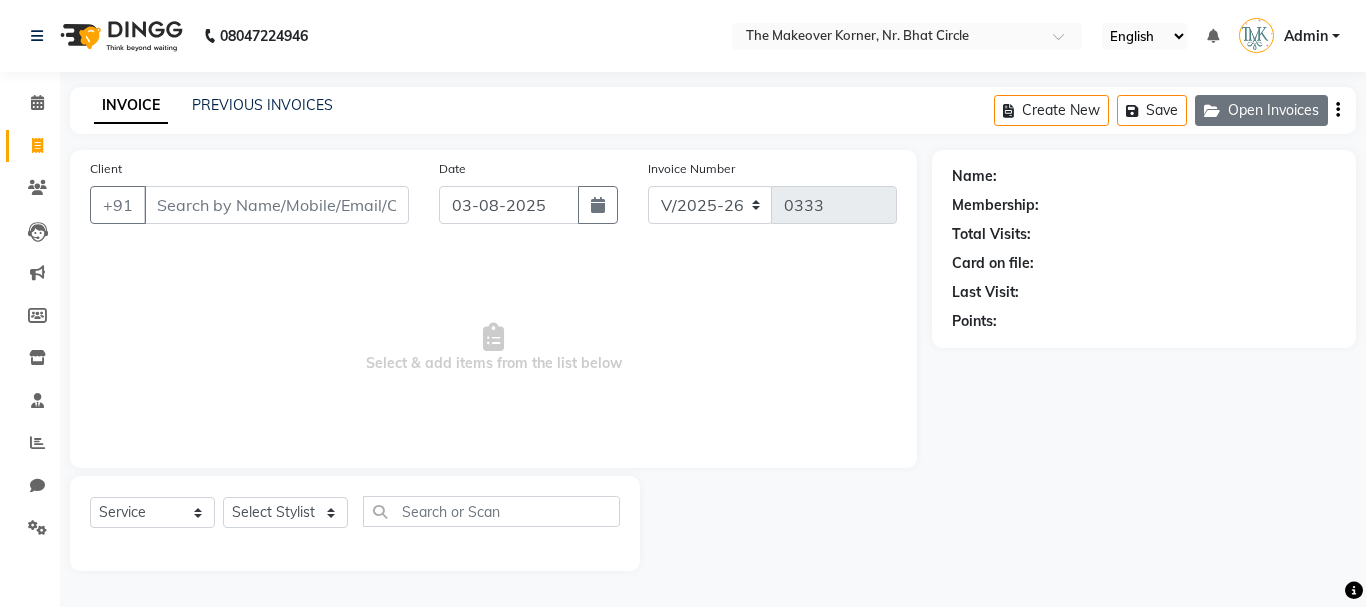 click on "Open Invoices" 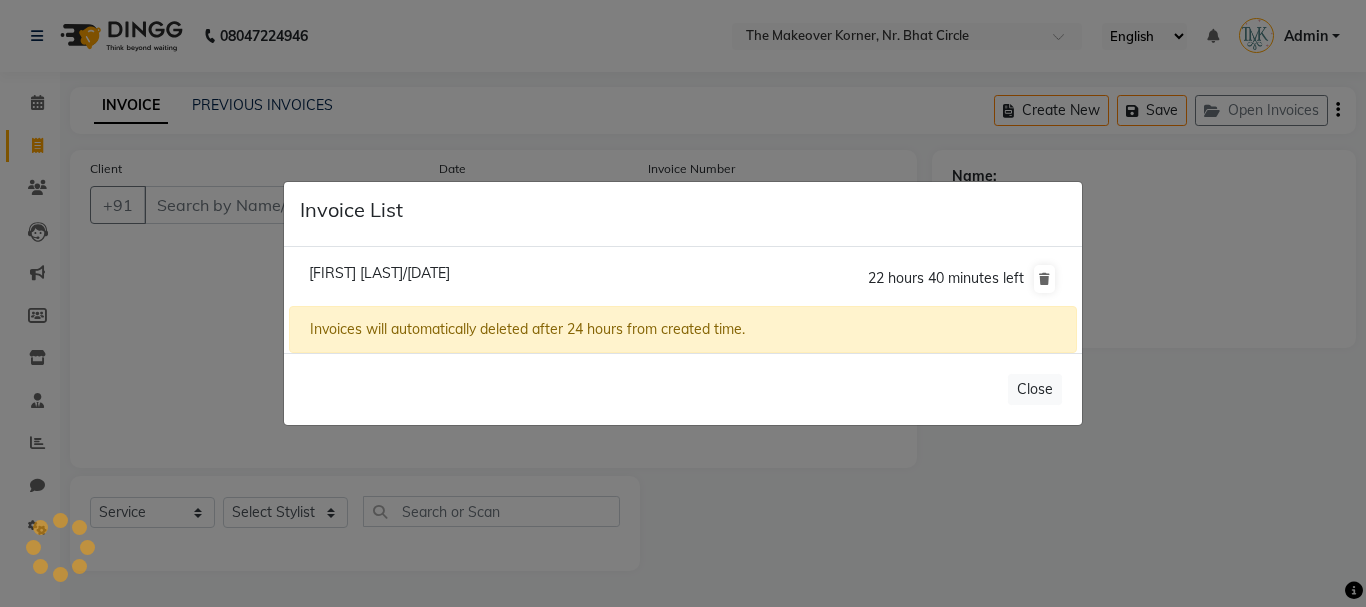 click on "[FIRST] [LAST]/[DATE]" 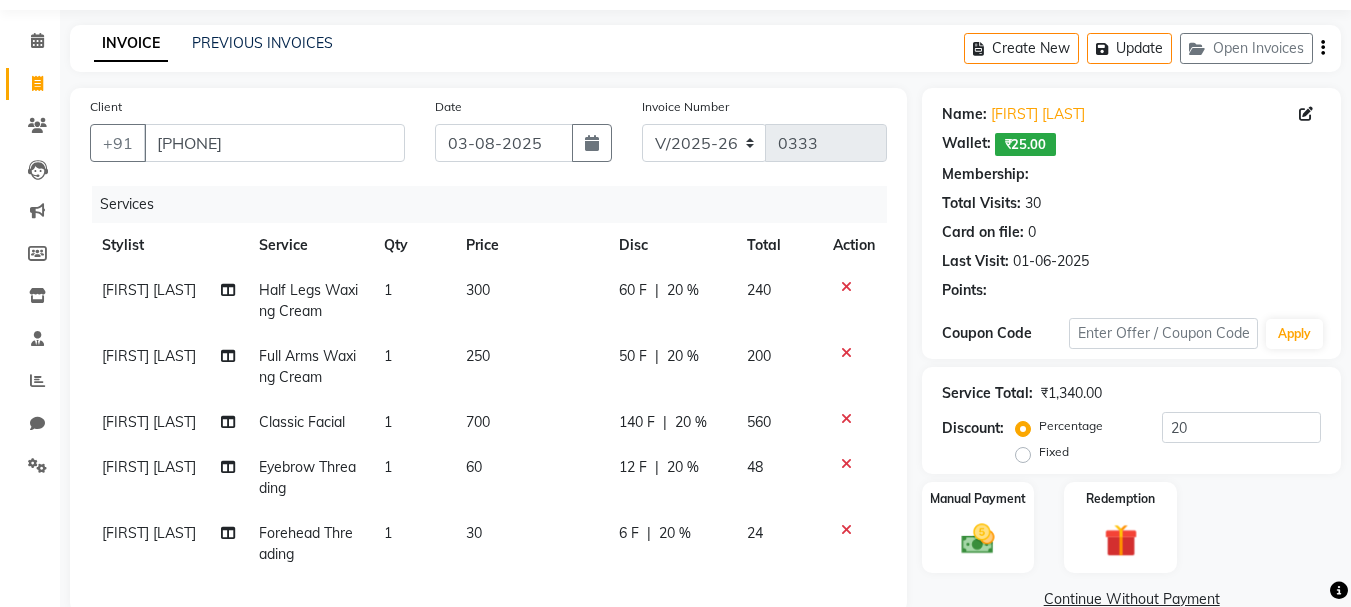 type on "0" 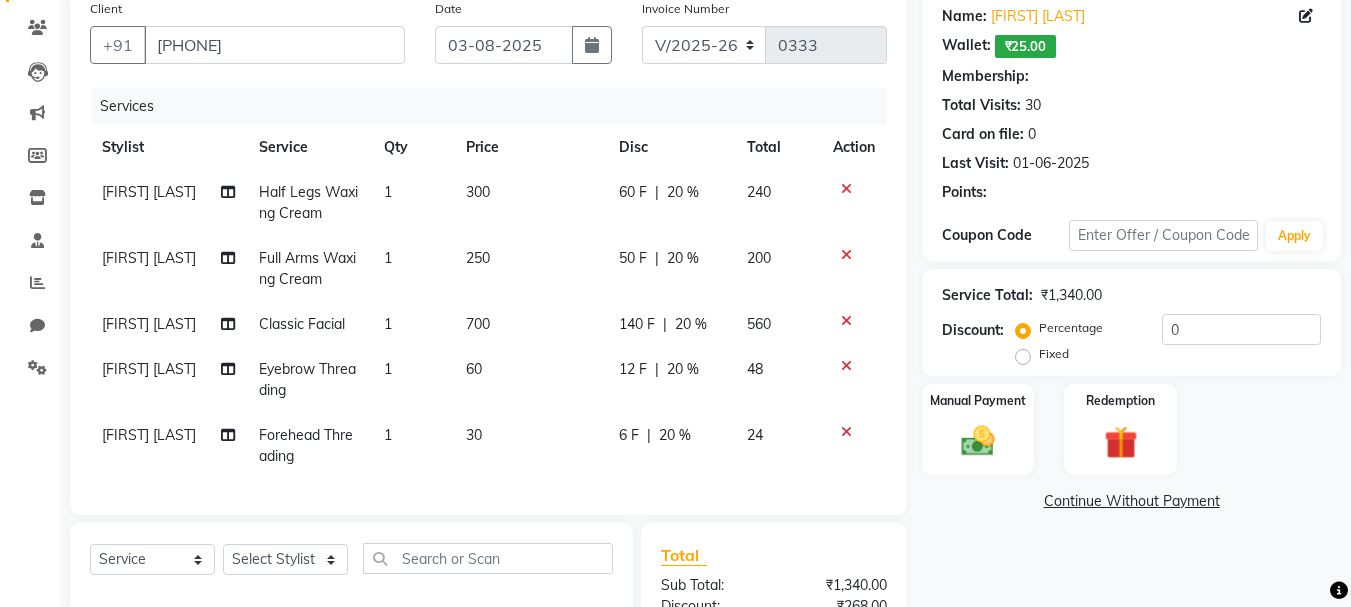 scroll, scrollTop: 200, scrollLeft: 0, axis: vertical 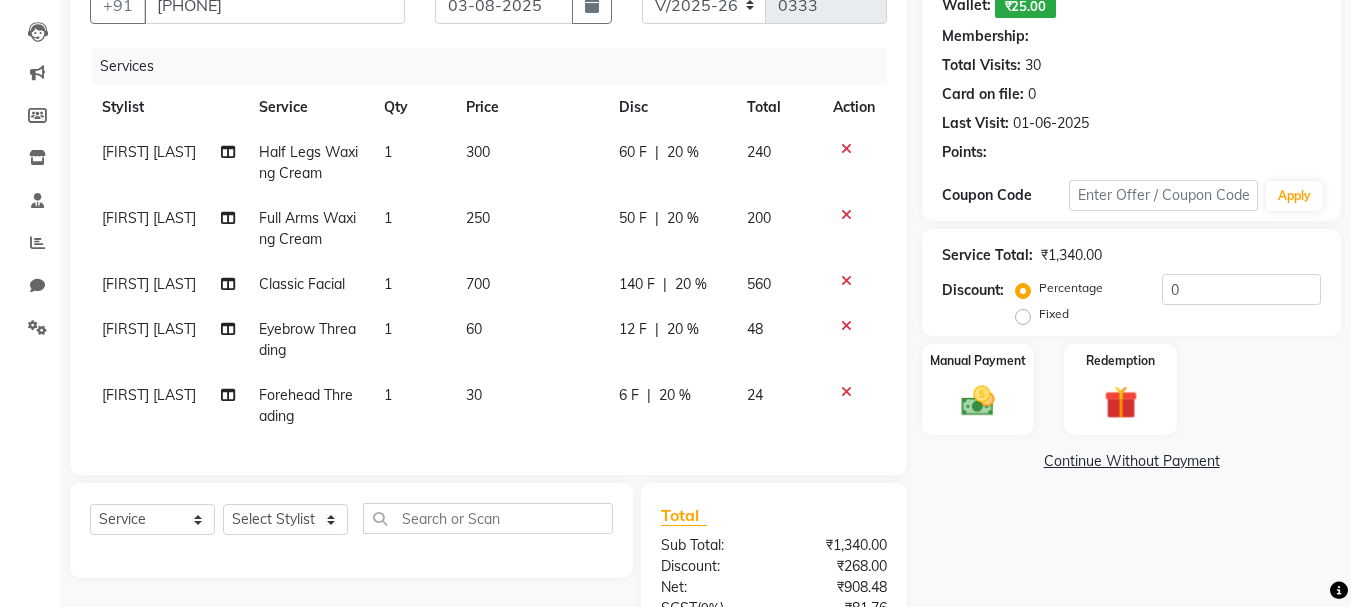 select on "1: Object" 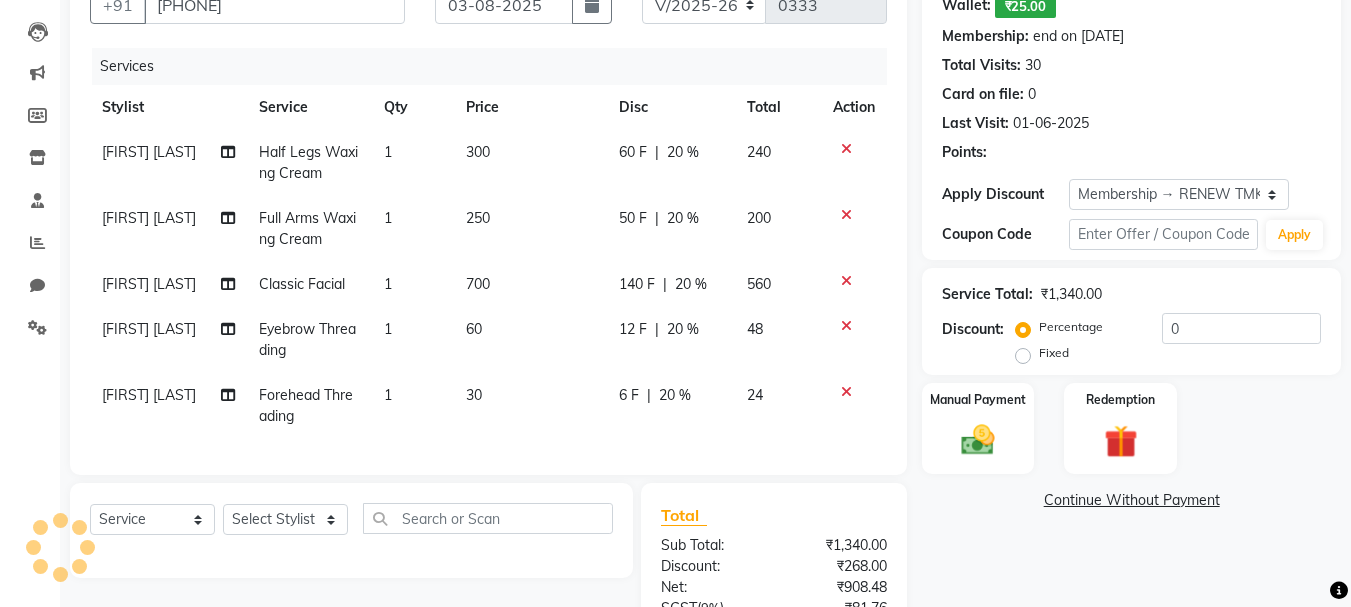 type on "20" 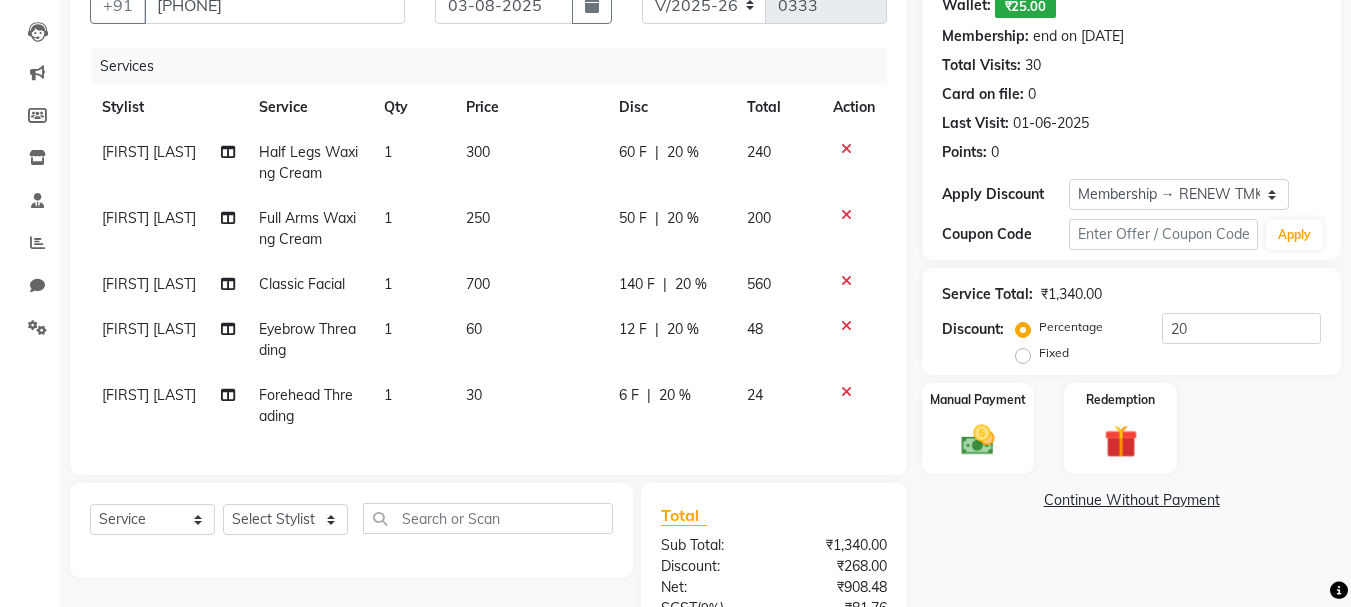 click on "12 F" 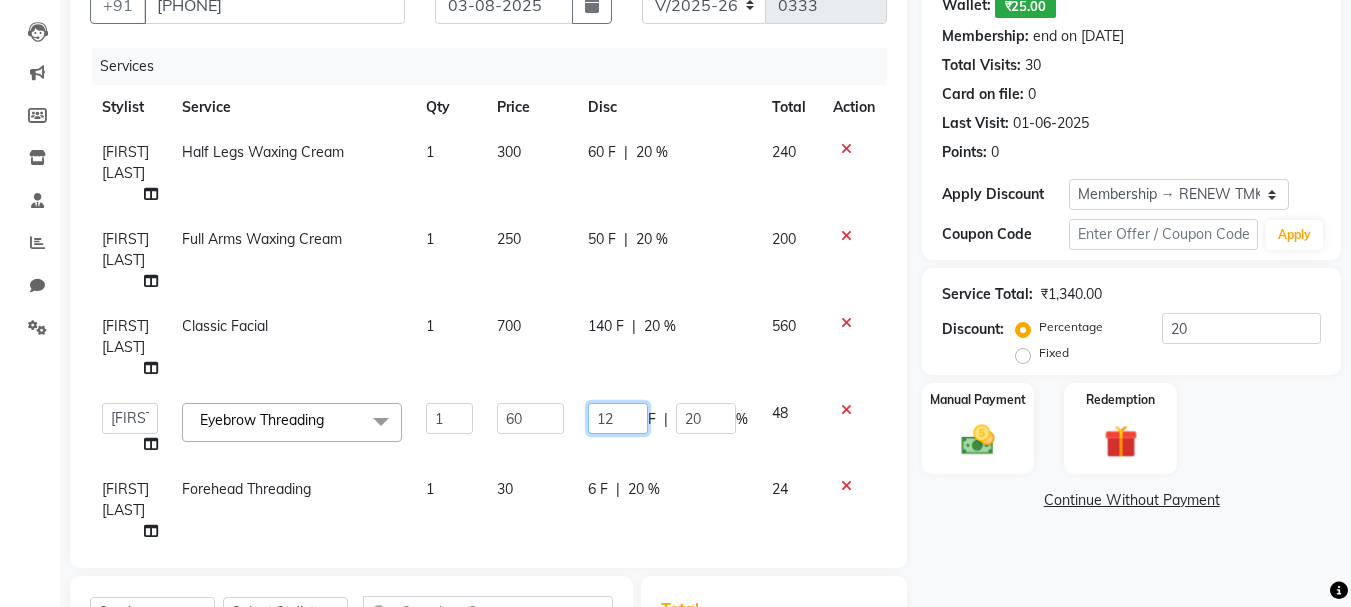 click on "12" 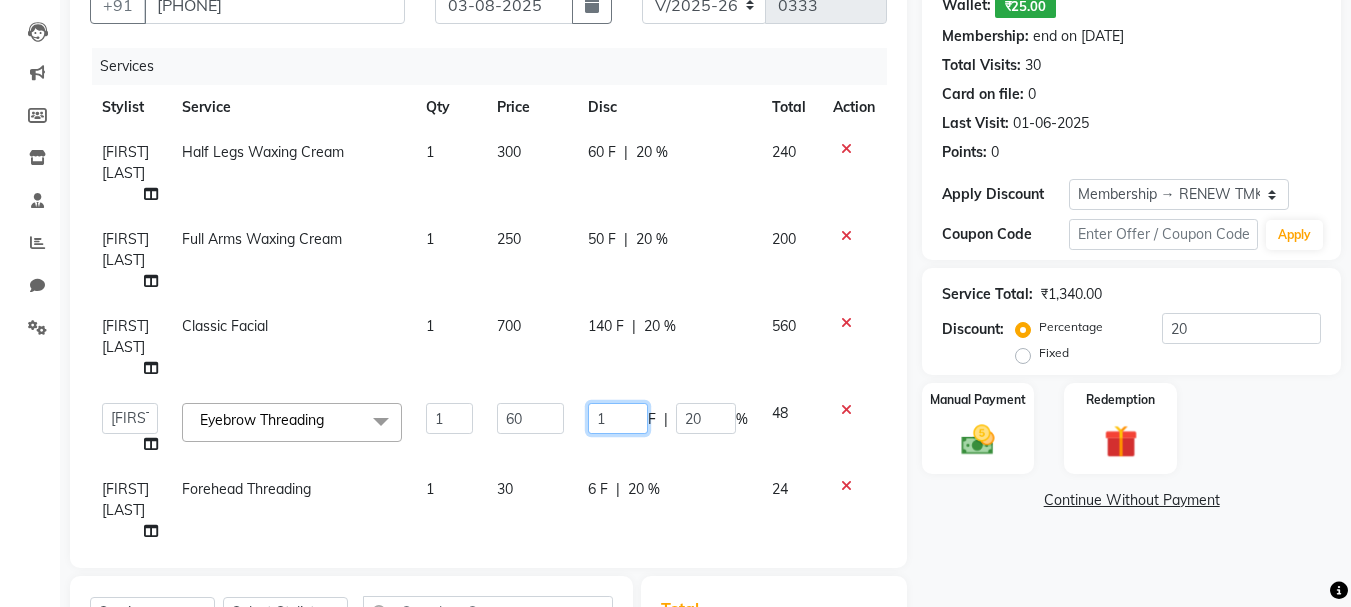 type on "10" 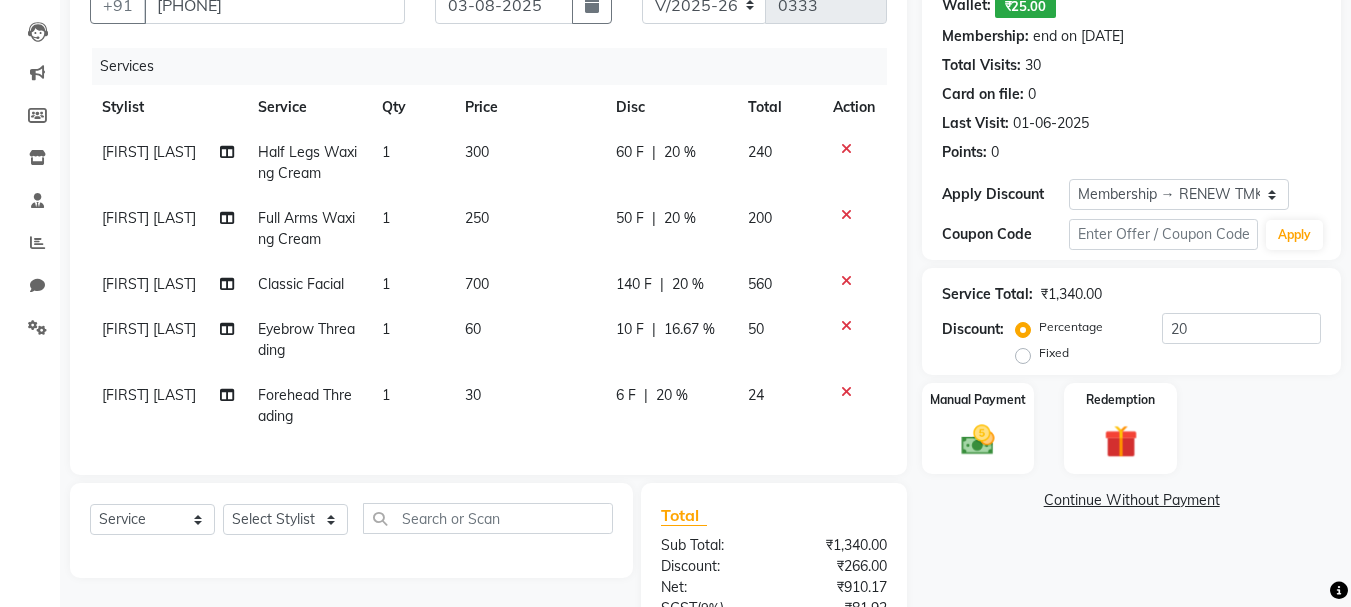 click on "Client +91 7405180071 Date 03-08-2025 Invoice Number V/2025 V/2025-26 0333 Services Stylist Service Qty Price Disc Total Action VANSHITA PARMAR Half Legs Waxing Cream 1 300 60 F | 20 % 240 VANSHITA PARMAR Full Arms Waxing Cream 1 250 50 F | 20 % 200 VANSHITA PARMAR Classic Facial 1 700 140 F | 20 % 560 VANSHITA PARMAR Eyebrow Threading 1 60 10 F | 16.67 % 50 VANSHITA PARMAR Forehead Threading 1 30 6 F | 20 % 24" 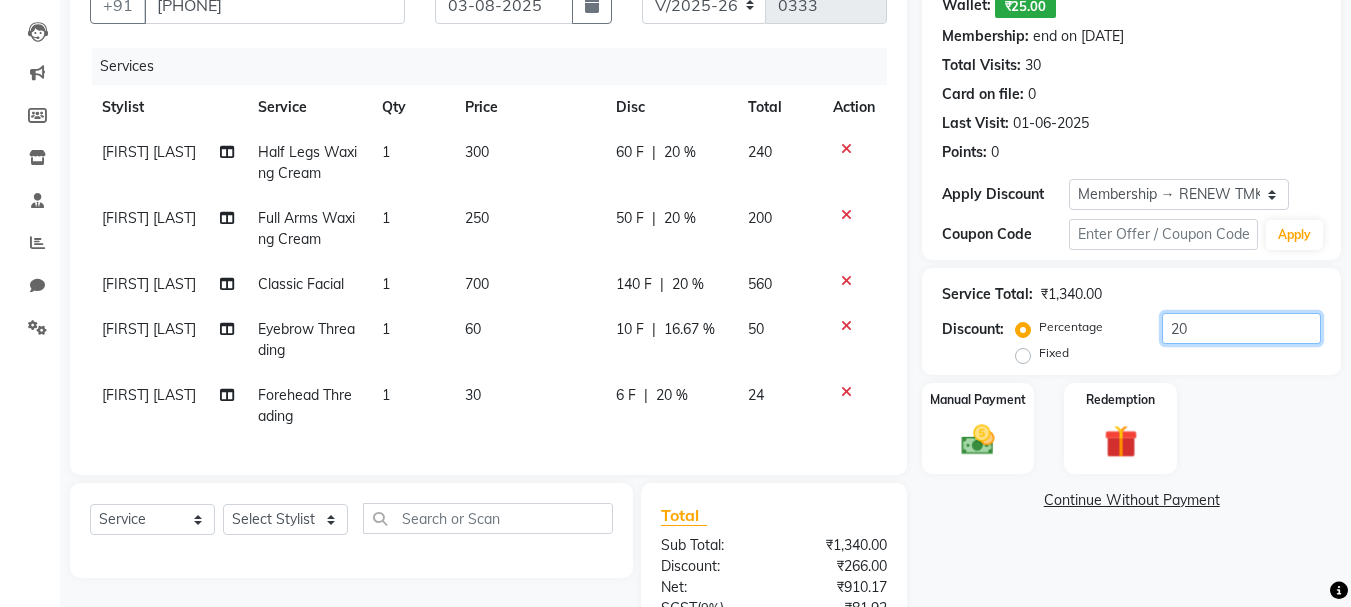 click on "20" 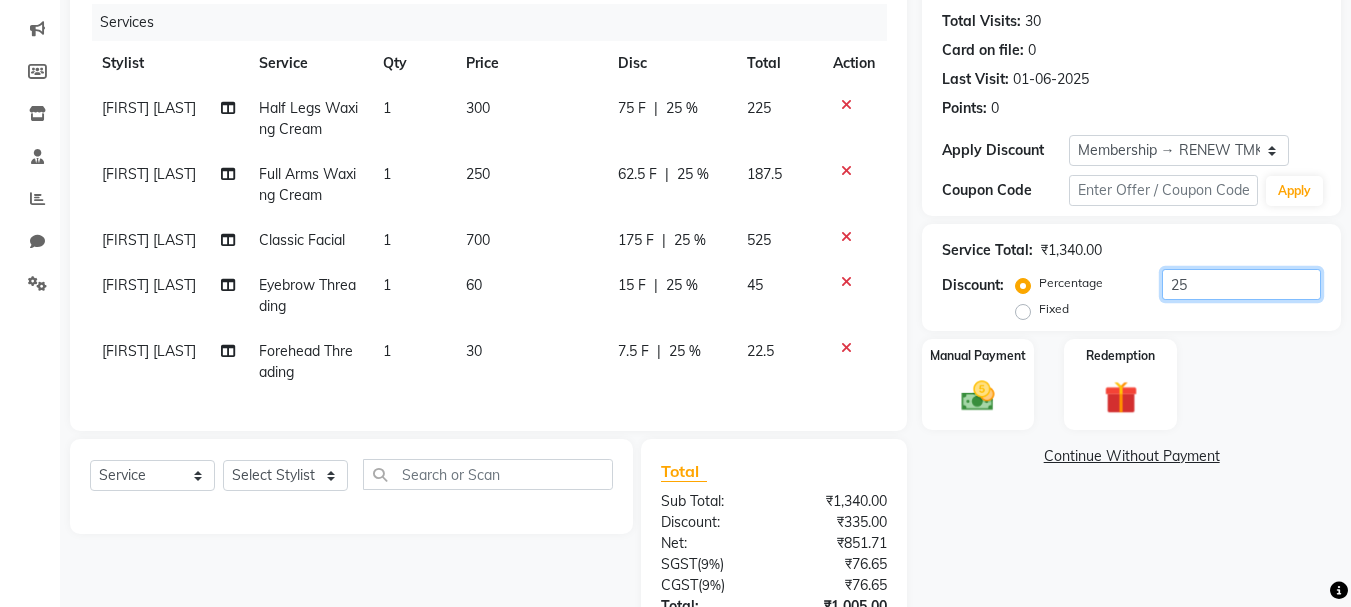 scroll, scrollTop: 236, scrollLeft: 0, axis: vertical 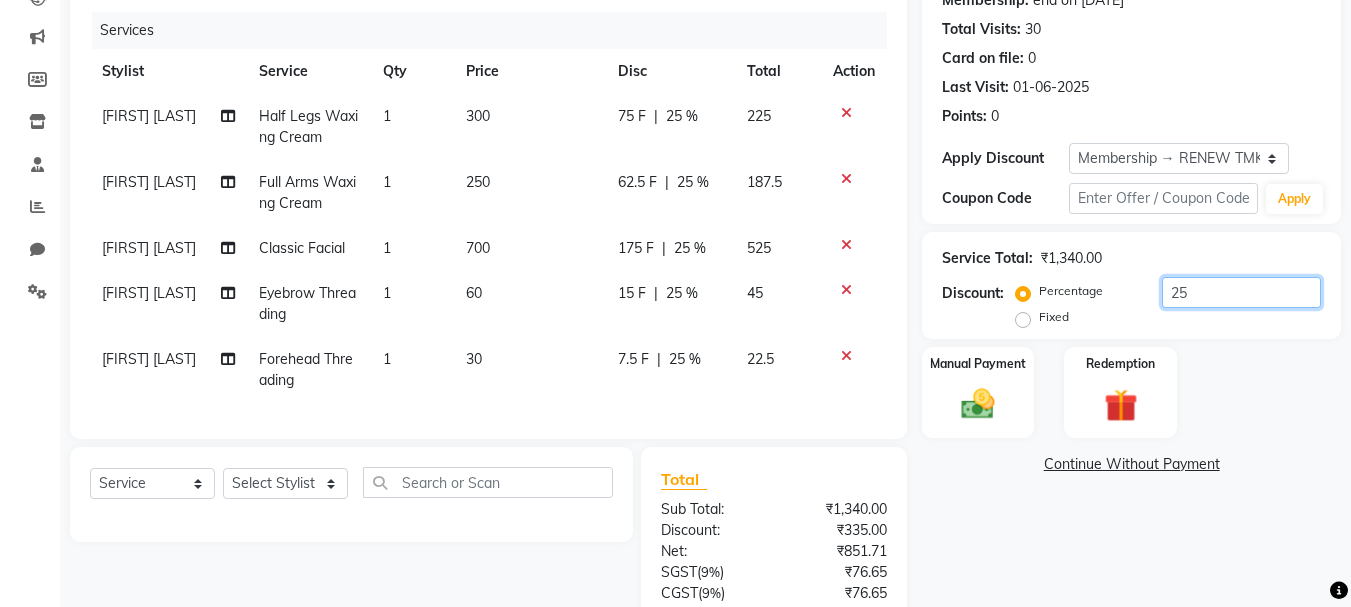 type on "25" 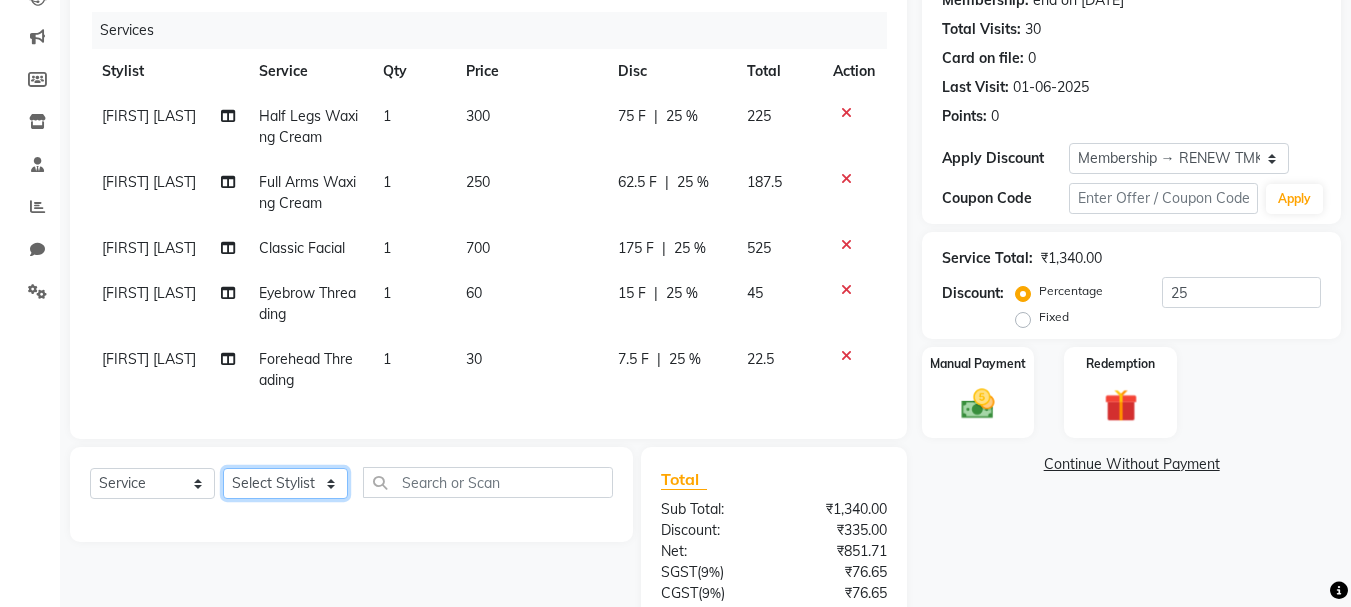 click on "Select Stylist Admin KARISHMA CHAWLA SACHIN BHANUSHALI VANSHITA PARMAR" 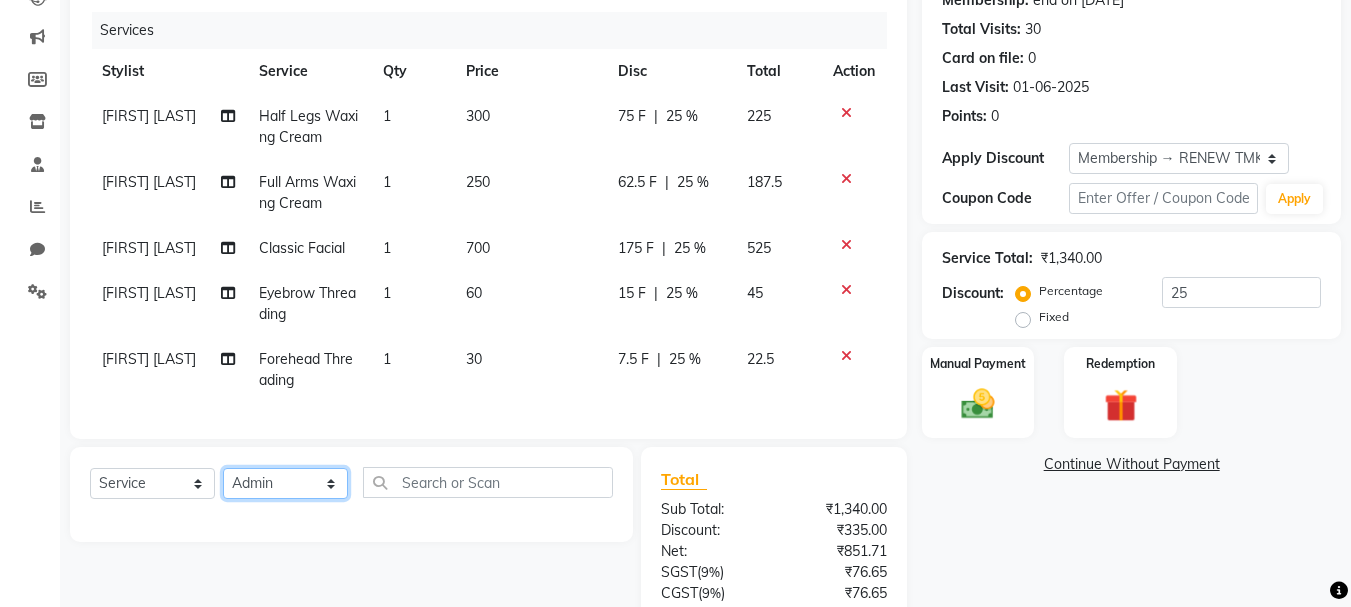 click on "Select Stylist Admin KARISHMA CHAWLA SACHIN BHANUSHALI VANSHITA PARMAR" 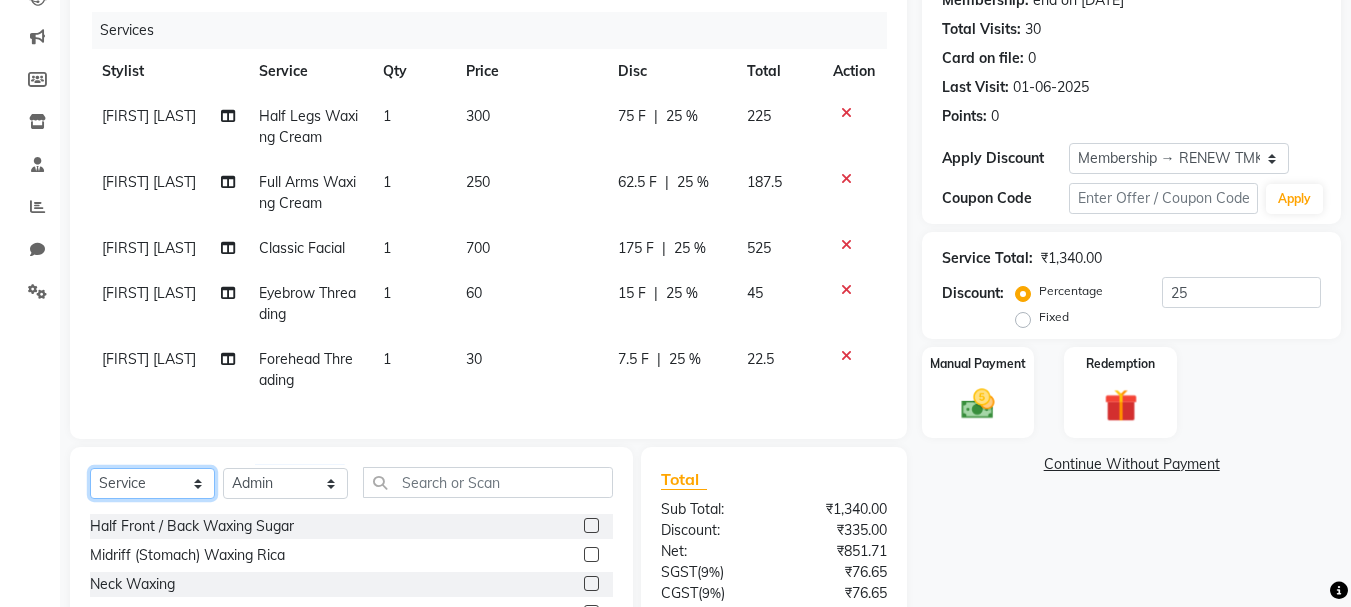click on "Select  Service  Product  Membership  Package Voucher Prepaid Gift Card" 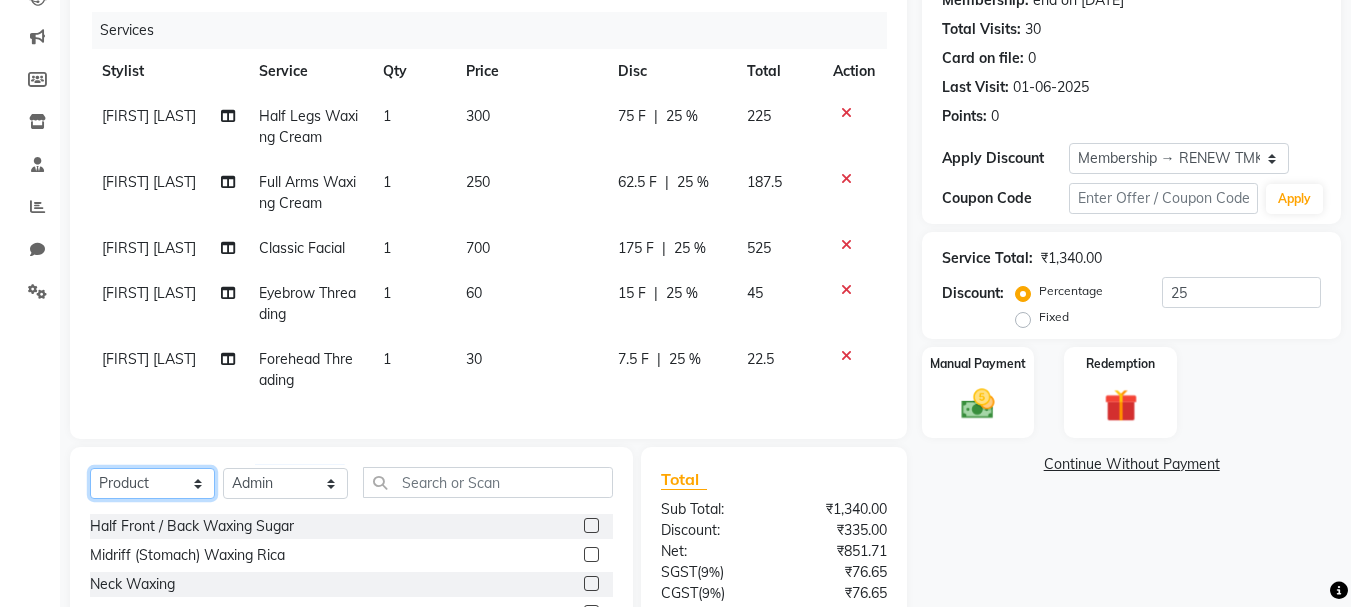 click on "Select  Service  Product  Membership  Package Voucher Prepaid Gift Card" 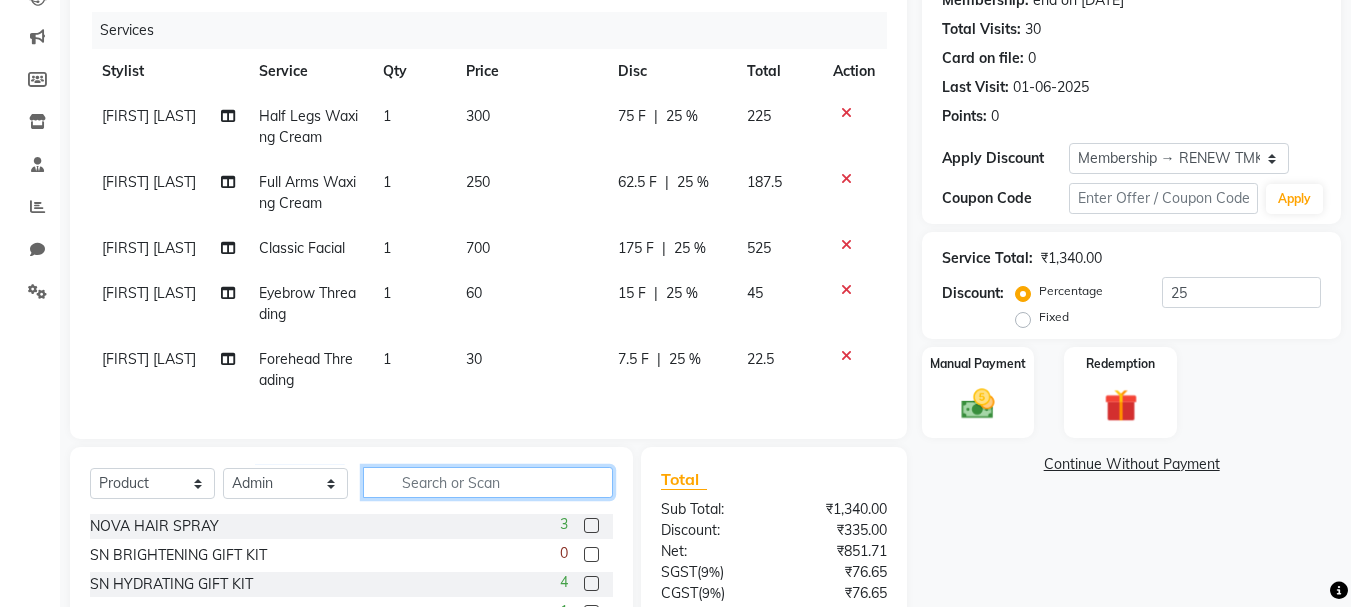 click 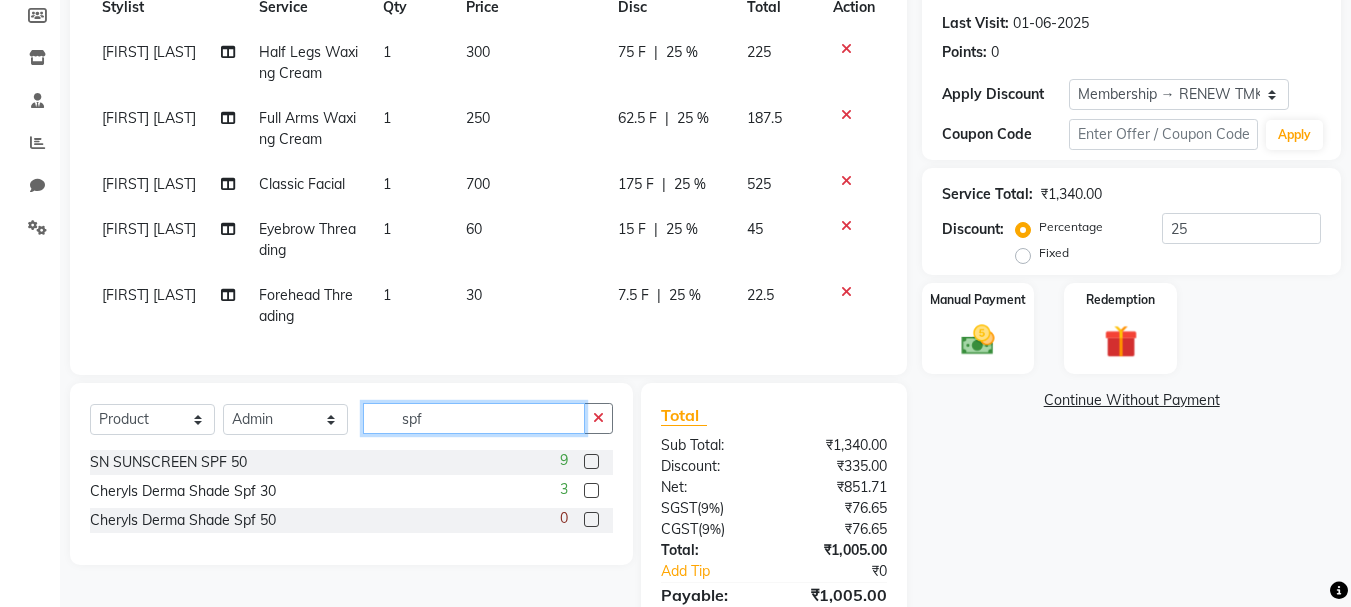 scroll, scrollTop: 336, scrollLeft: 0, axis: vertical 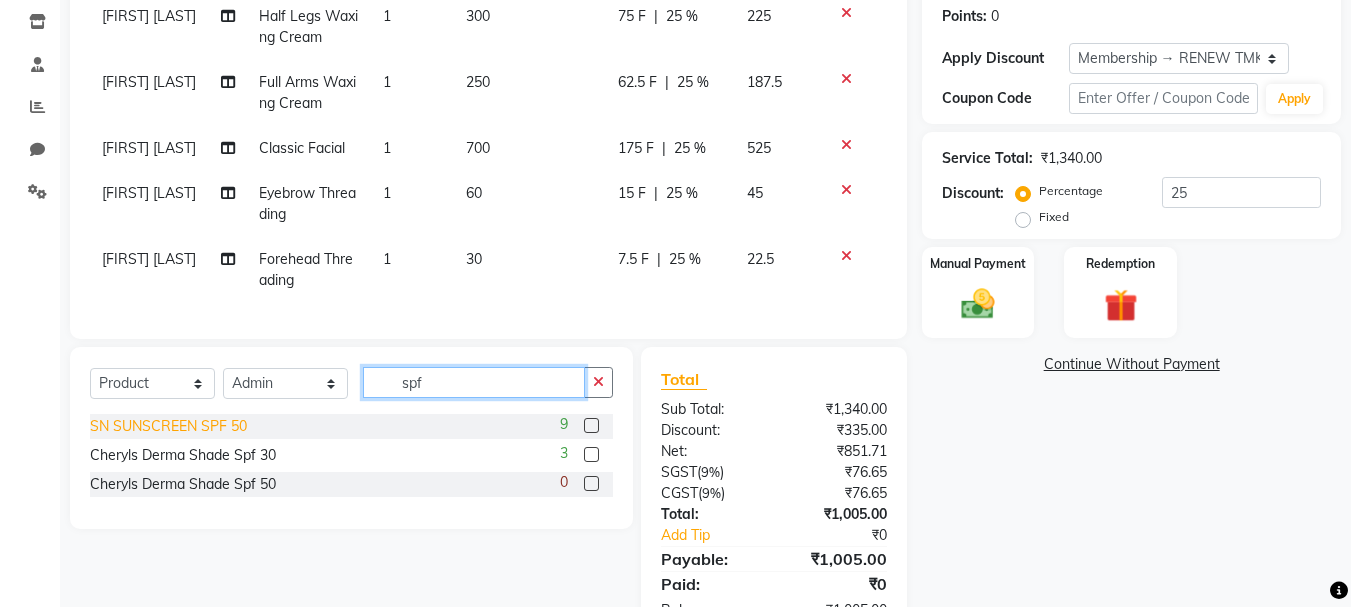 type on "spf" 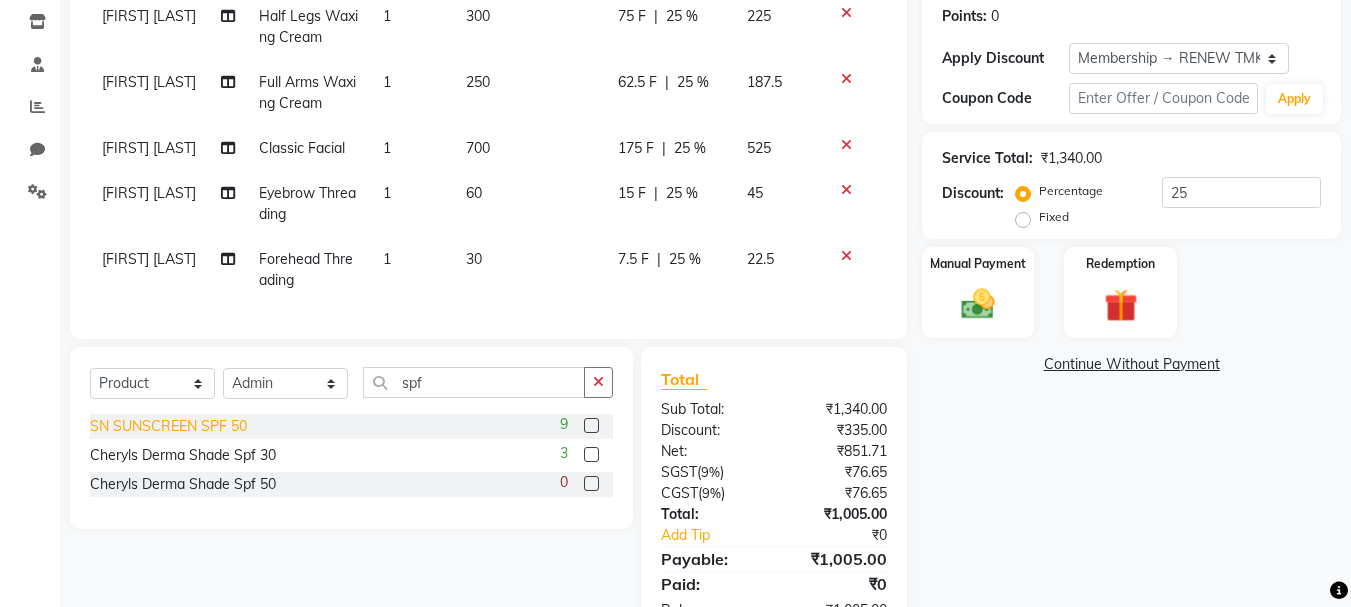 click on "SN SUNSCREEN SPF 50" 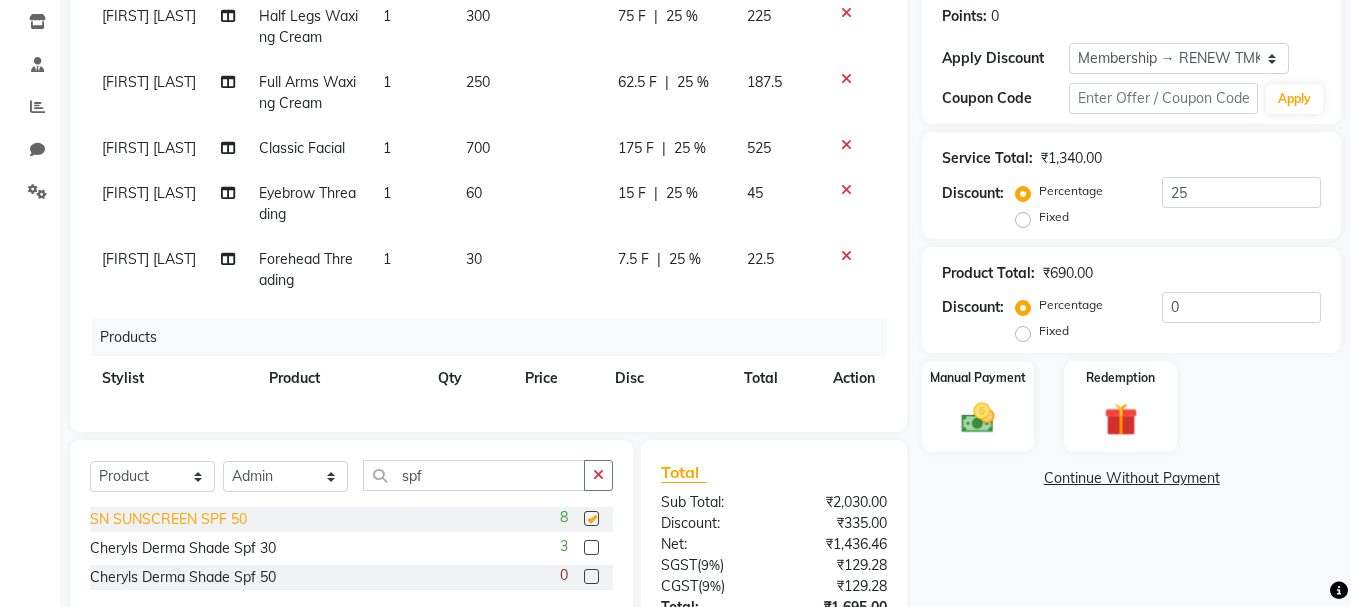 checkbox on "false" 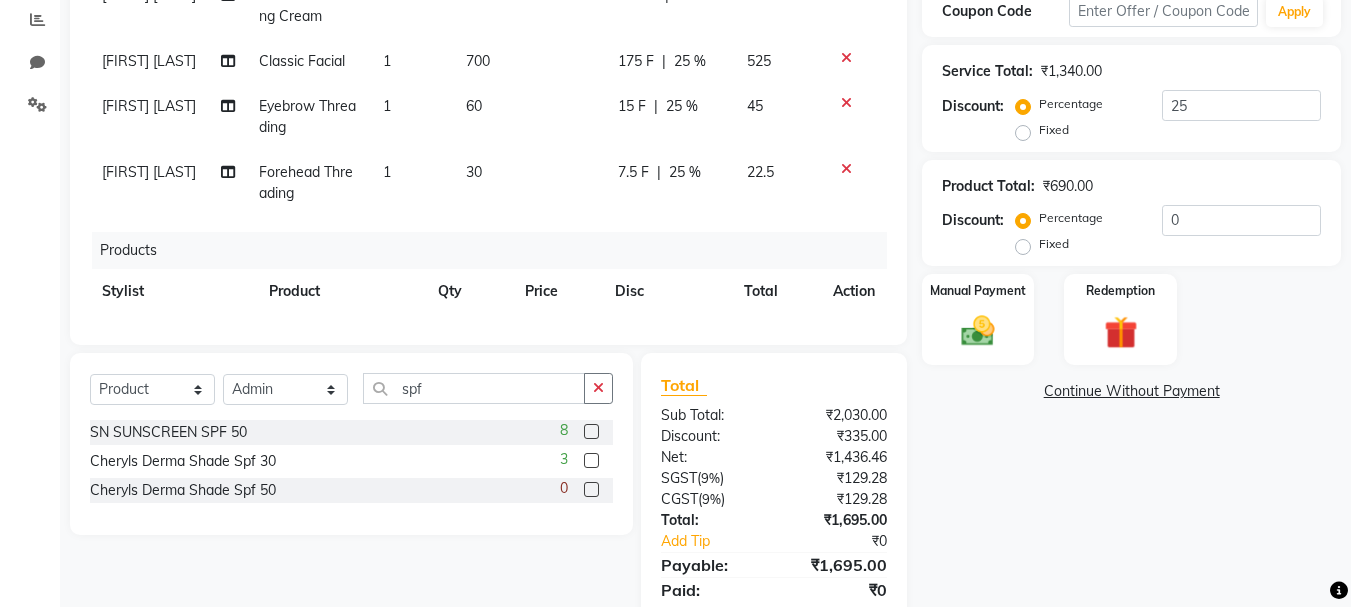scroll, scrollTop: 493, scrollLeft: 0, axis: vertical 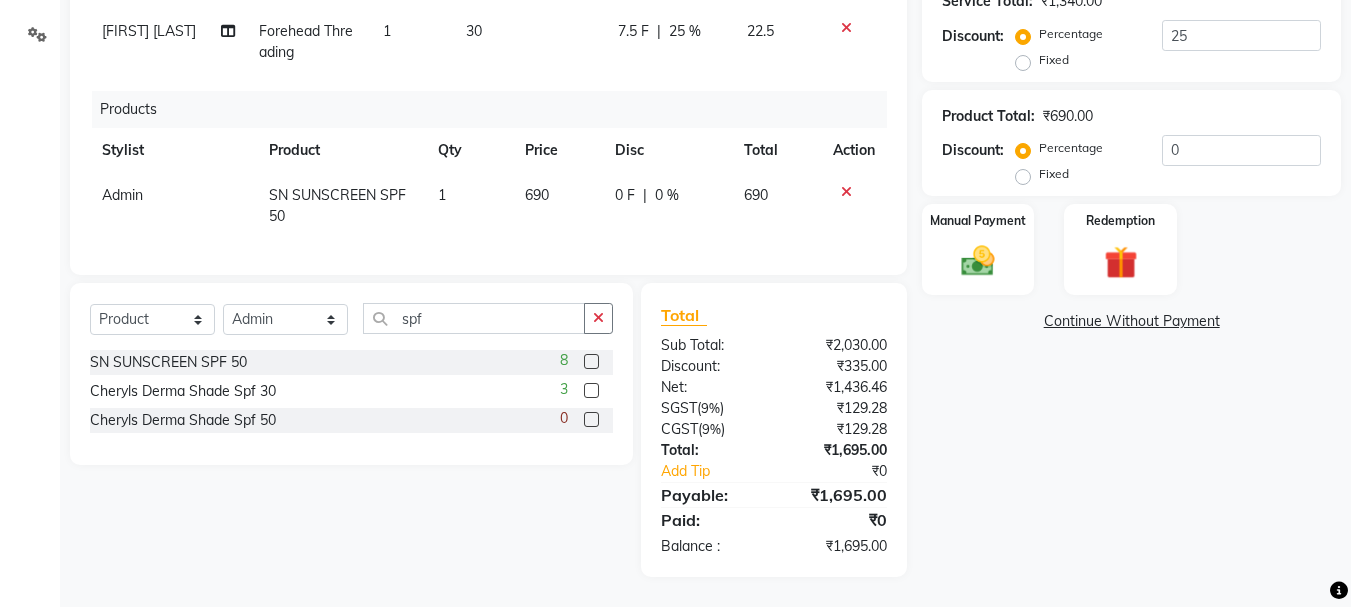click on "0 F | 0 %" 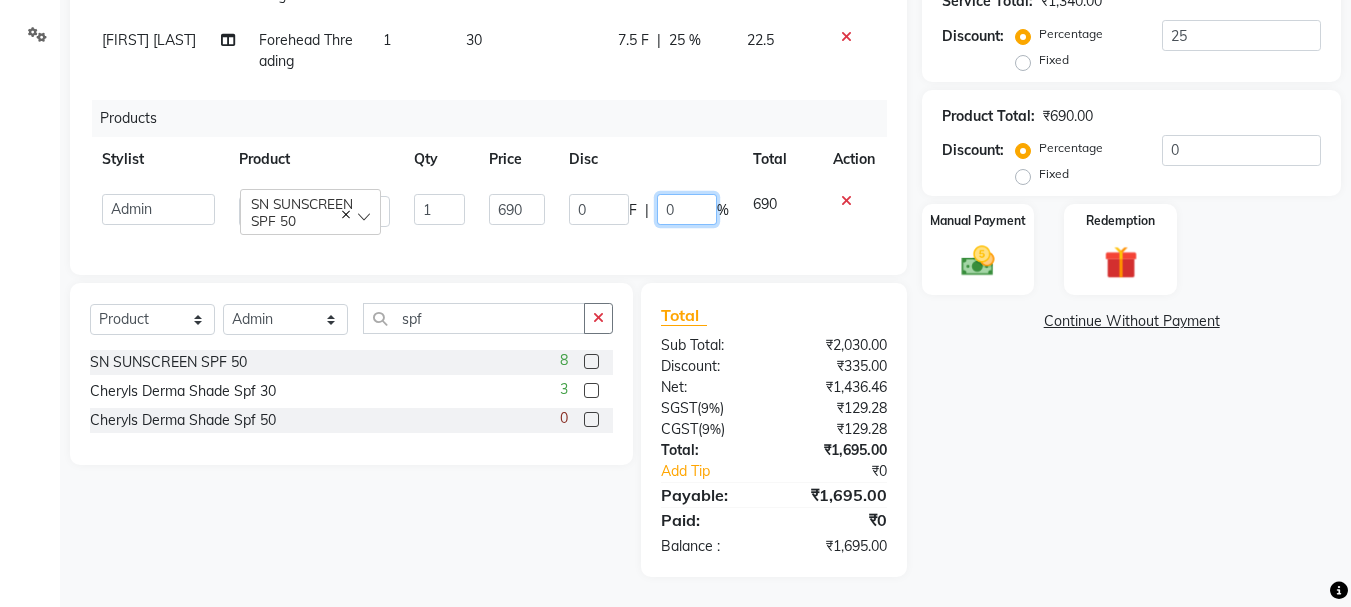 click on "0" 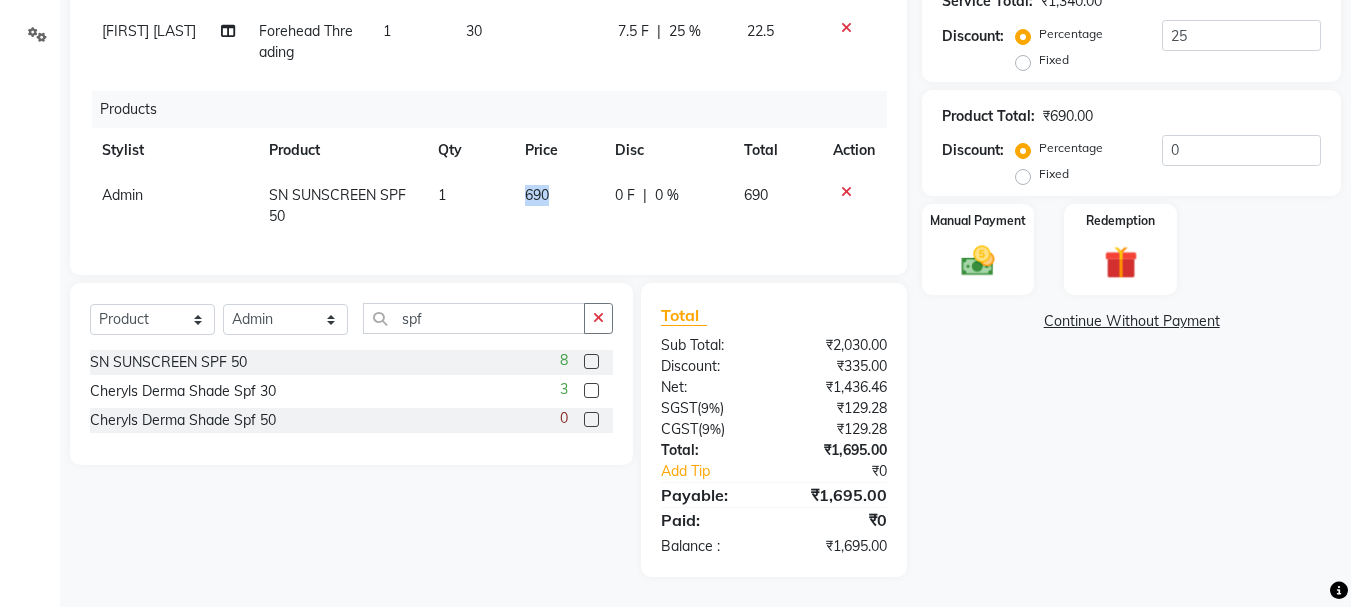 drag, startPoint x: 604, startPoint y: 199, endPoint x: 586, endPoint y: 219, distance: 26.907248 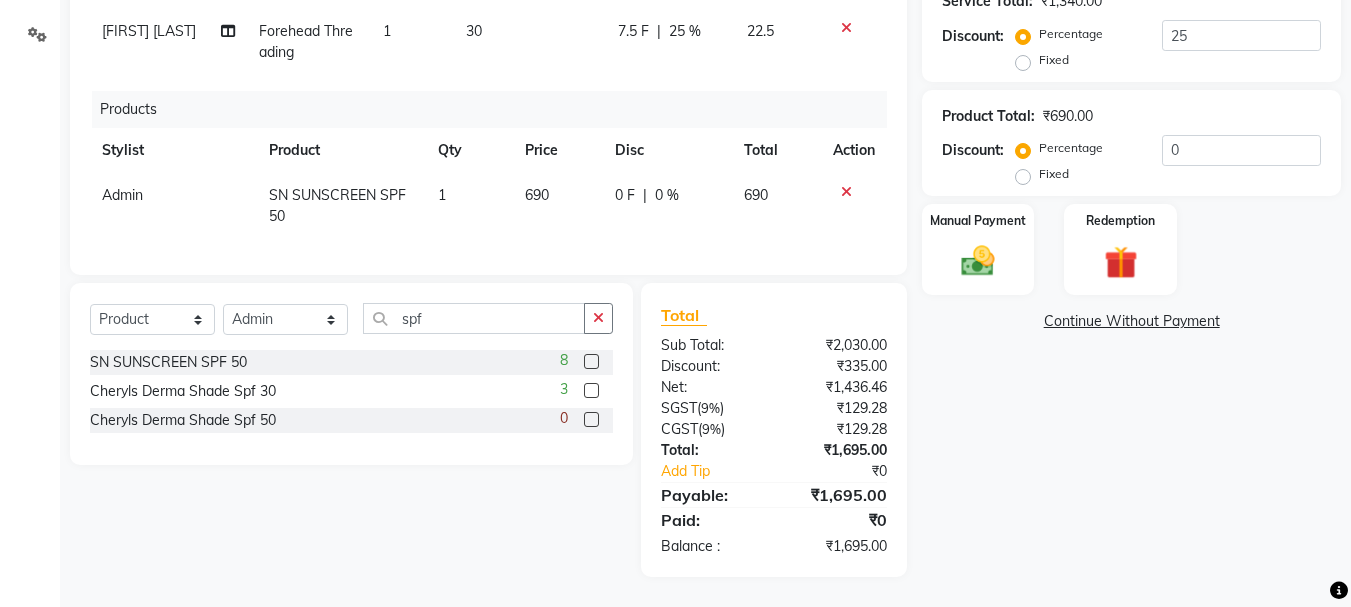 click on "0 F" 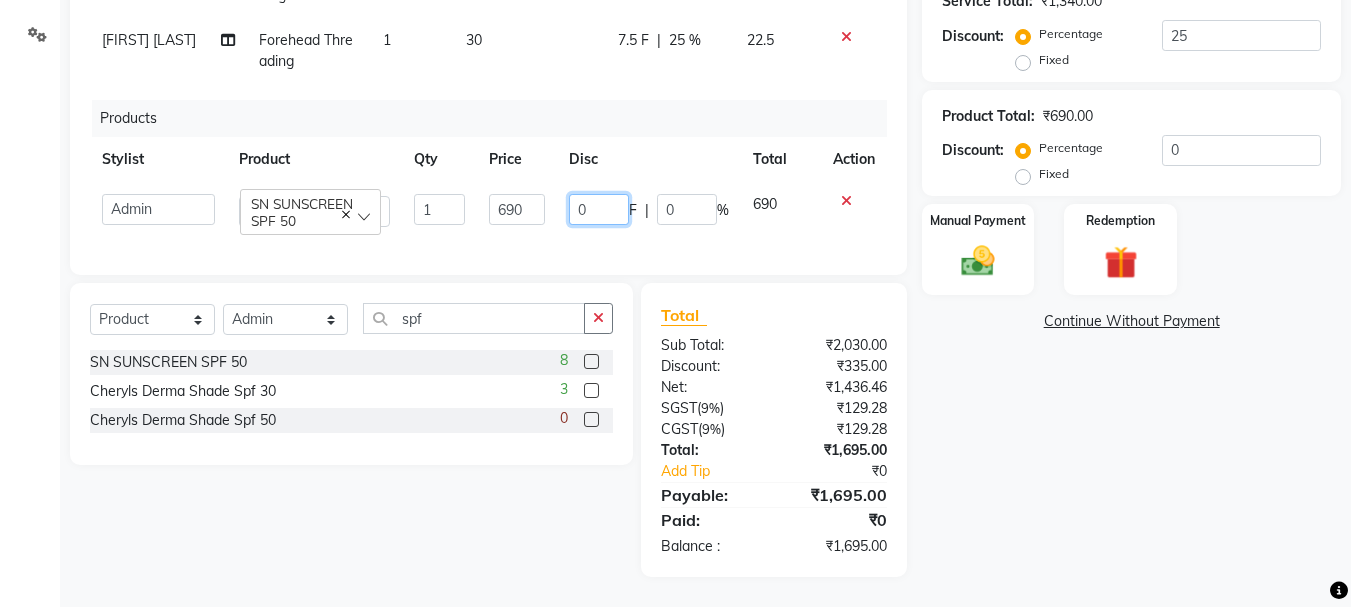 click on "0" 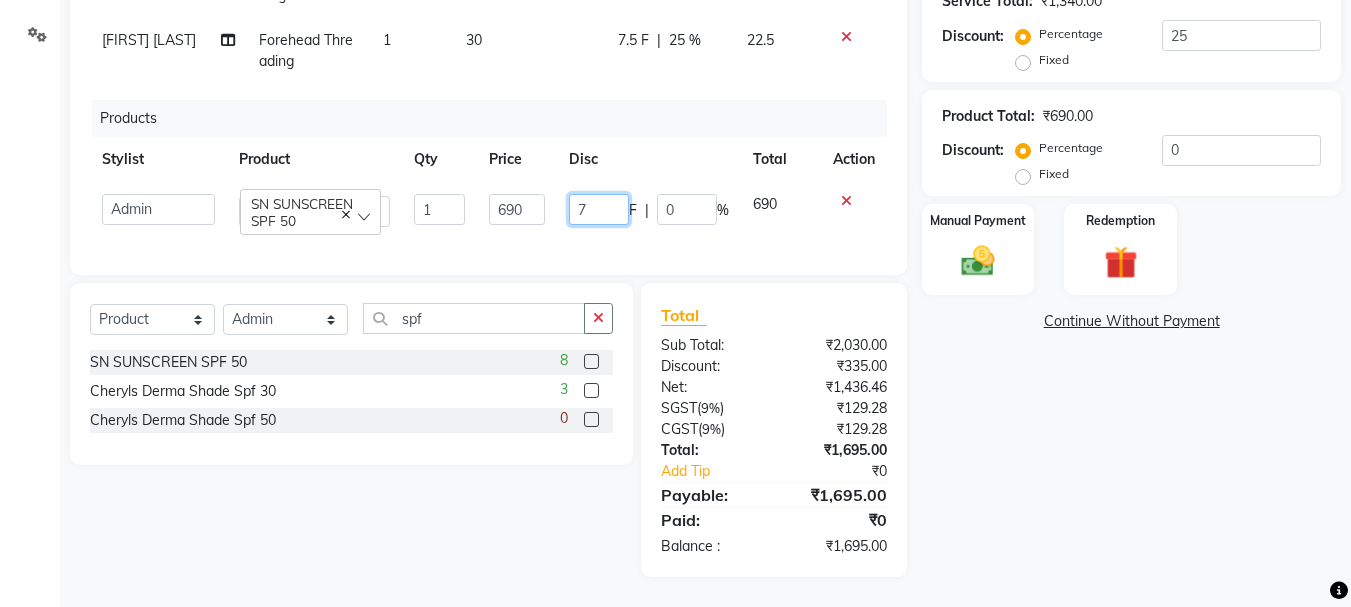 type on "70" 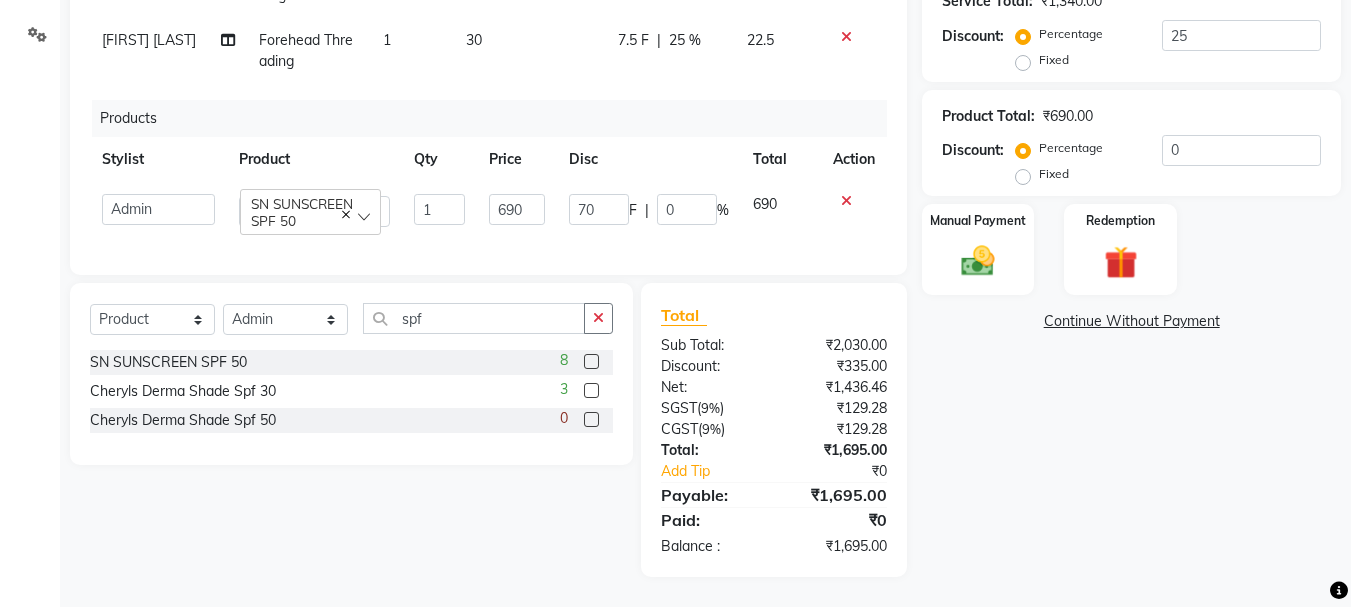 click on "Services Stylist Service Qty Price Disc Total Action VANSHITA PARMAR Half Legs Waxing Cream 1 300 75 F | 25 % 225 VANSHITA PARMAR Full Arms Waxing Cream 1 250 62.5 F | 25 % 187.5 VANSHITA PARMAR Classic Facial 1 700 175 F | 25 % 525 VANSHITA PARMAR Eyebrow Threading 1 60 15 F | 25 % 45 VANSHITA PARMAR Forehead Threading 1 30 7.5 F | 25 % 22.5 Products Stylist Product Qty Price Disc Total Action  Admin   KARISHMA CHAWLA   SACHIN BHANUSHALI   VANSHITA PARMAR   SN SUNSCREEN SPF 50  1 690 70 F | 0 % 690" 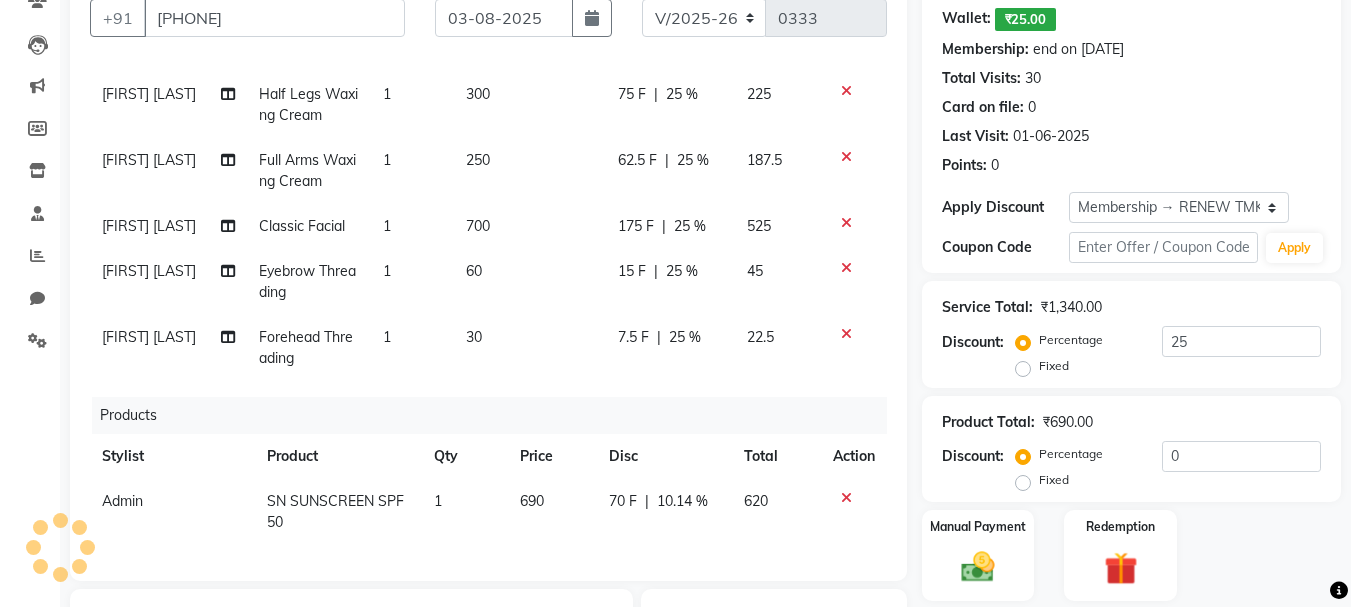 scroll, scrollTop: 93, scrollLeft: 0, axis: vertical 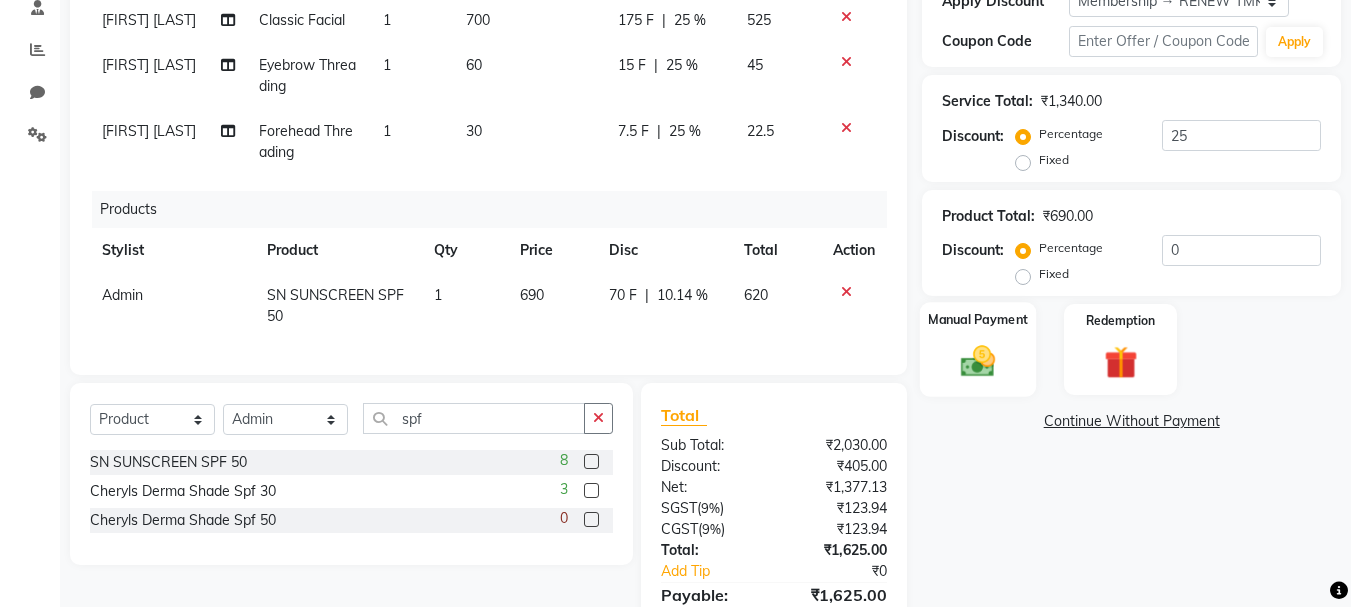 click on "Manual Payment" 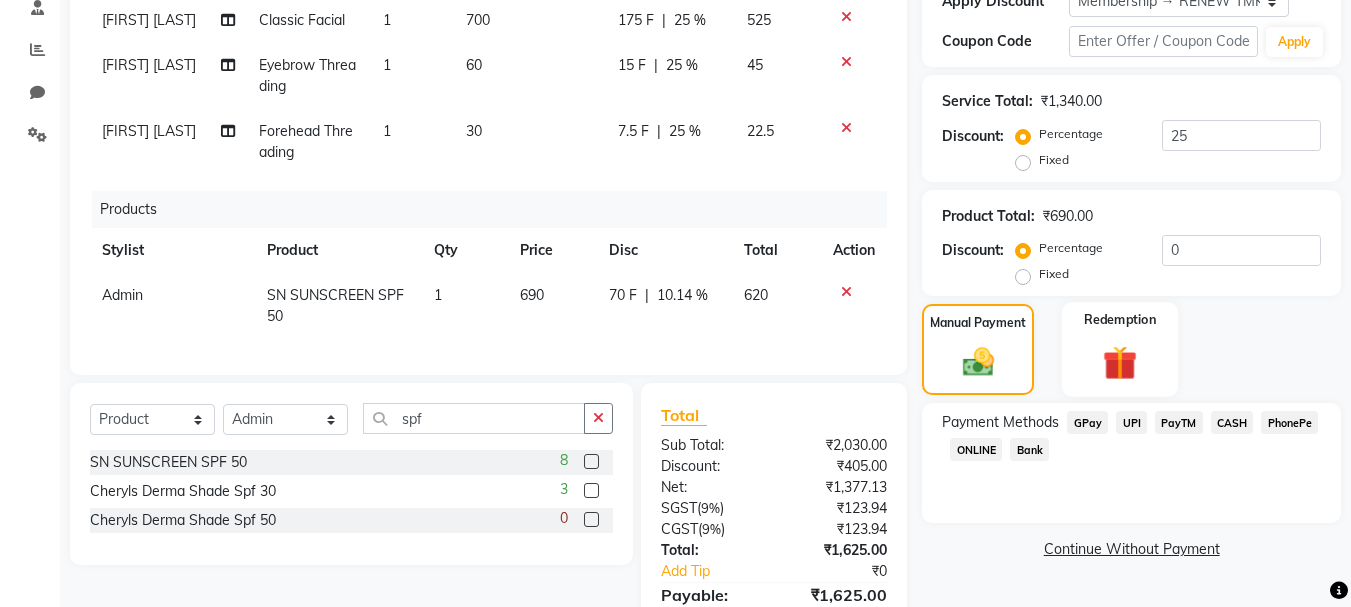 click on "Redemption" 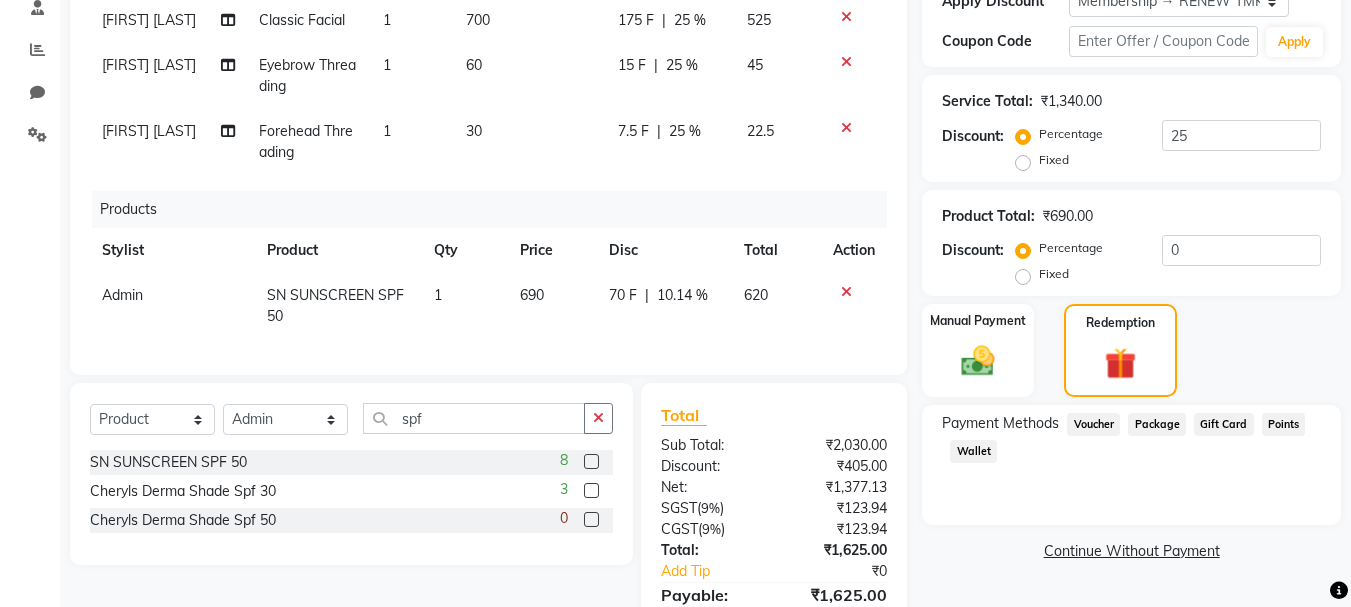 click on "Wallet" 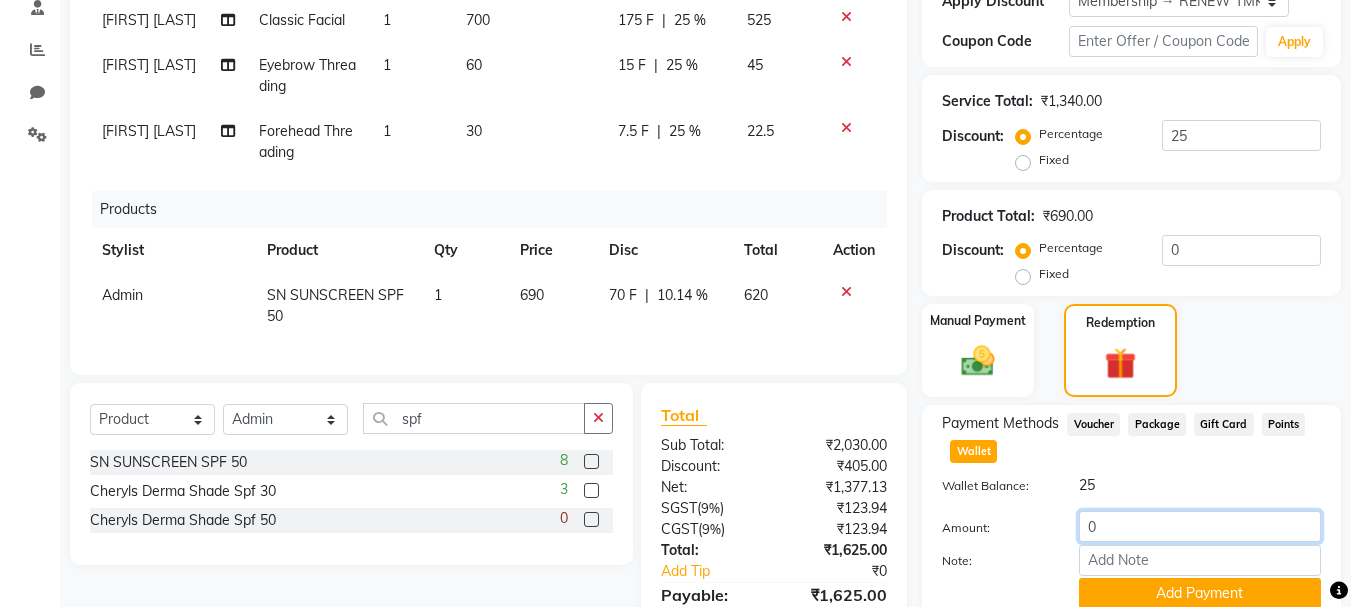 click on "0" 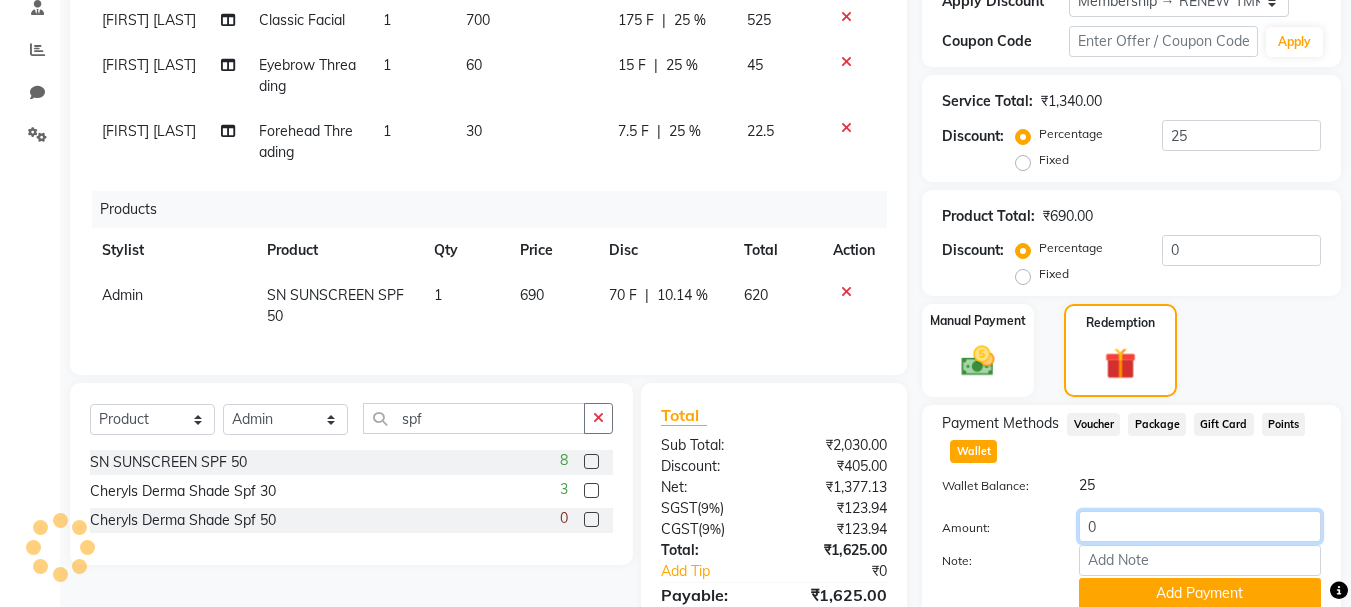 drag, startPoint x: 1108, startPoint y: 524, endPoint x: 1067, endPoint y: 555, distance: 51.40039 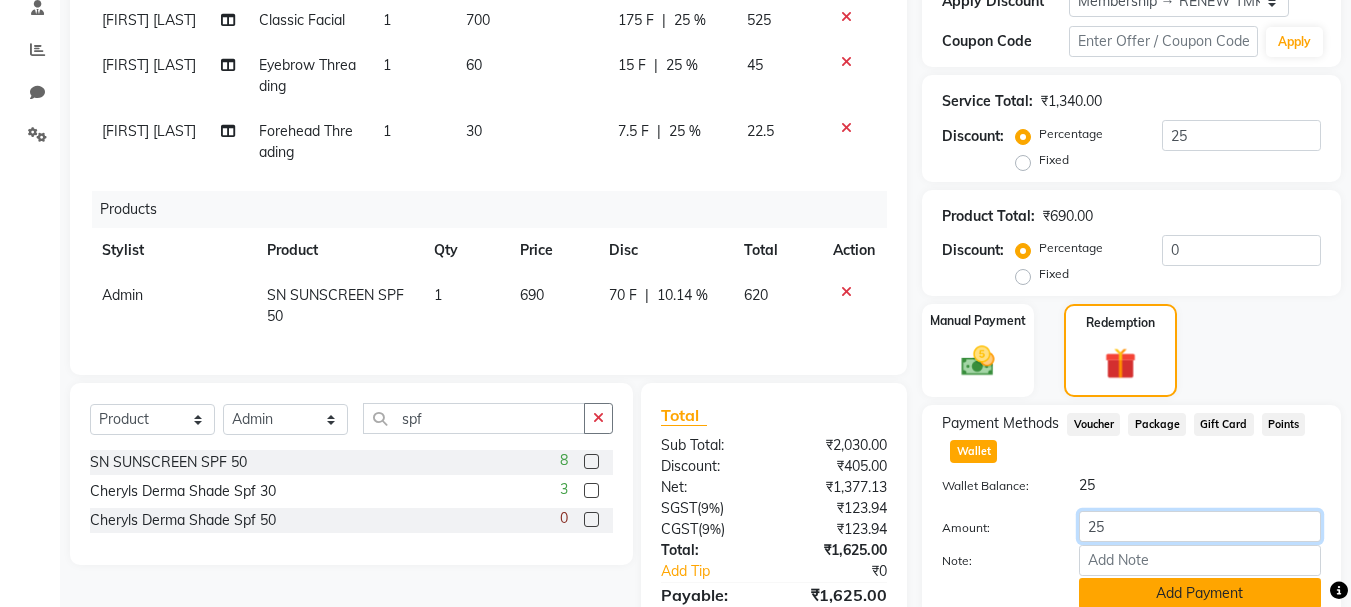 type on "25" 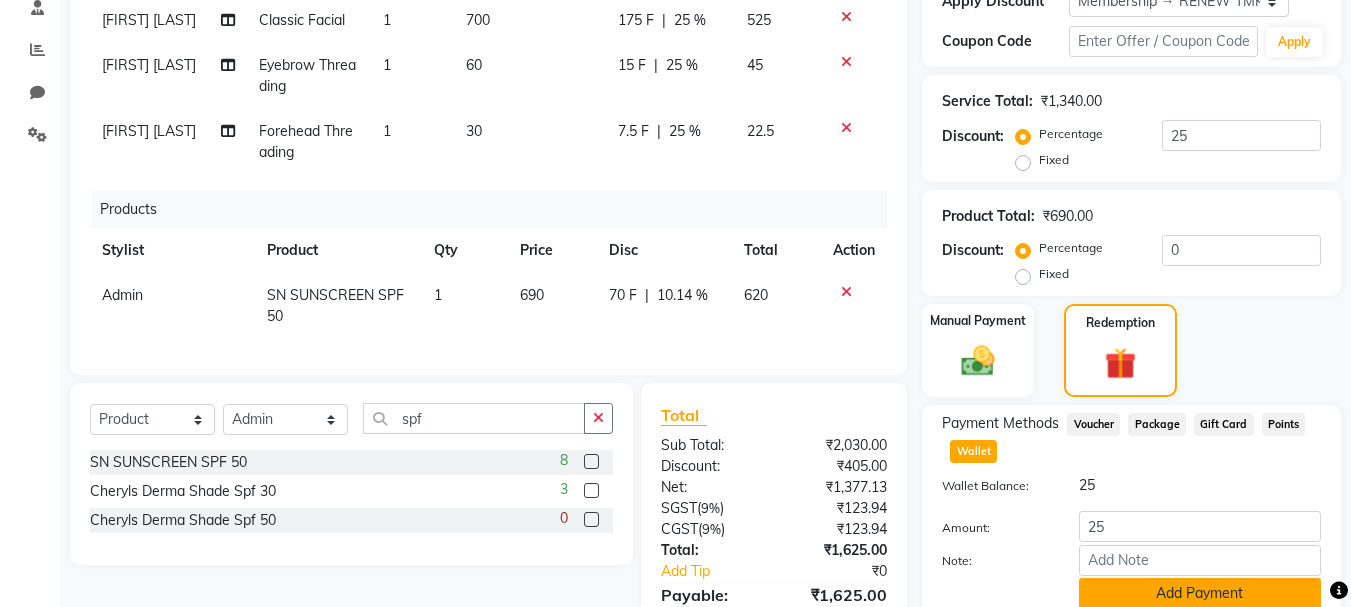 click on "Add Payment" 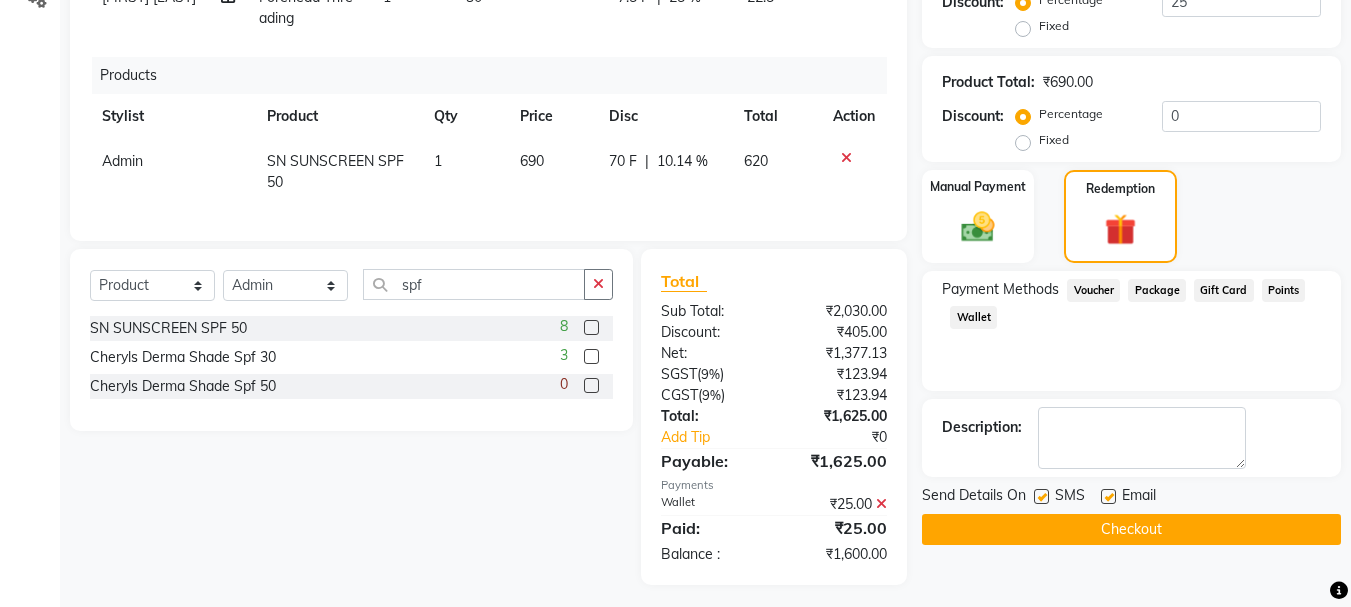 scroll, scrollTop: 535, scrollLeft: 0, axis: vertical 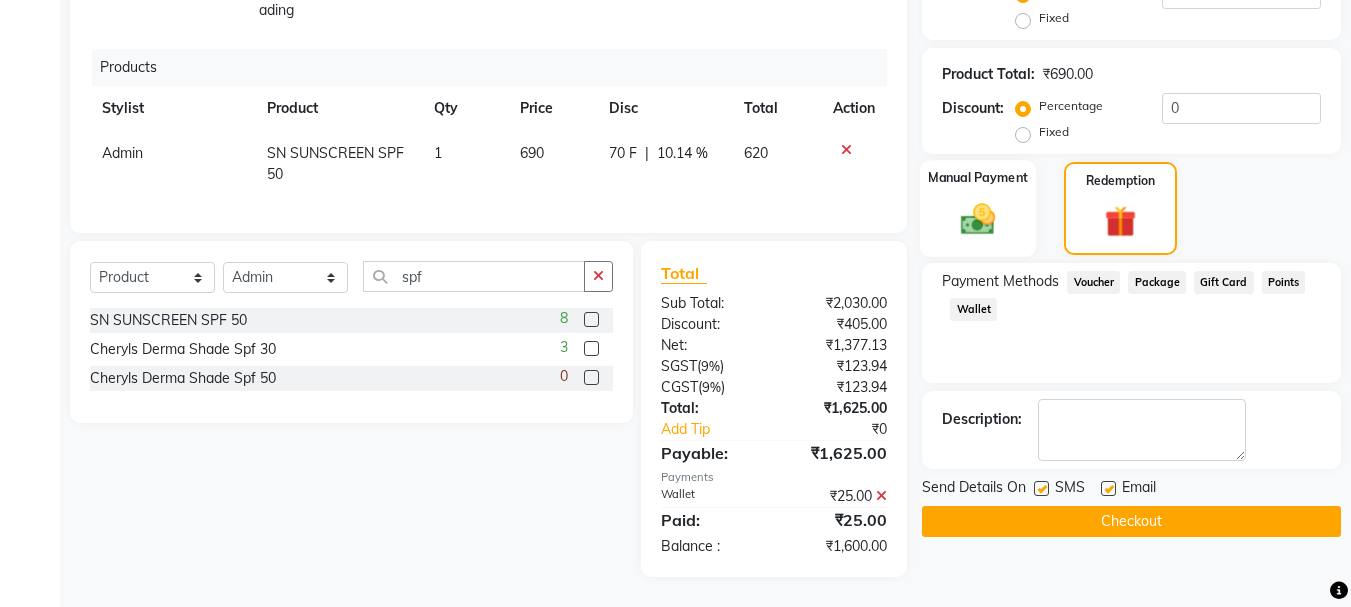 click on "Manual Payment" 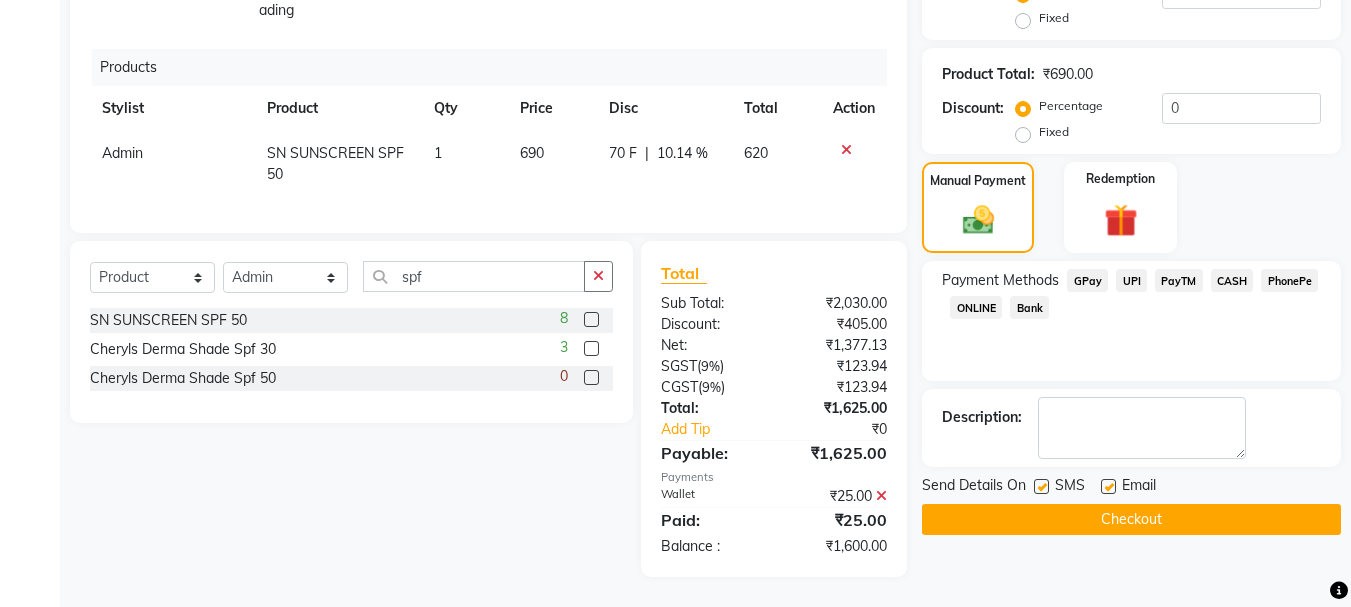 click on "GPay" 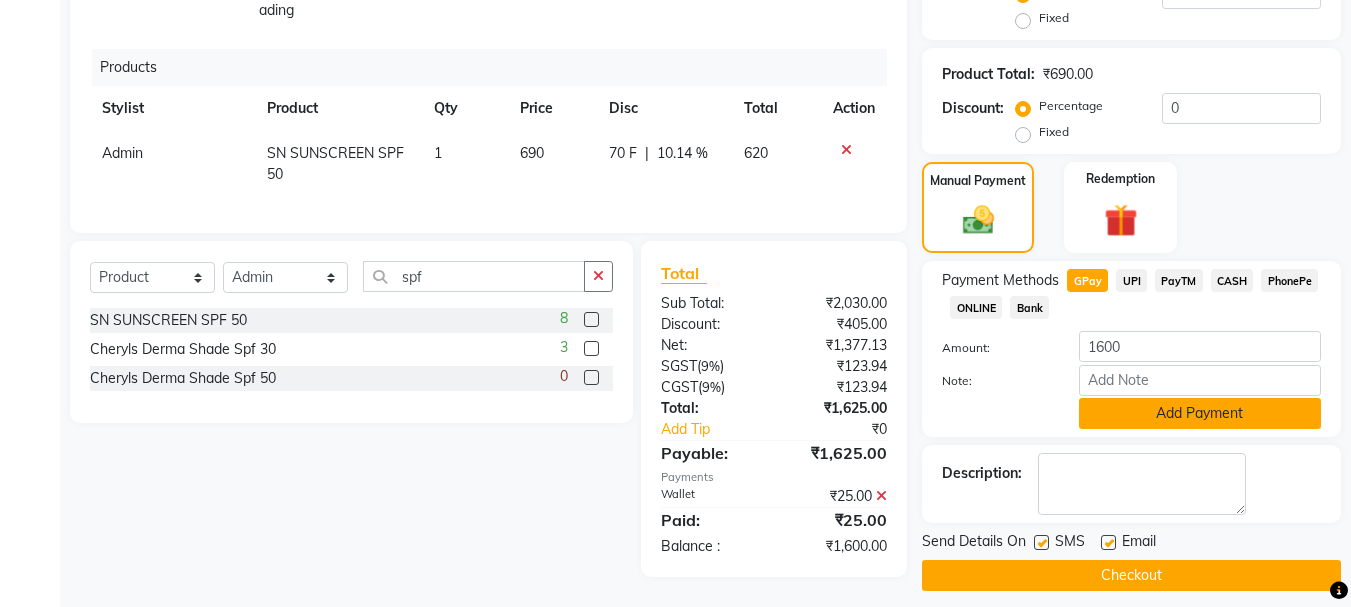 click on "Add Payment" 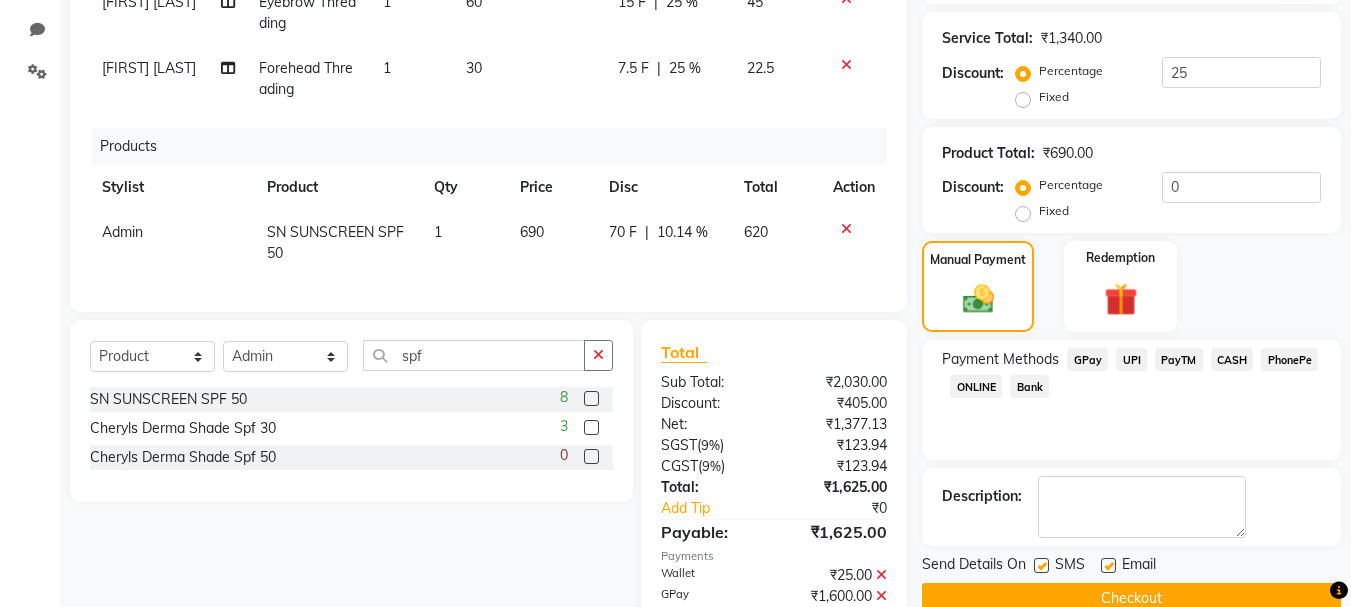 scroll, scrollTop: 556, scrollLeft: 0, axis: vertical 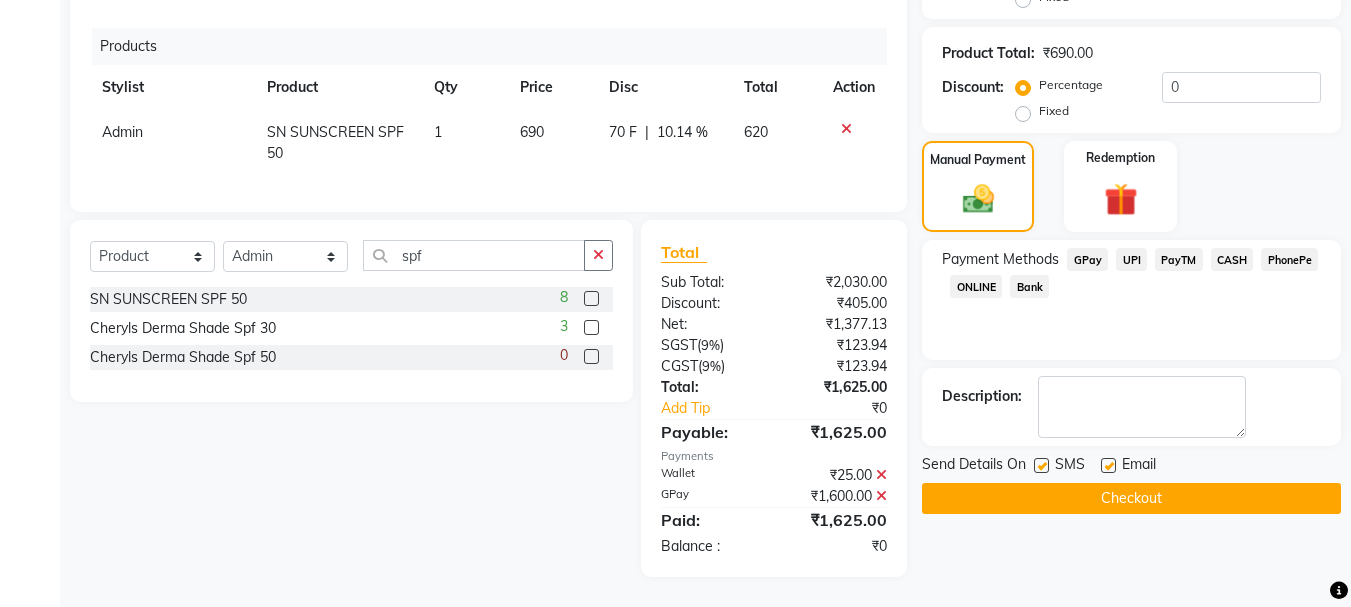 click on "Checkout" 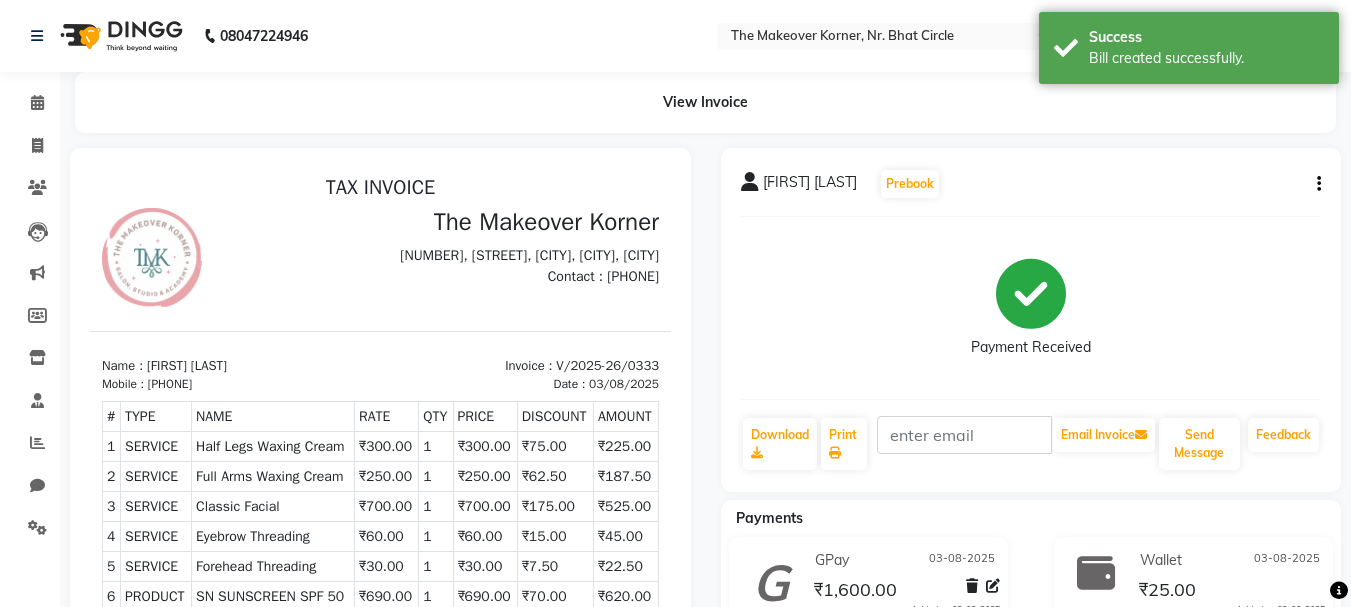 scroll, scrollTop: 0, scrollLeft: 0, axis: both 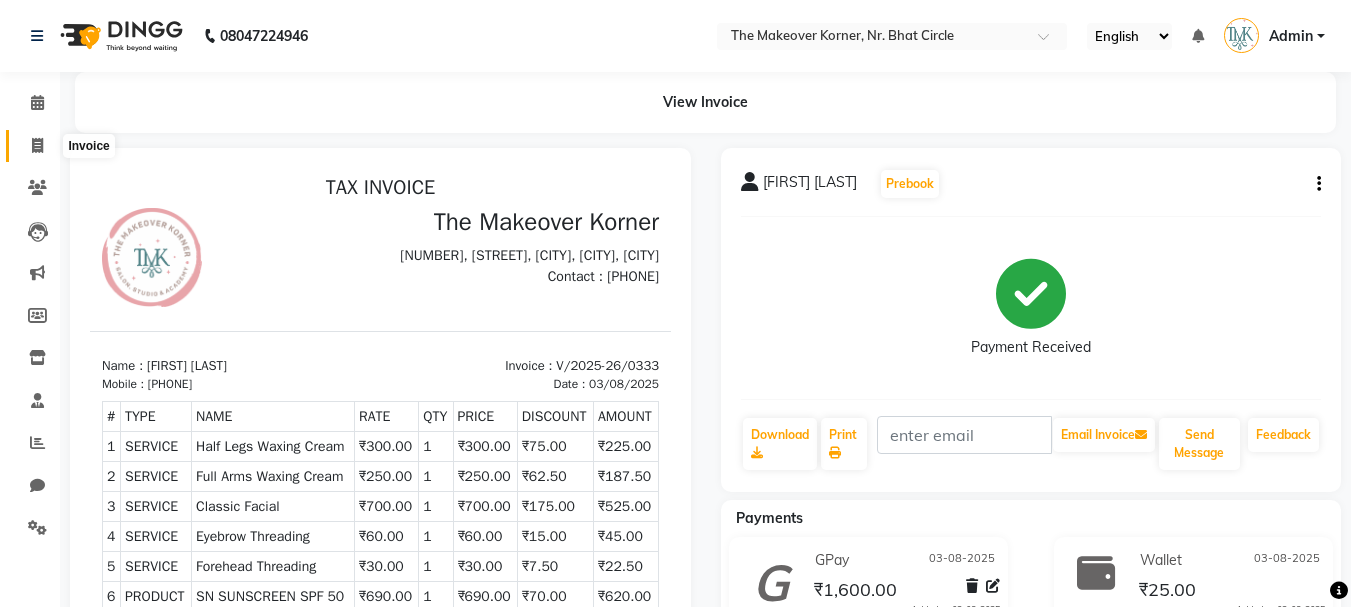 click 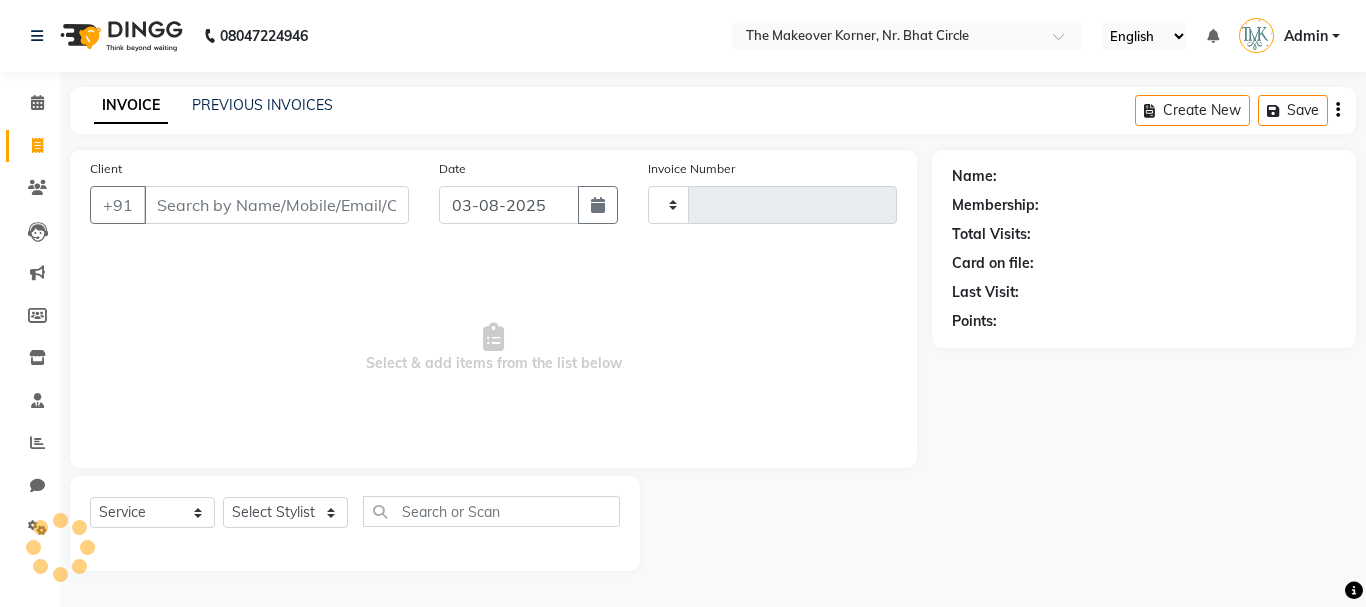 type on "0334" 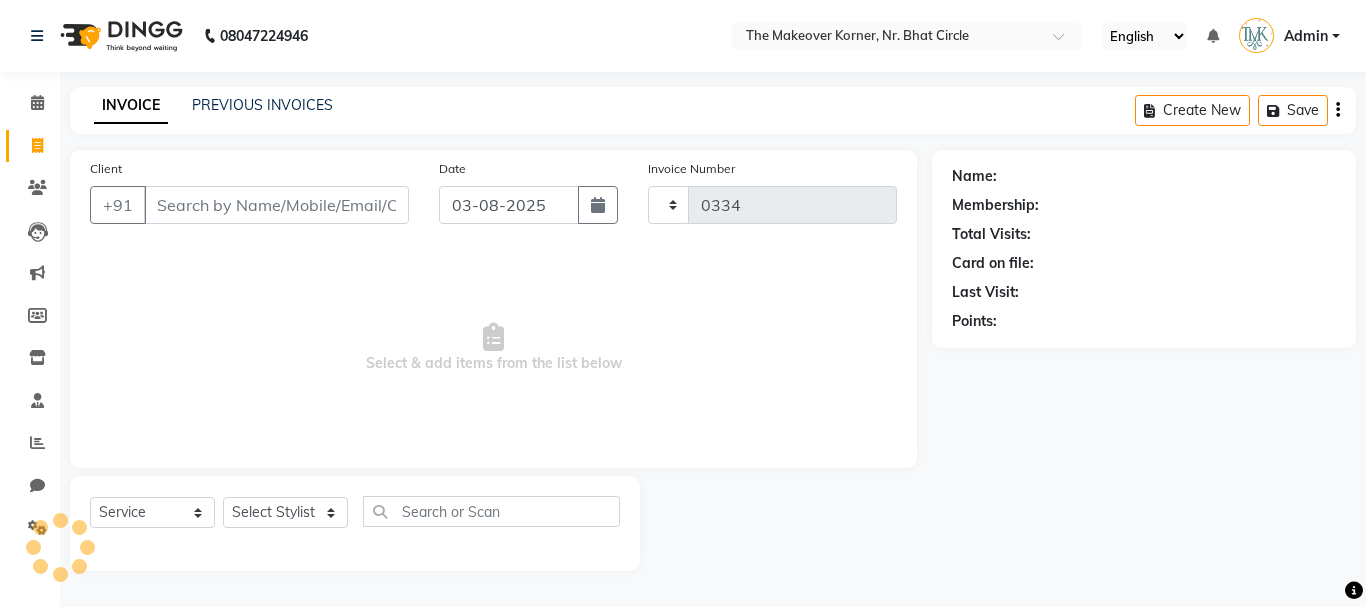 select on "5477" 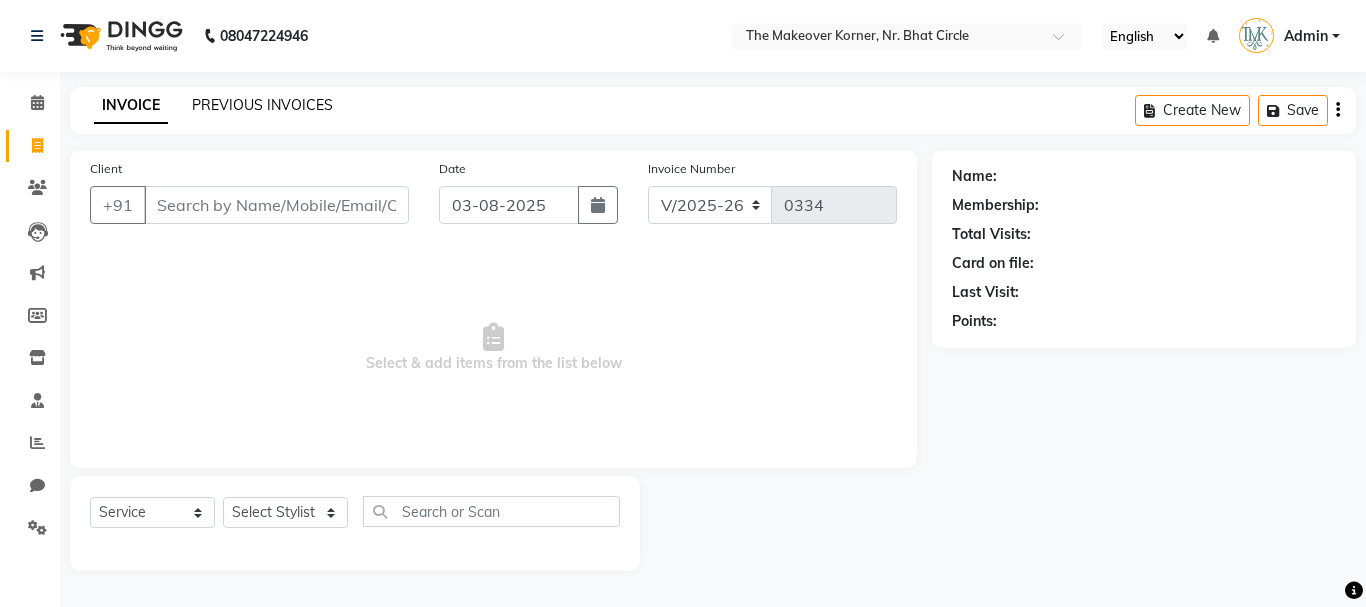 click on "PREVIOUS INVOICES" 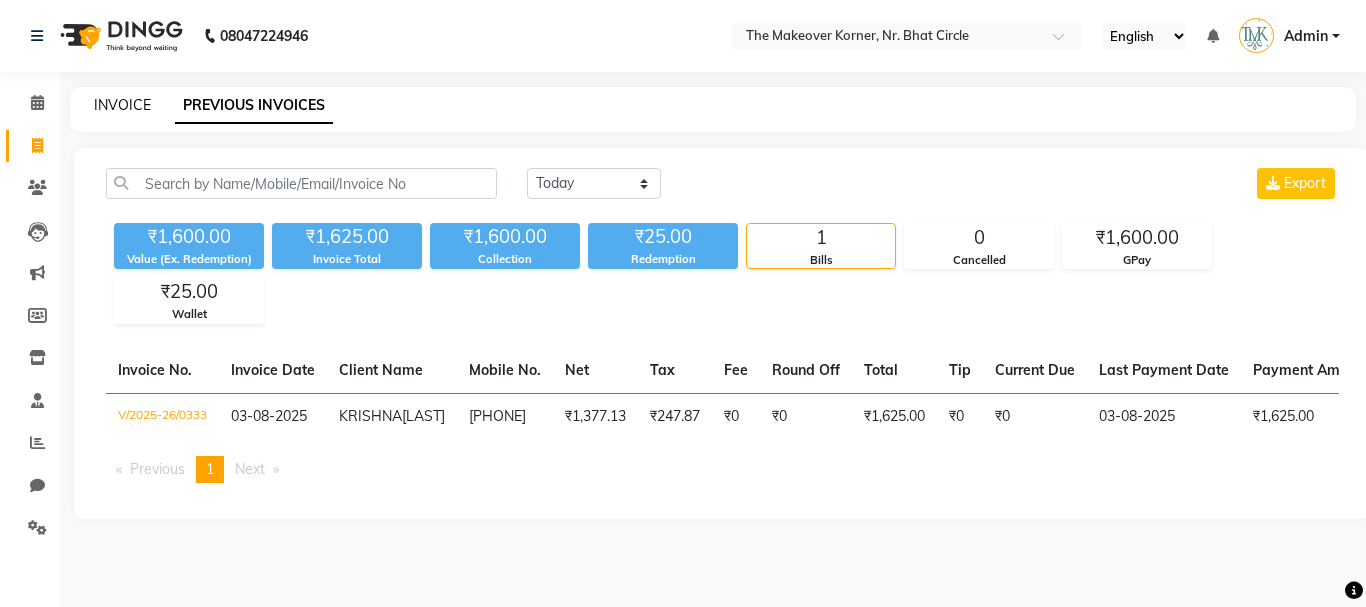 click on "INVOICE" 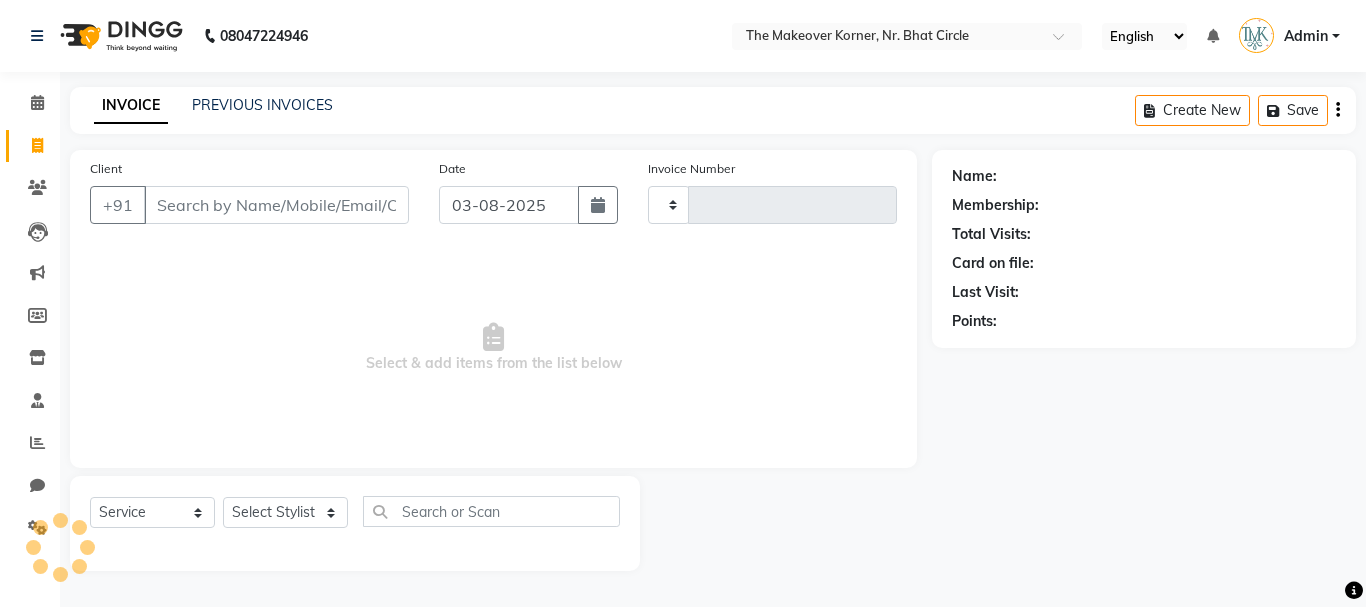 type on "0334" 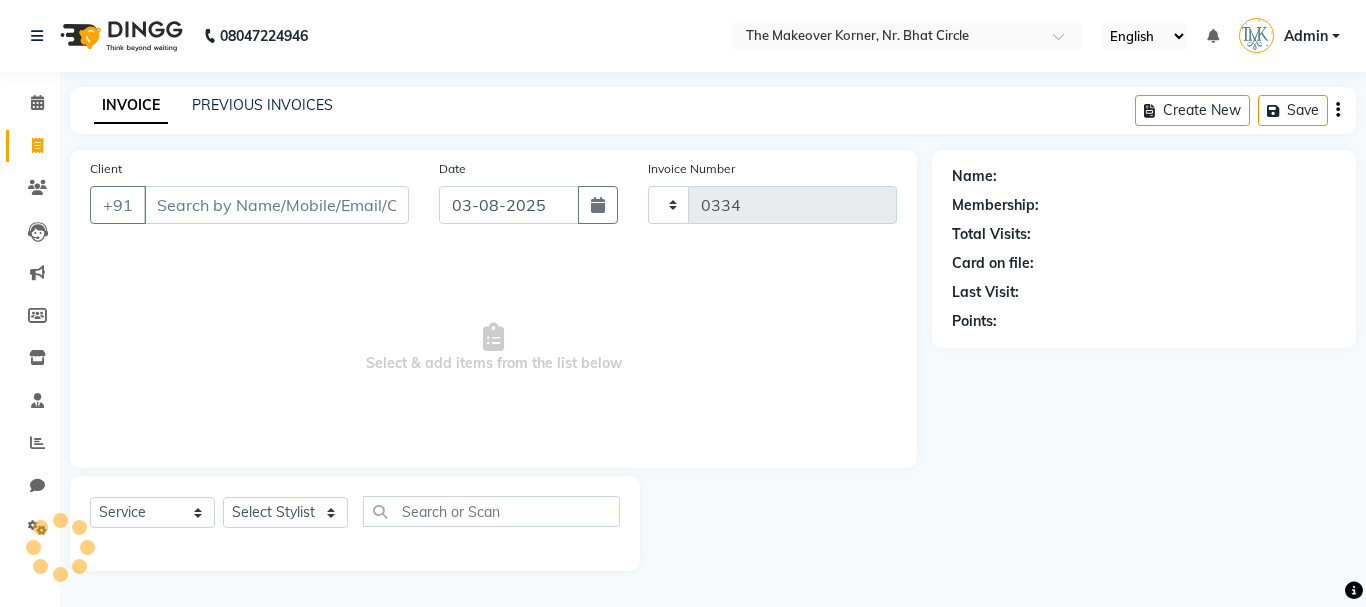 select on "5477" 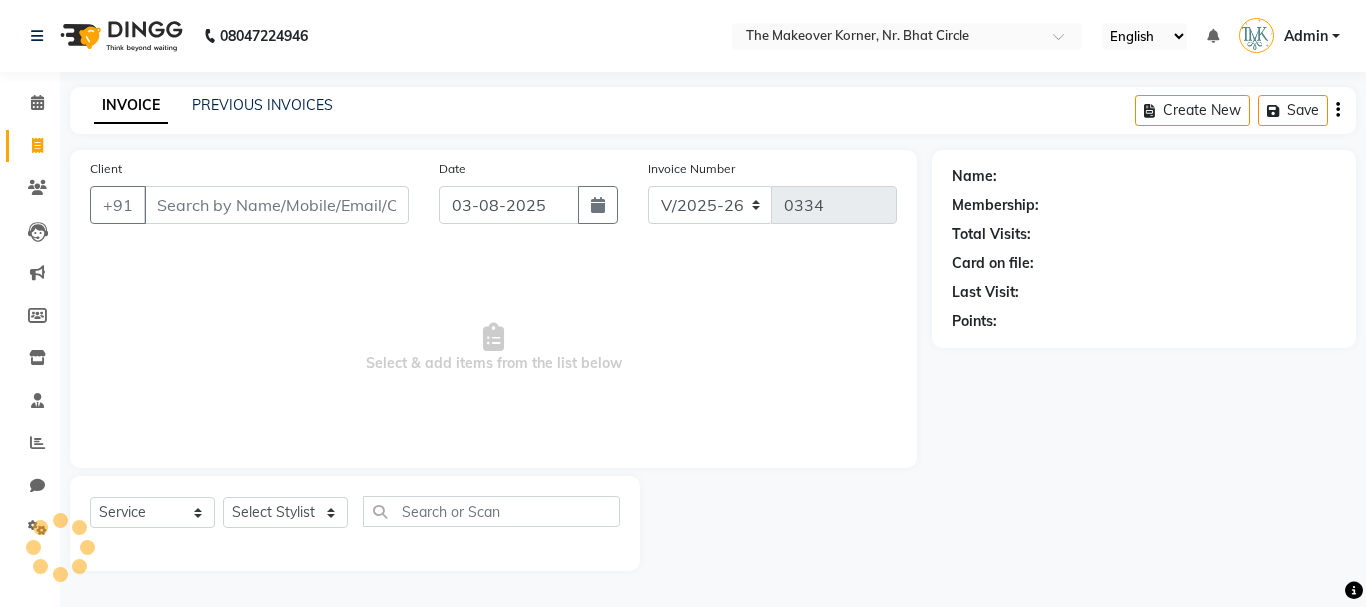 click on "Client" at bounding box center [276, 205] 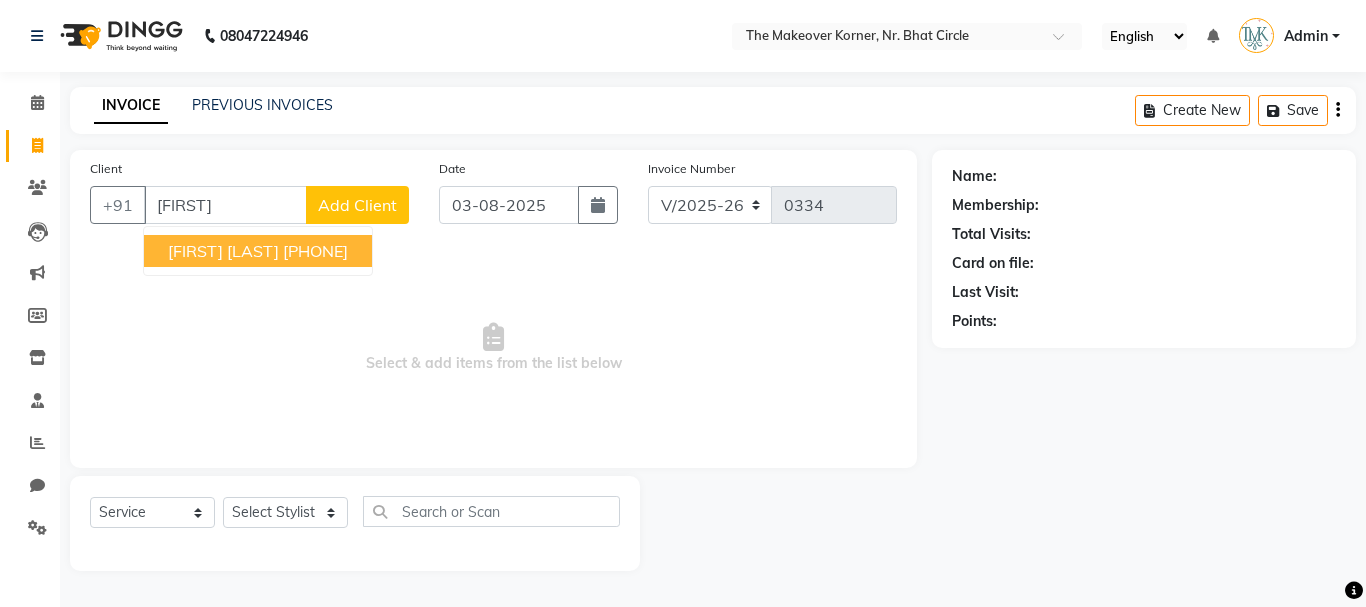 click on "GRISHMA MODI" at bounding box center (223, 251) 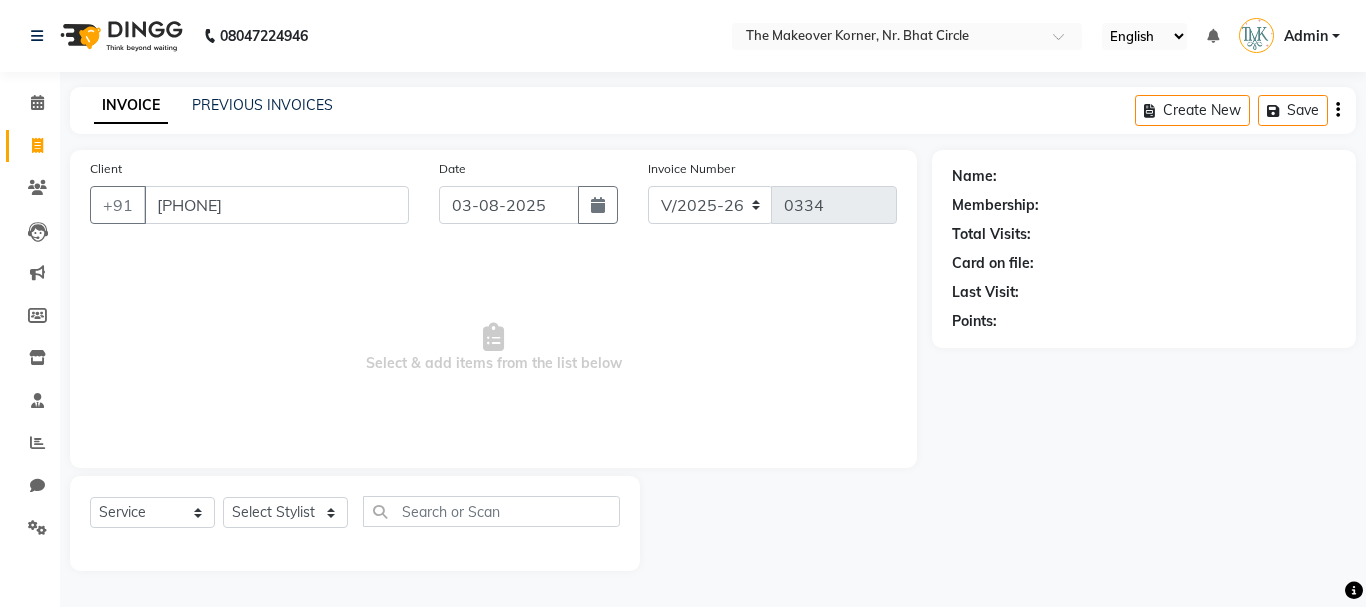 type on "8154900065" 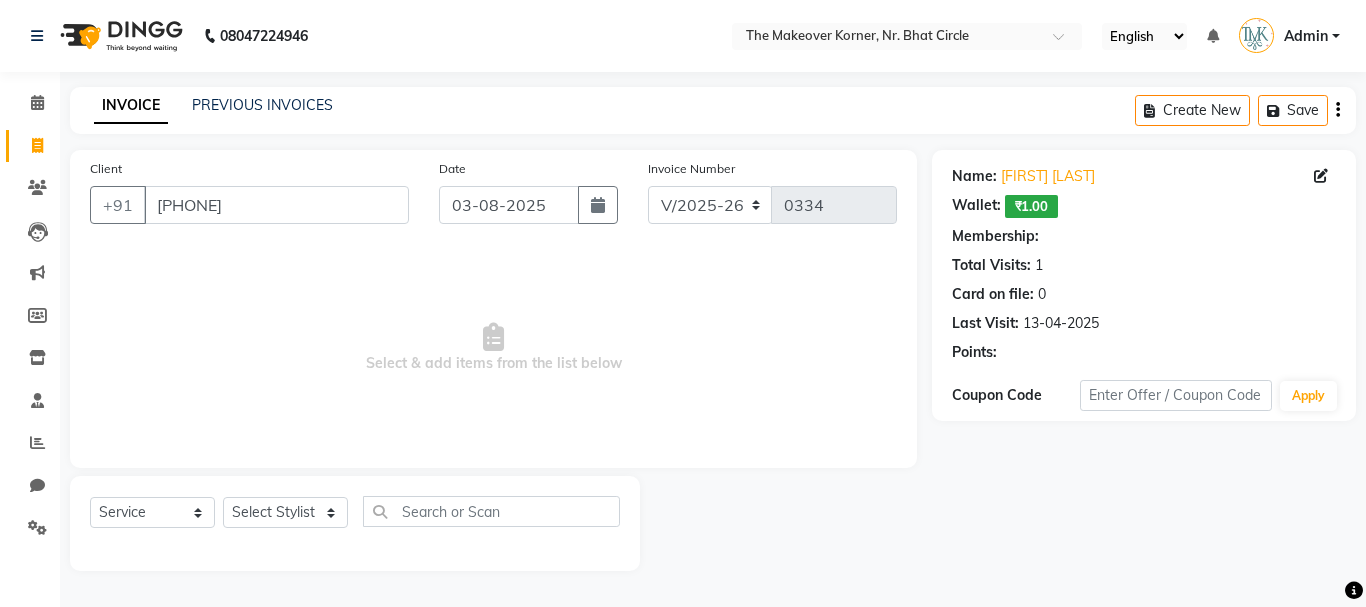 select on "1: Object" 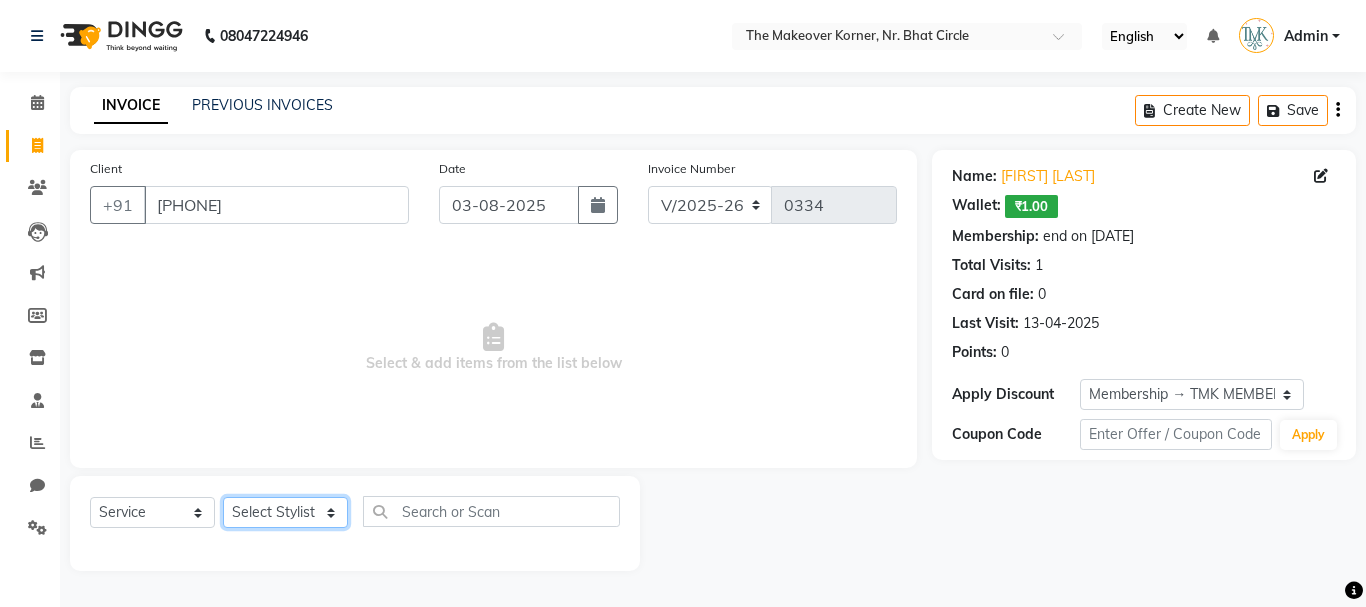 click on "Select Stylist Admin KARISHMA CHAWLA SACHIN BHANUSHALI VANSHITA PARMAR" 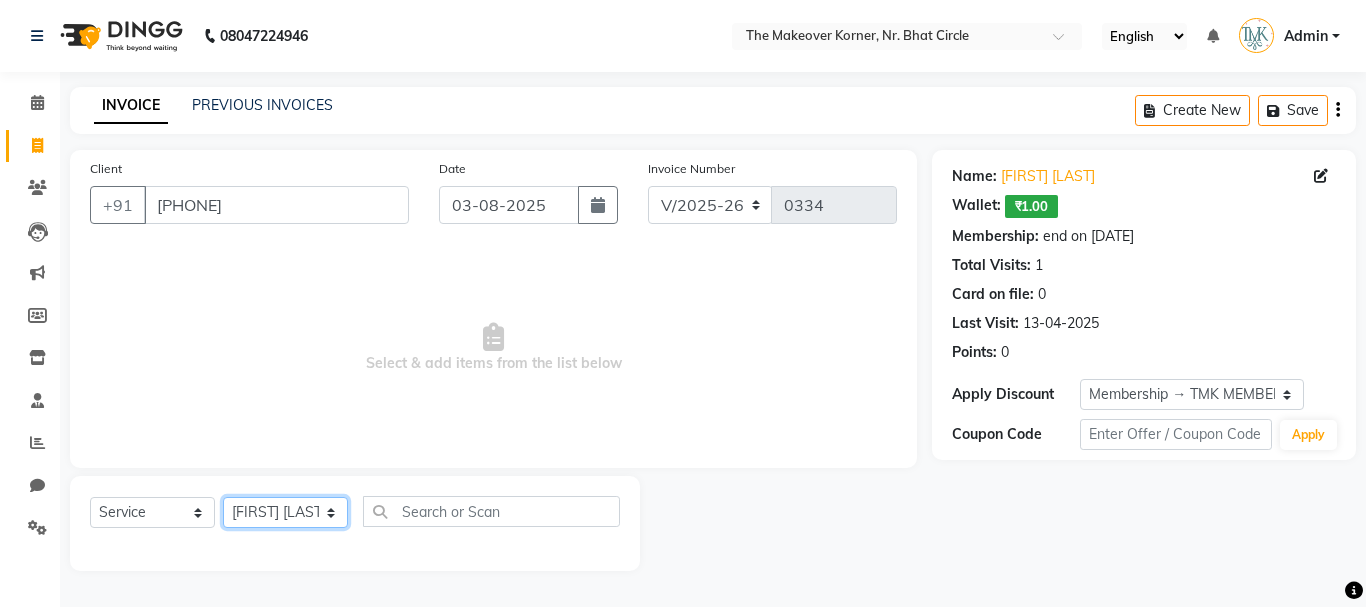 click on "Select Stylist Admin KARISHMA CHAWLA SACHIN BHANUSHALI VANSHITA PARMAR" 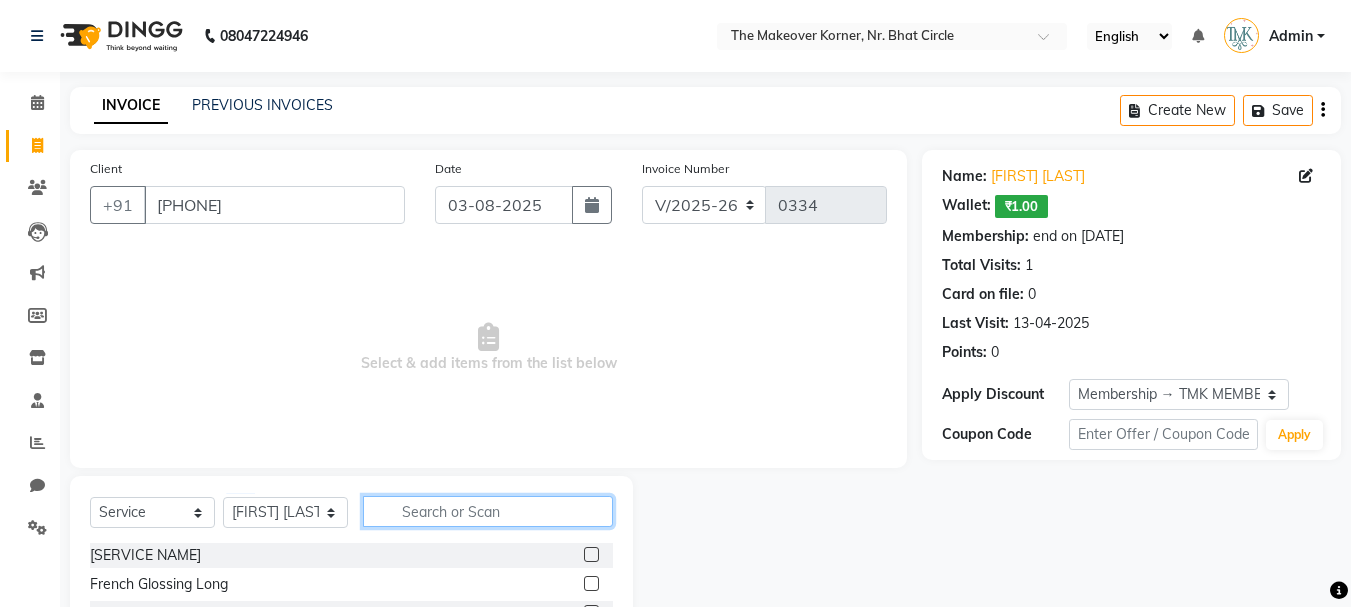 click 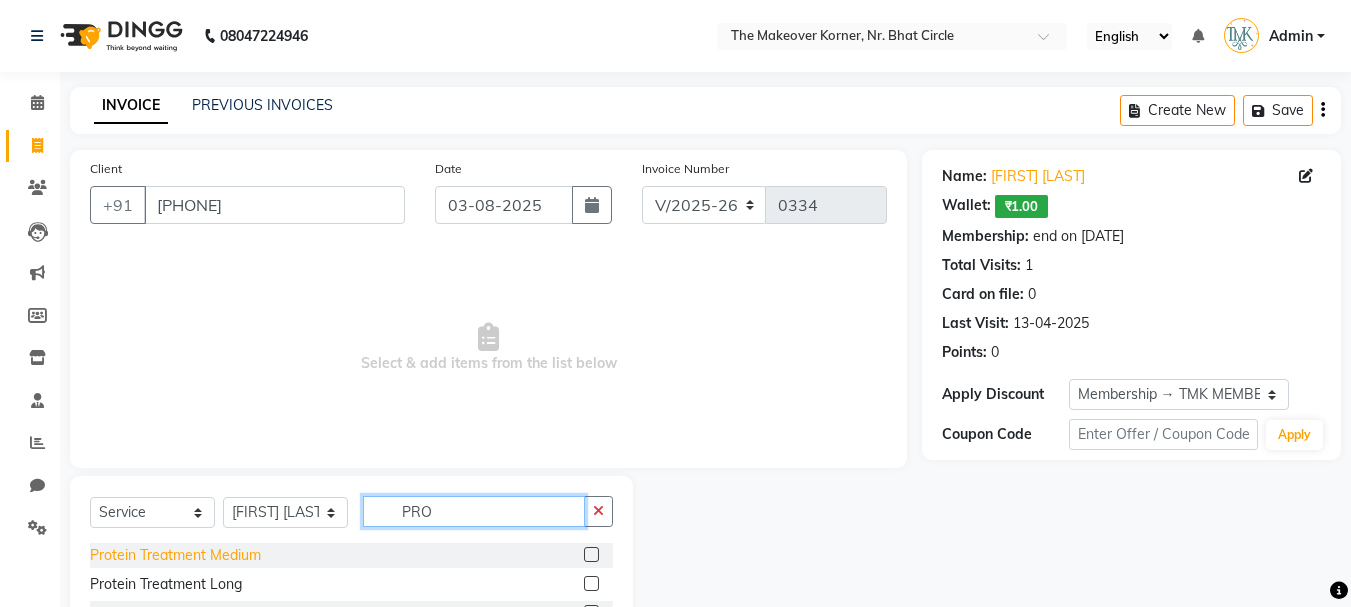 type on "PRO" 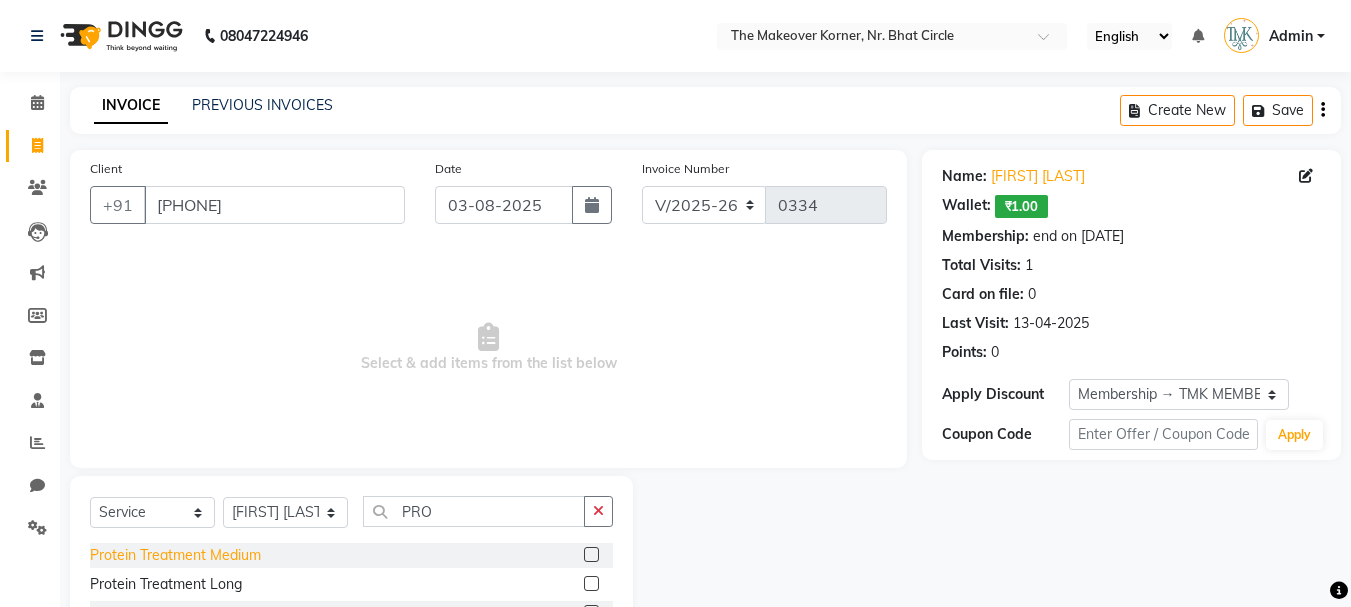 click on "Protein Treatment Medium" 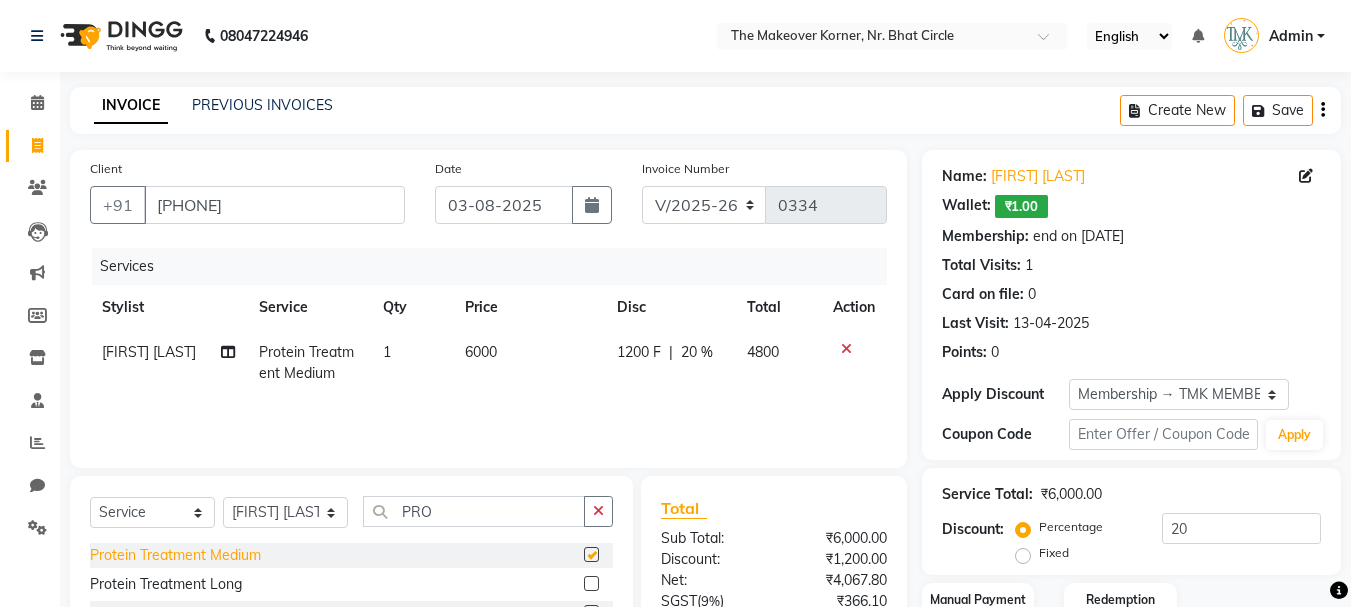 checkbox on "false" 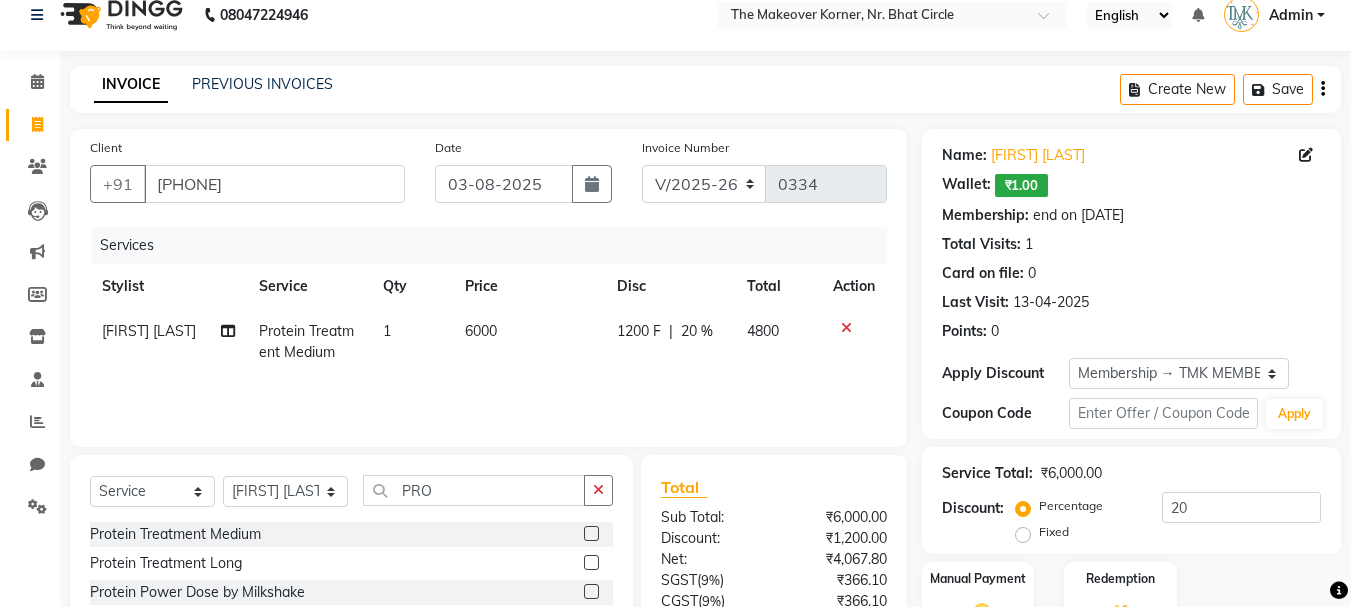 scroll, scrollTop: 0, scrollLeft: 0, axis: both 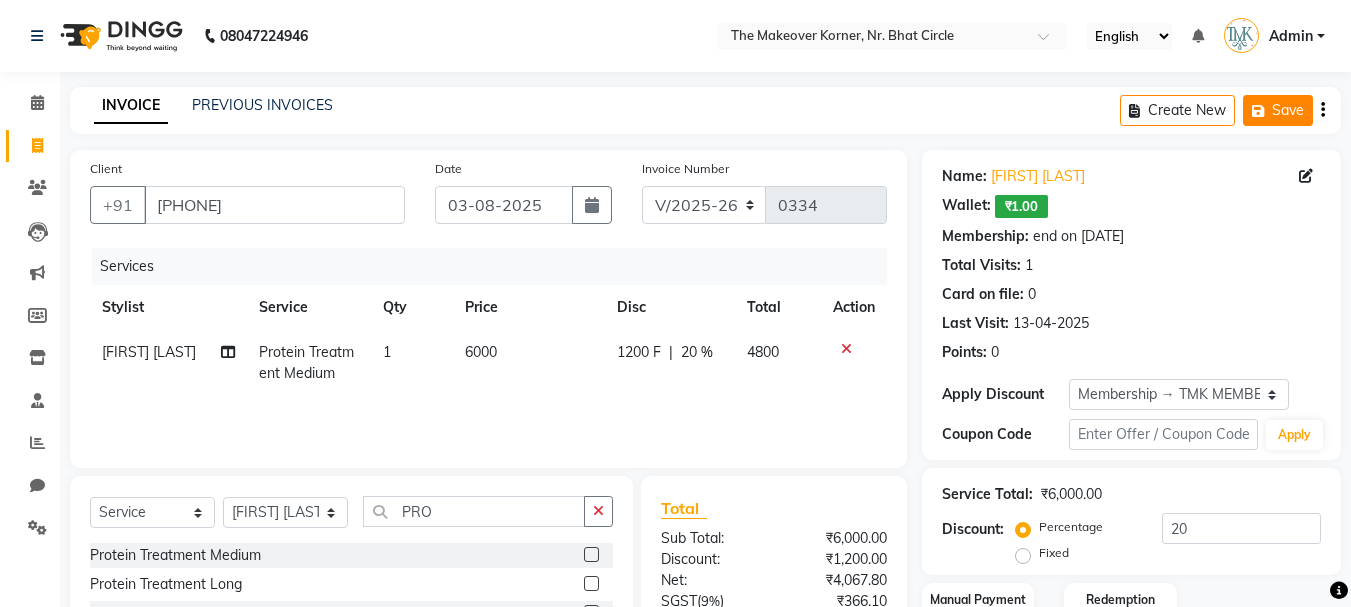 click 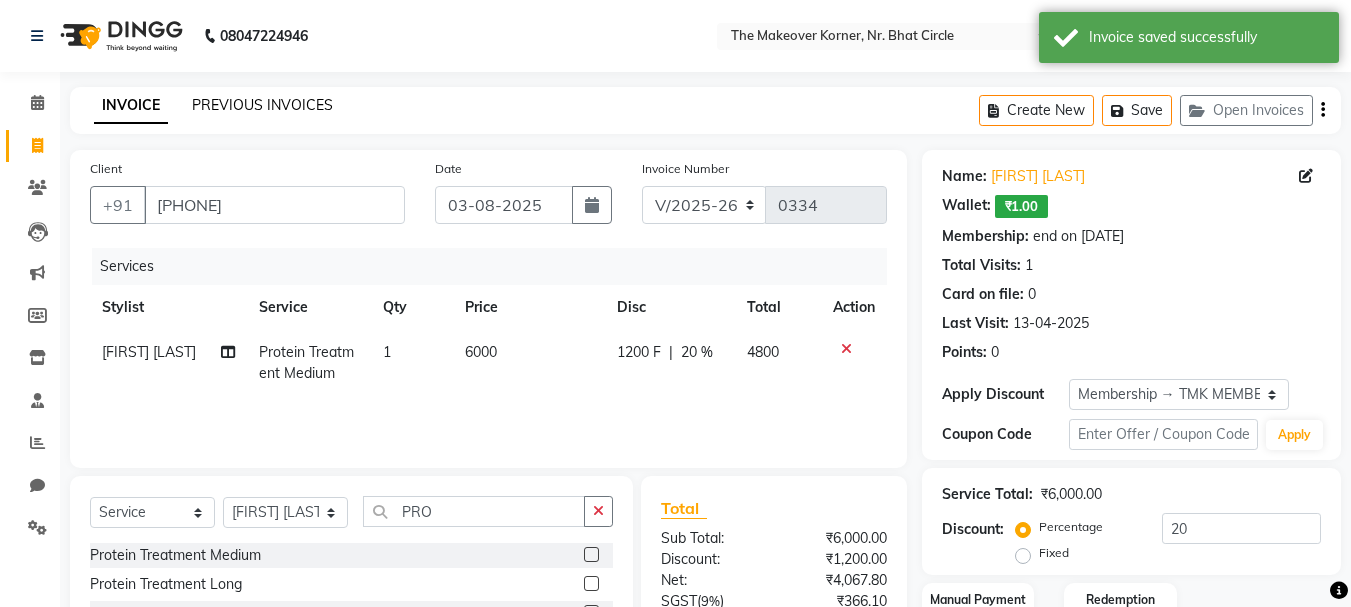 click on "PREVIOUS INVOICES" 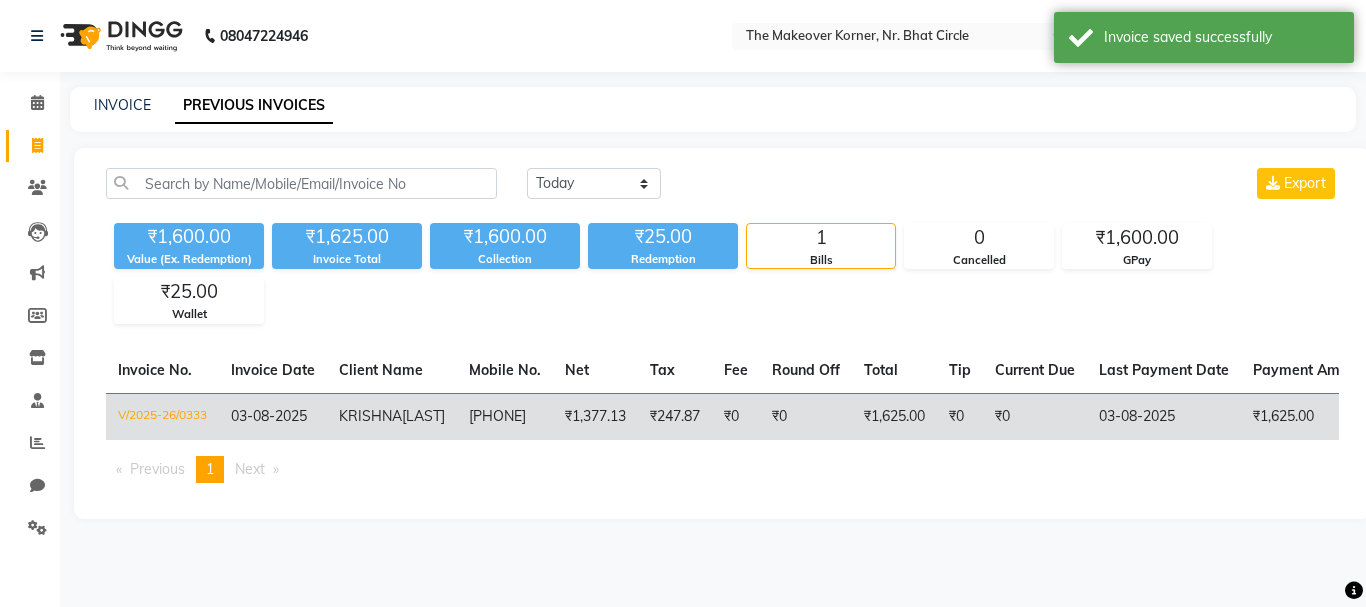 click on "V/2025-26/0333" 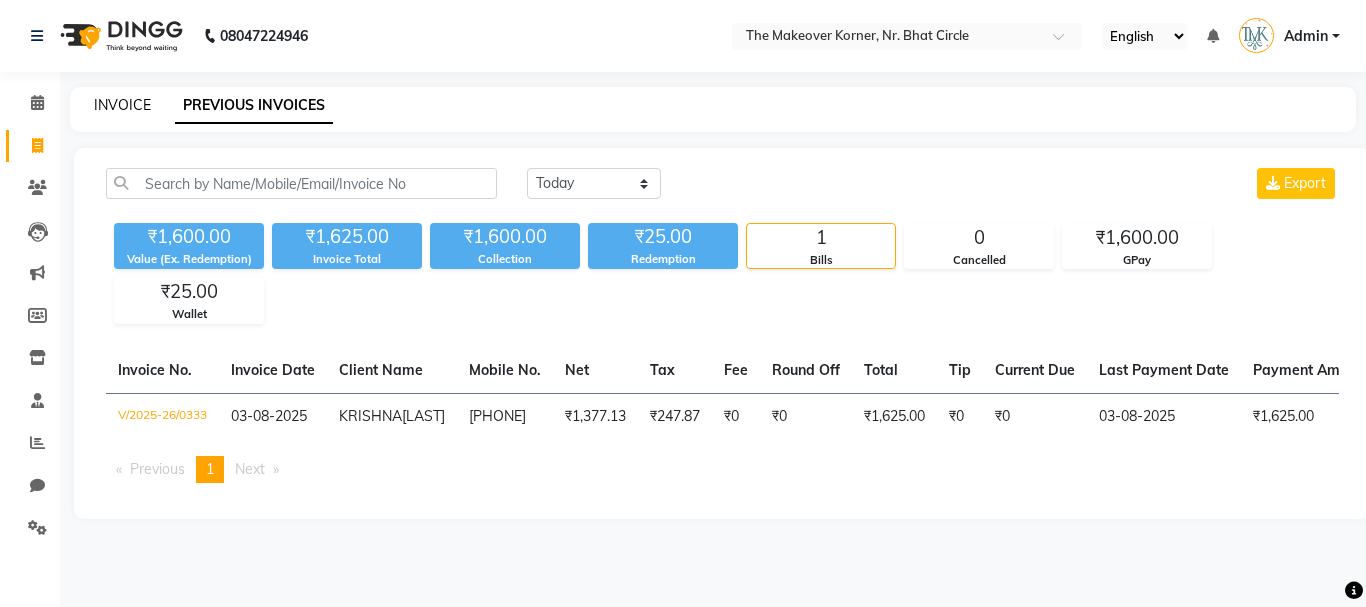 click on "INVOICE" 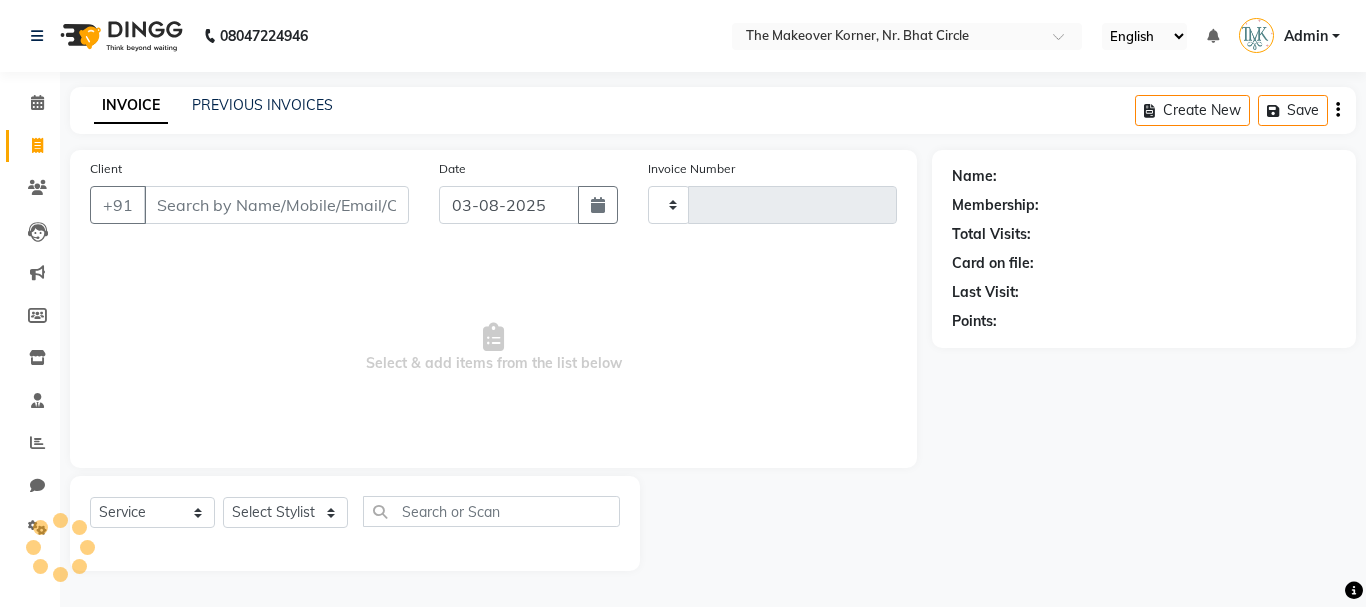 type on "0334" 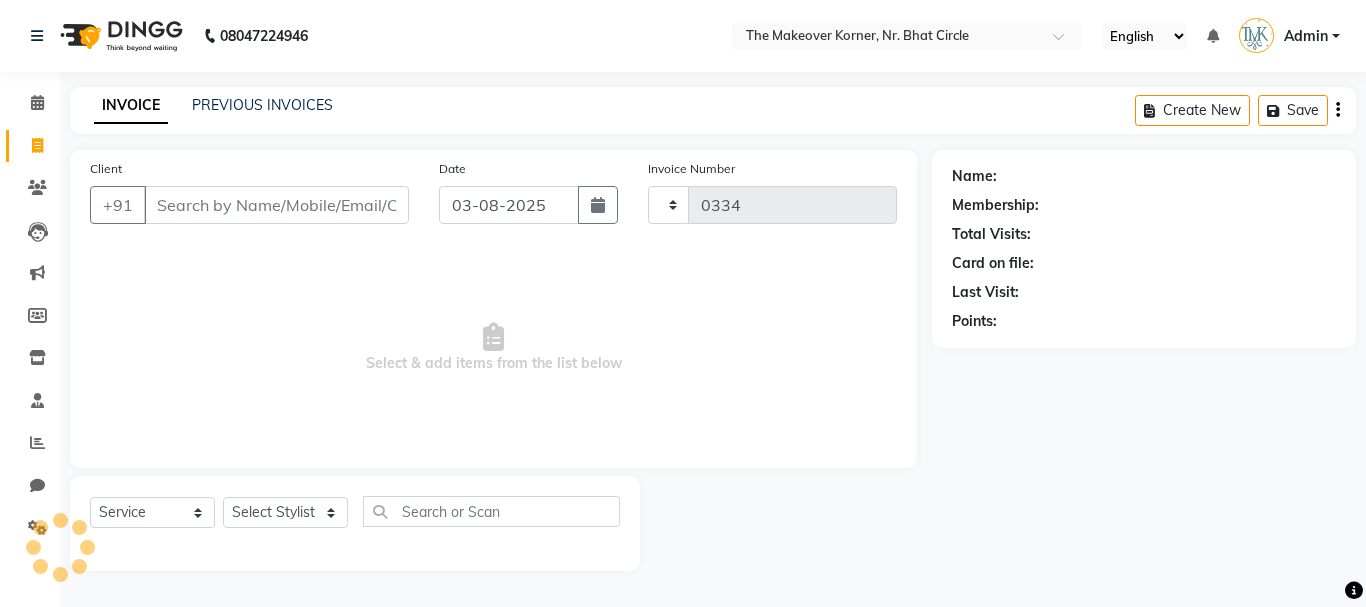 select on "5477" 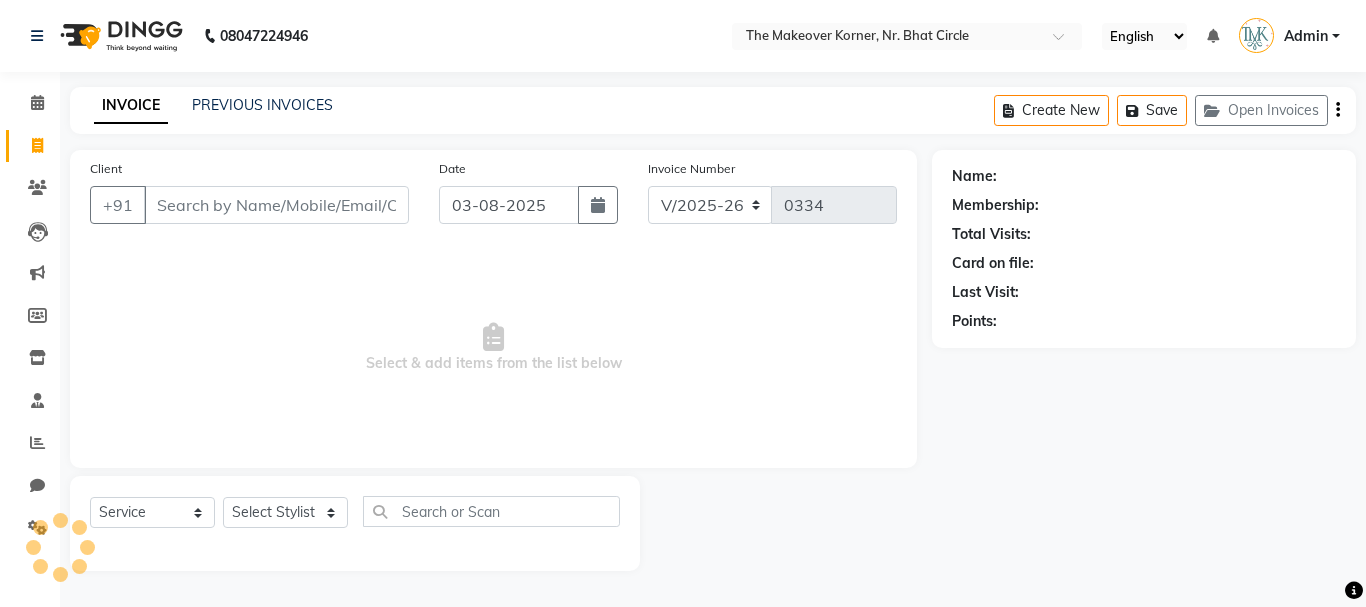 click on "Client" at bounding box center [276, 205] 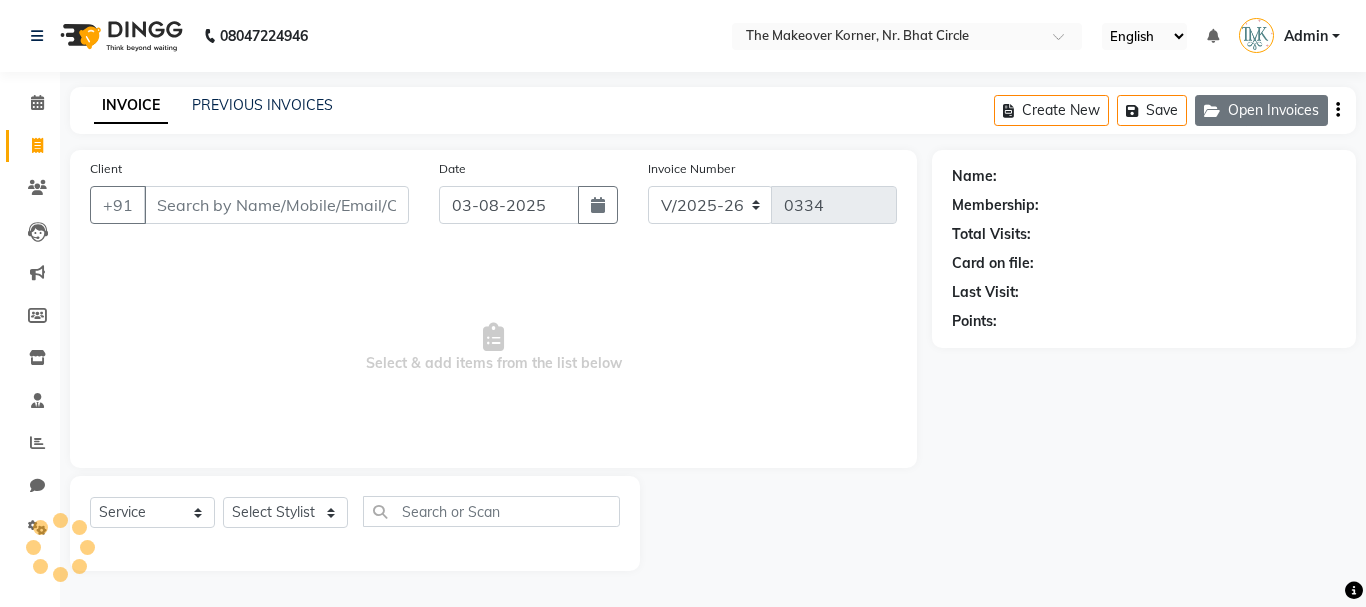 click on "Open Invoices" 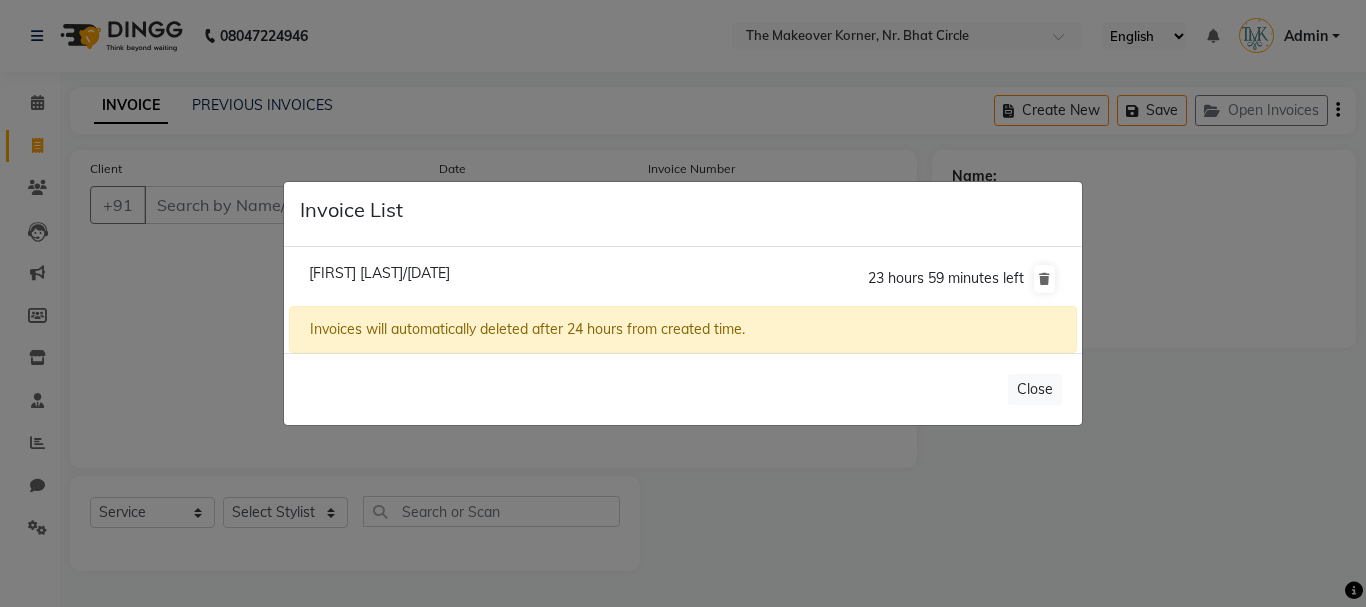 click on "Grishma Modi/03 August 2025" 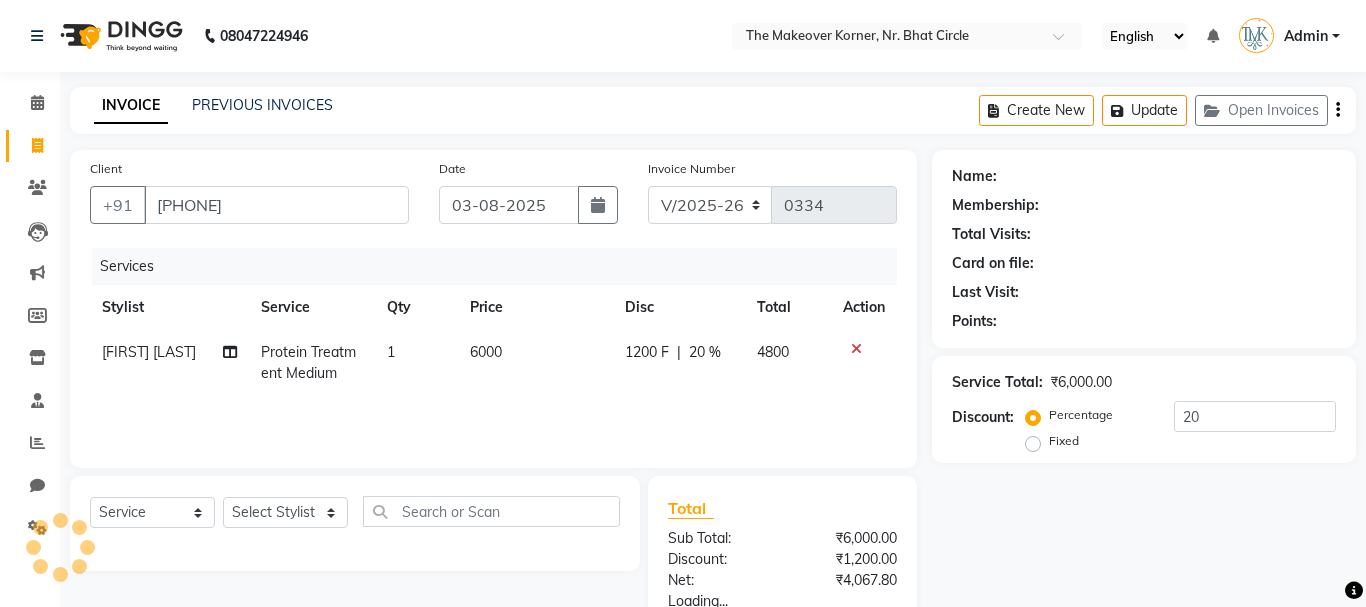 type on "0" 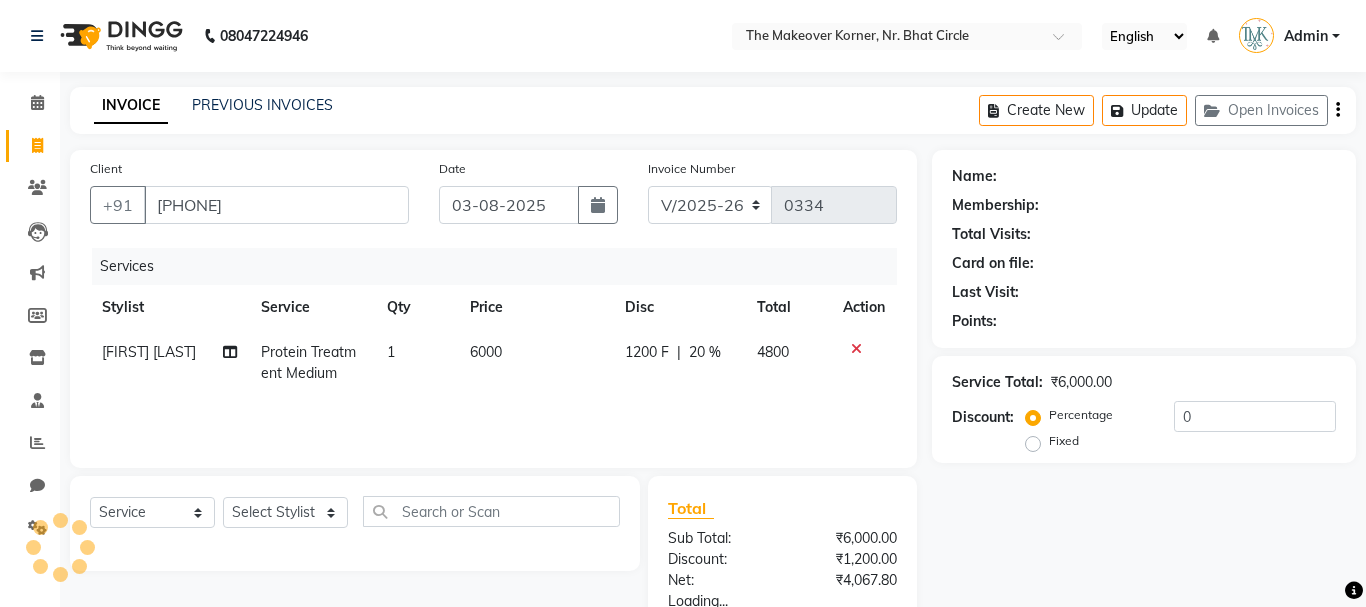 select on "1: Object" 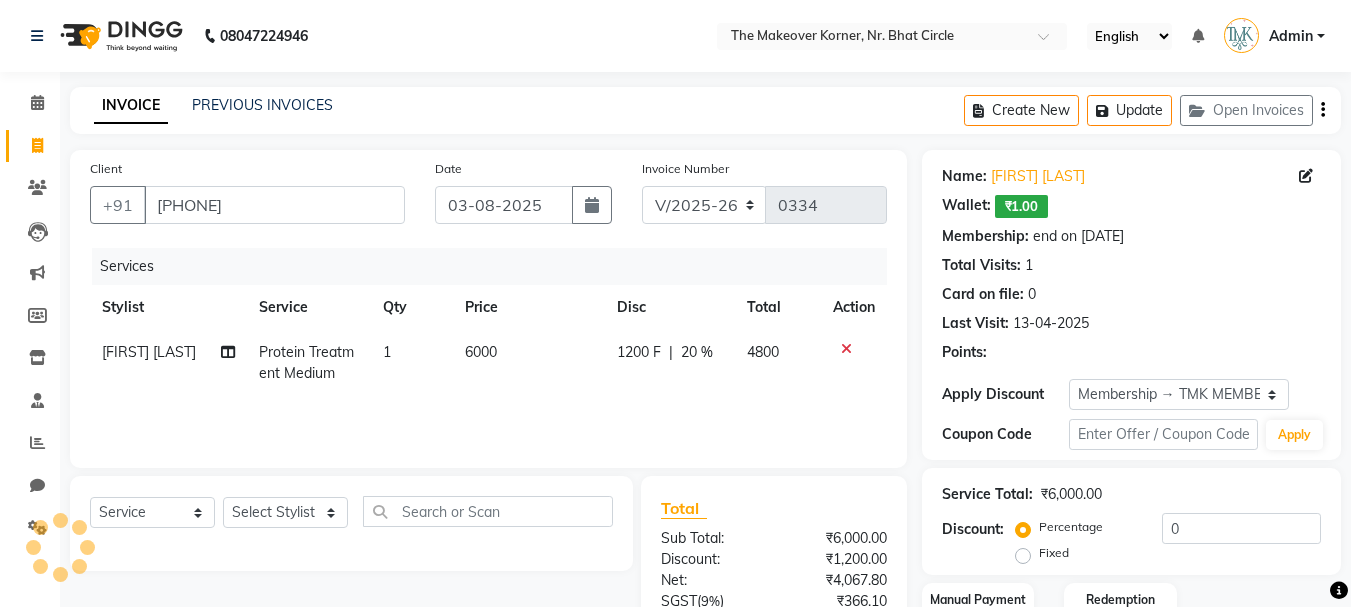 type on "20" 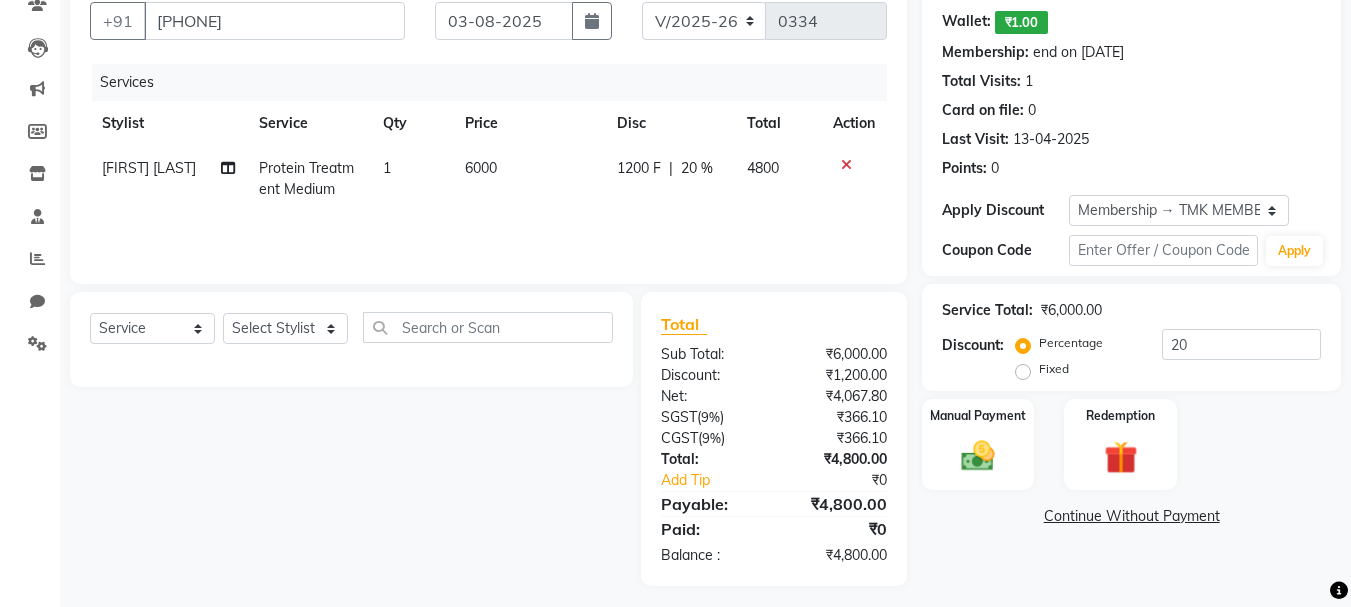 scroll, scrollTop: 193, scrollLeft: 0, axis: vertical 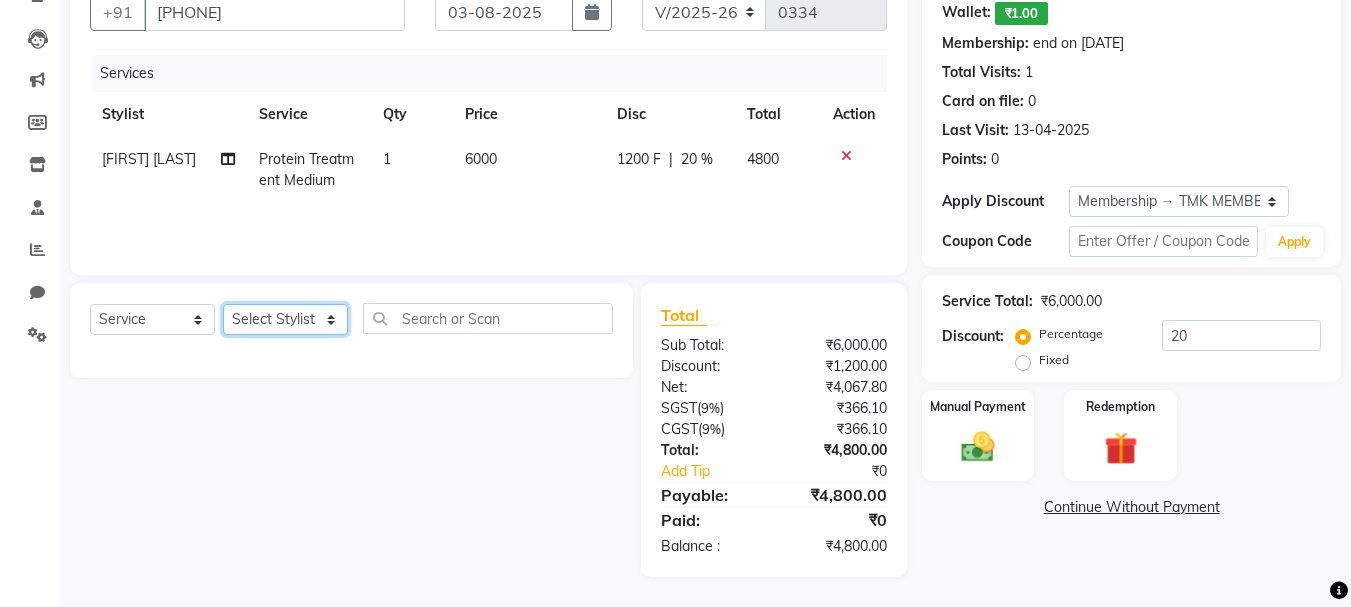 click on "Select Stylist Admin KARISHMA CHAWLA SACHIN BHANUSHALI VANSHITA PARMAR" 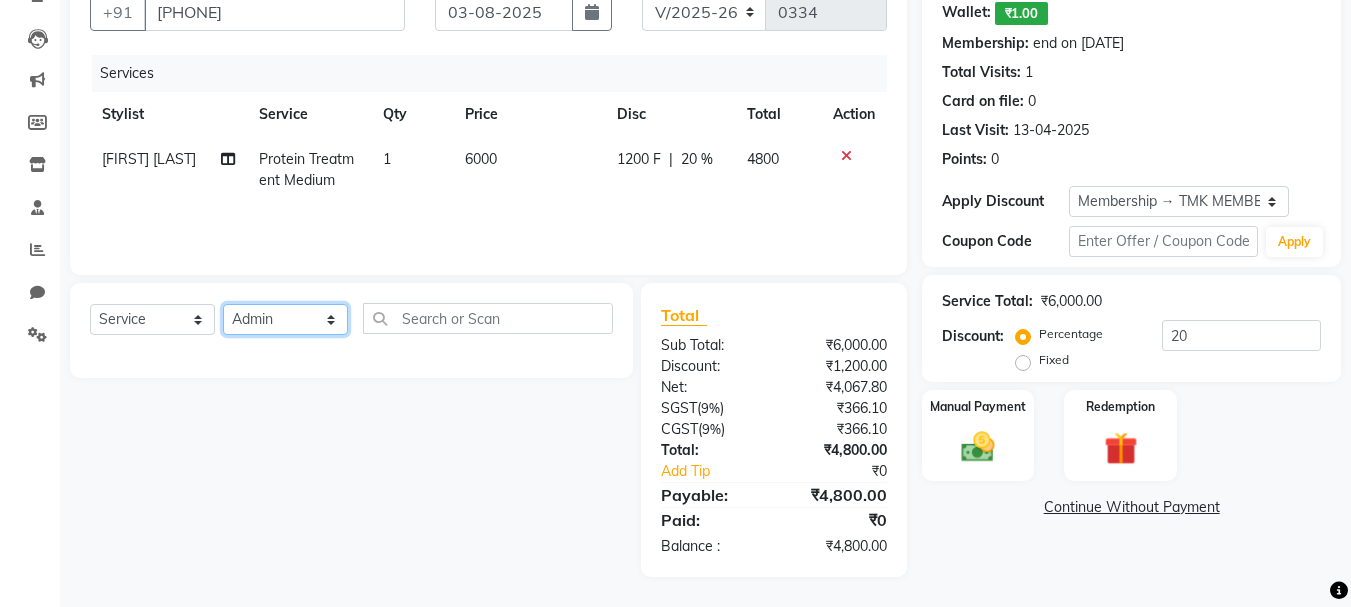 click on "Select Stylist Admin KARISHMA CHAWLA SACHIN BHANUSHALI VANSHITA PARMAR" 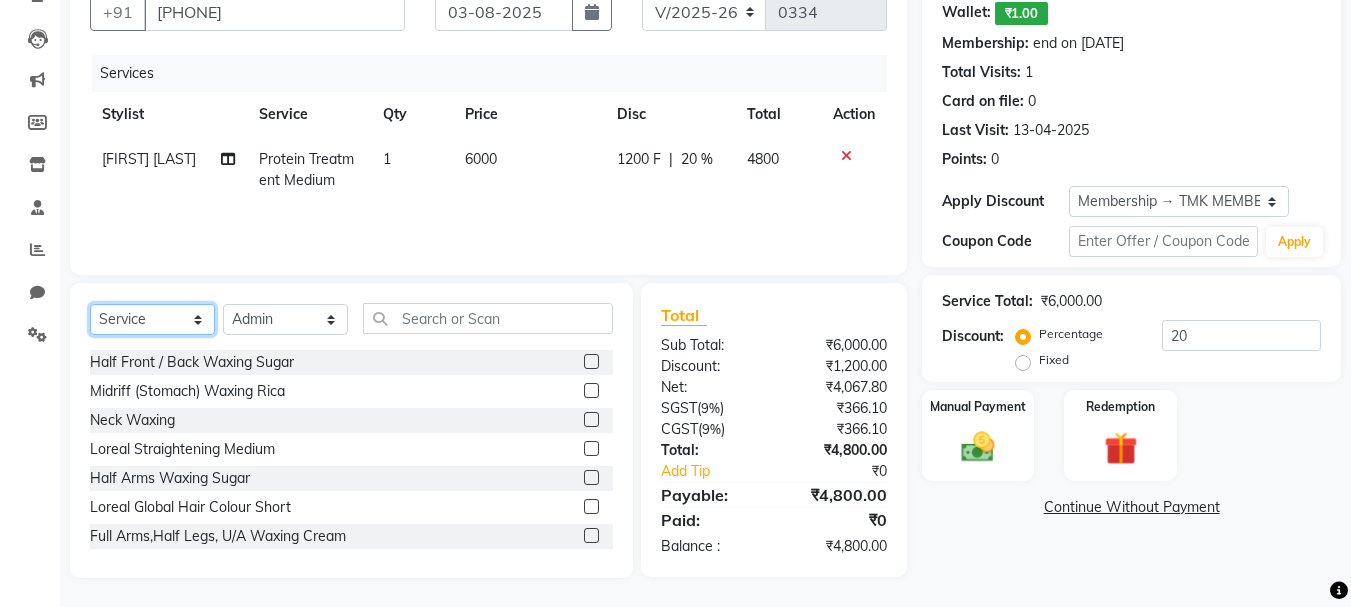 click on "Select  Service  Product  Membership  Package Voucher Prepaid Gift Card" 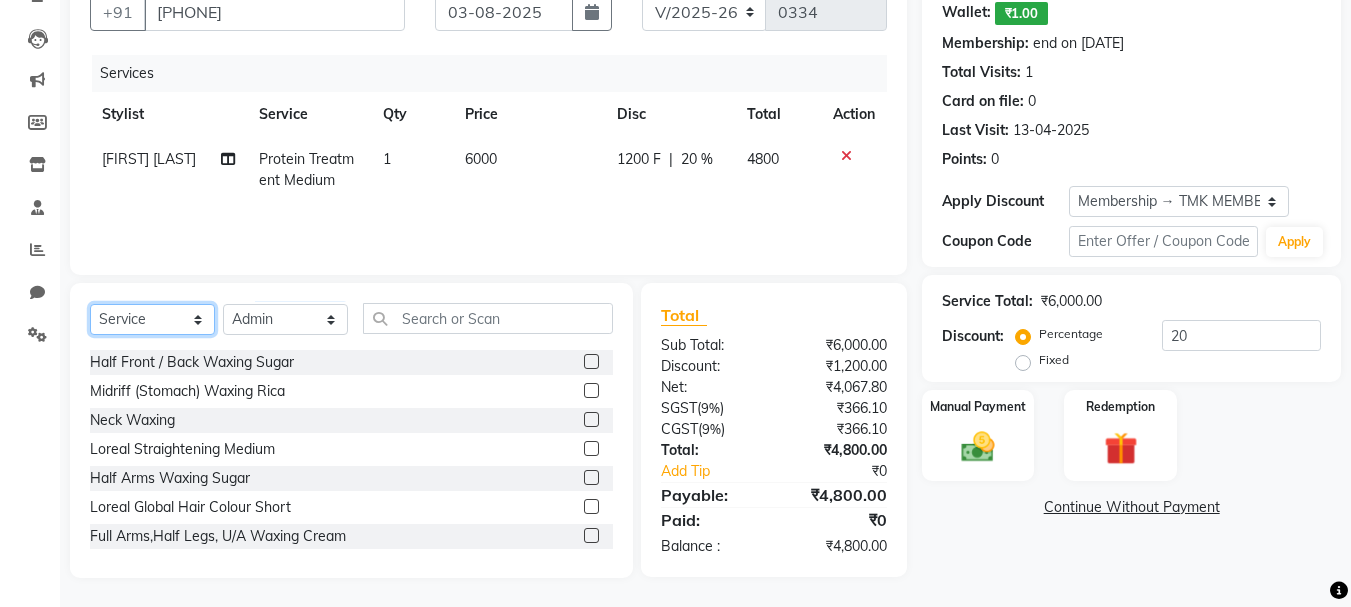 select on "product" 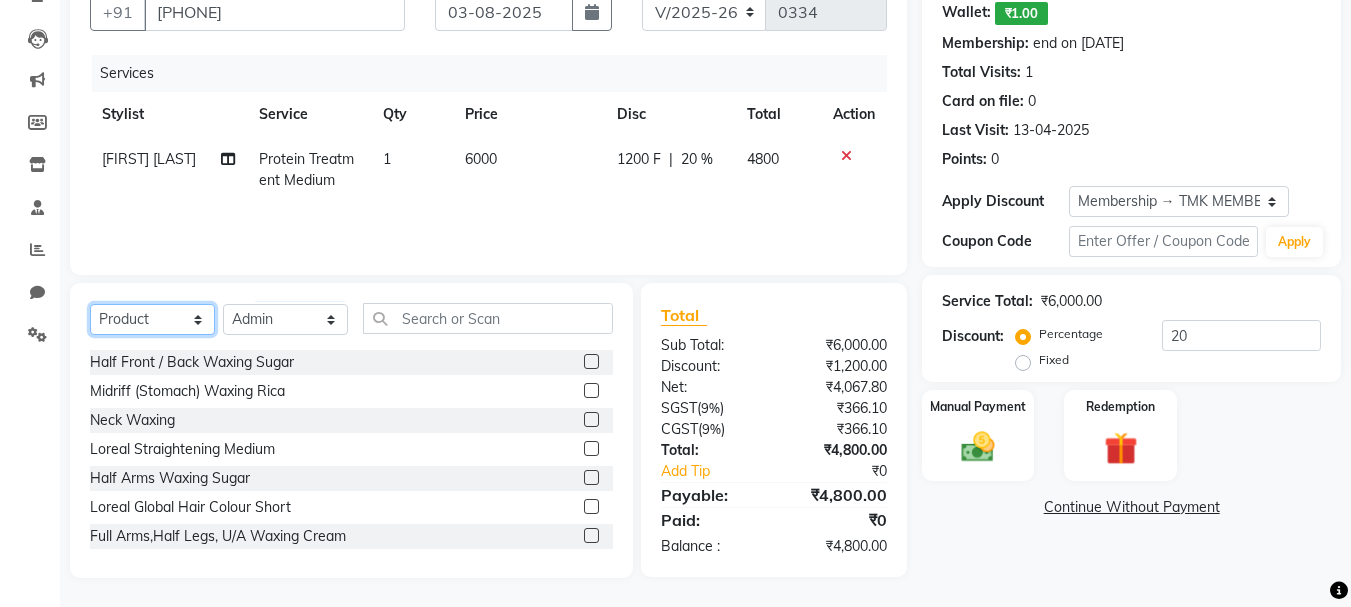 click on "Select  Service  Product  Membership  Package Voucher Prepaid Gift Card" 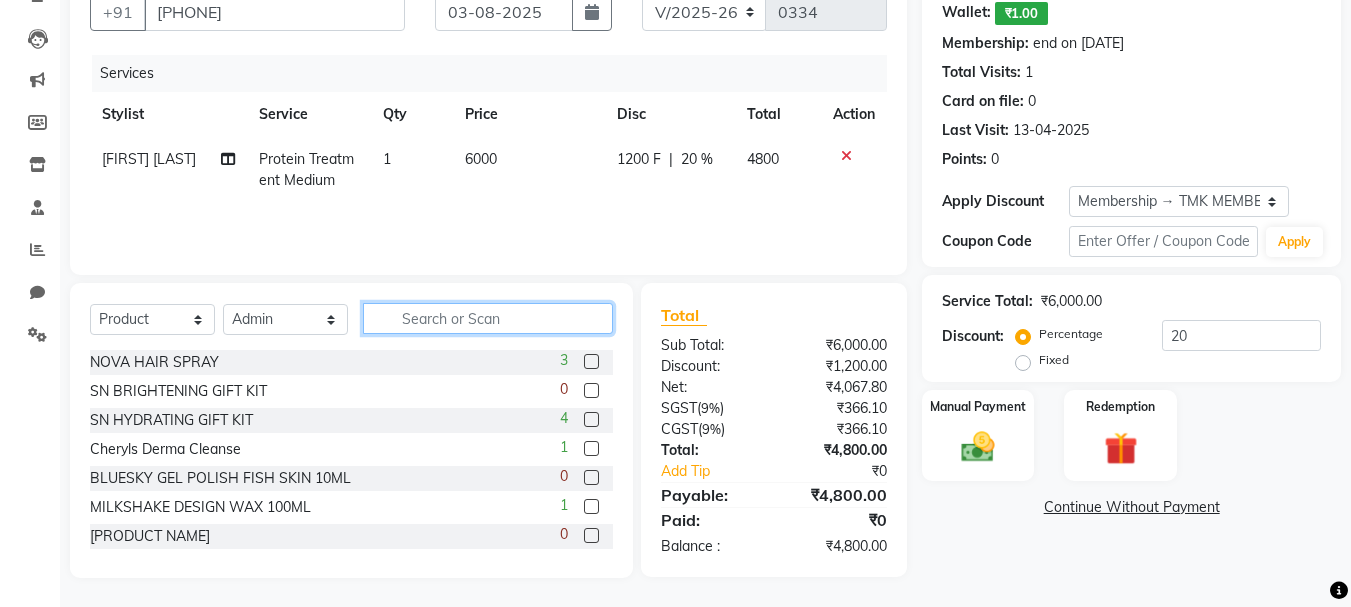 click 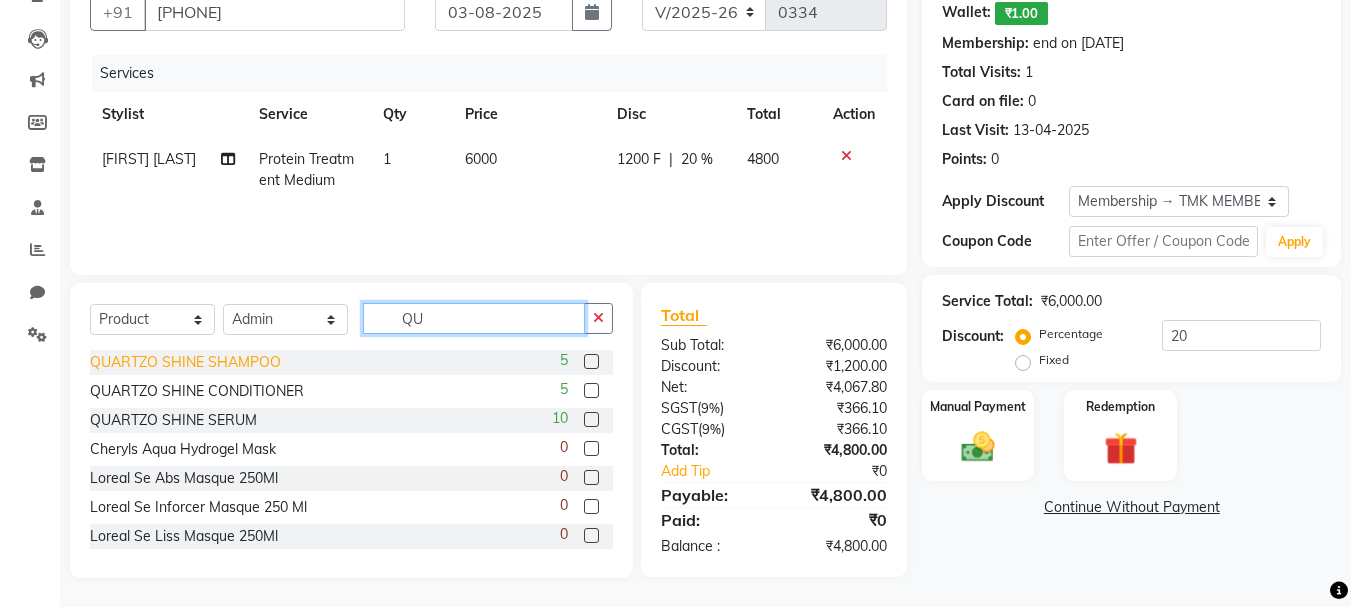 type on "QU" 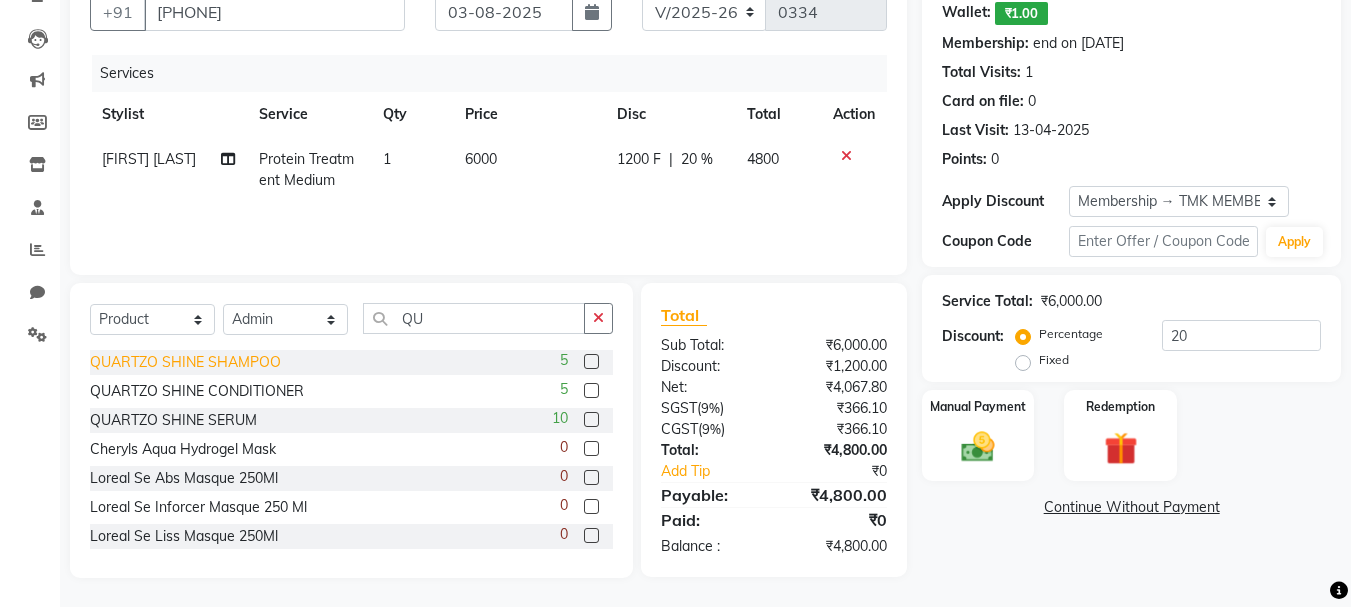 click on "QUARTZO SHINE SHAMPOO" 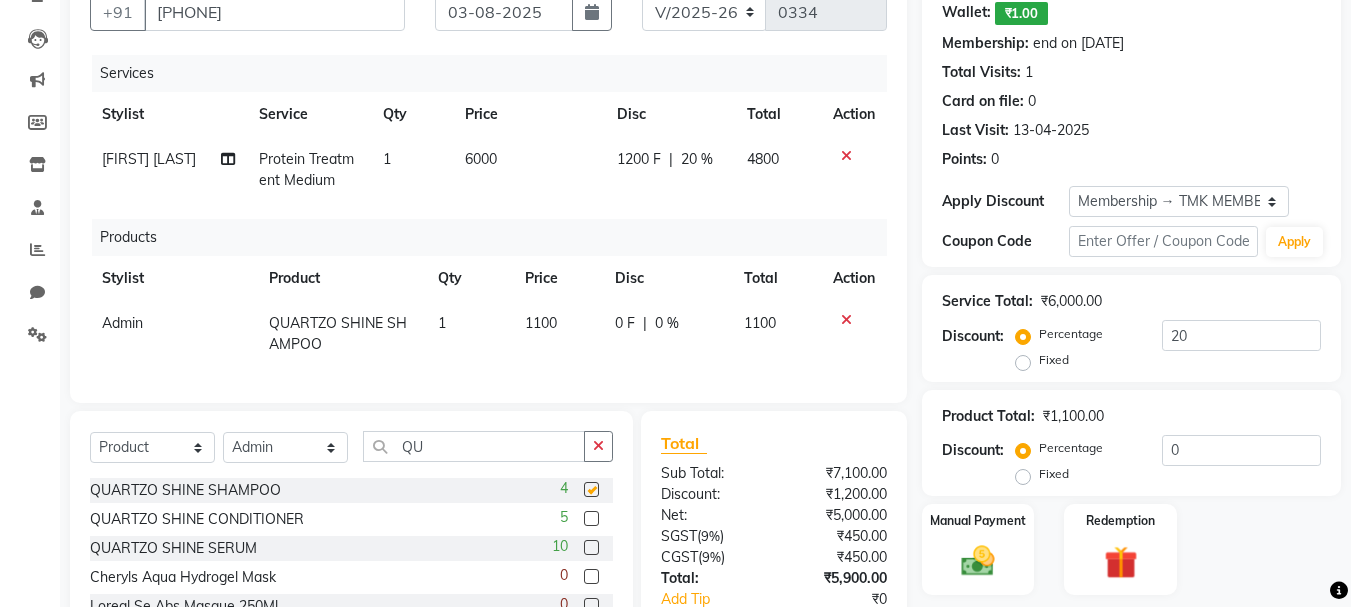 checkbox on "false" 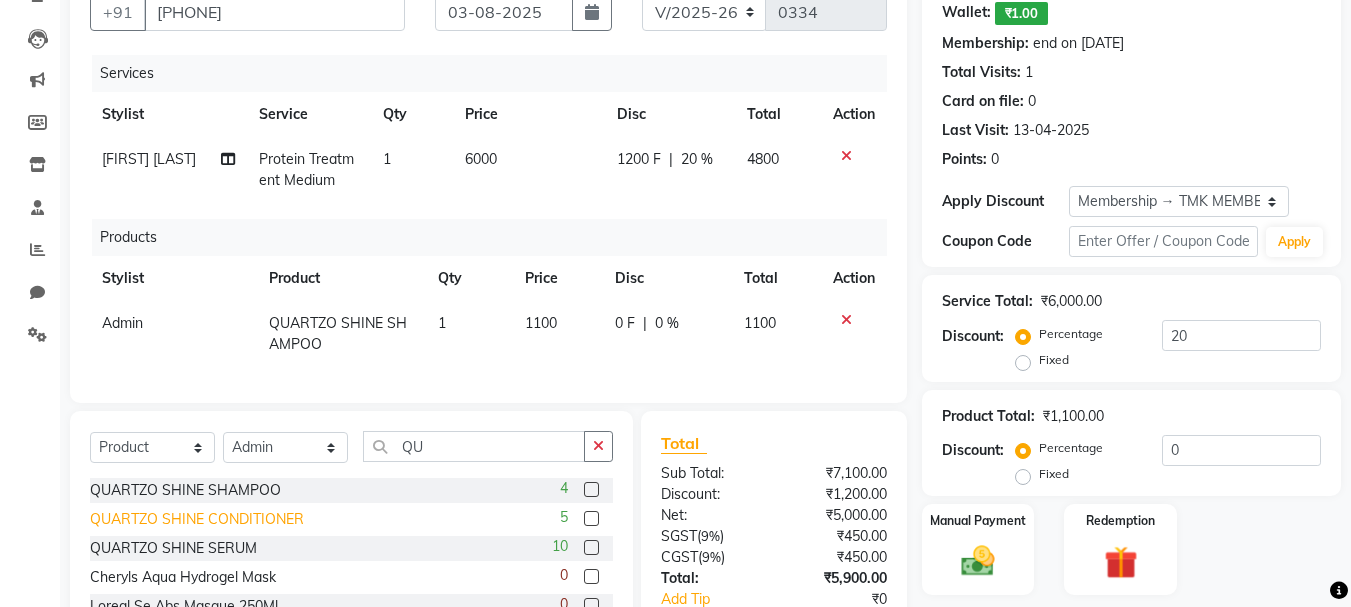 click on "QUARTZO SHINE CONDITIONER" 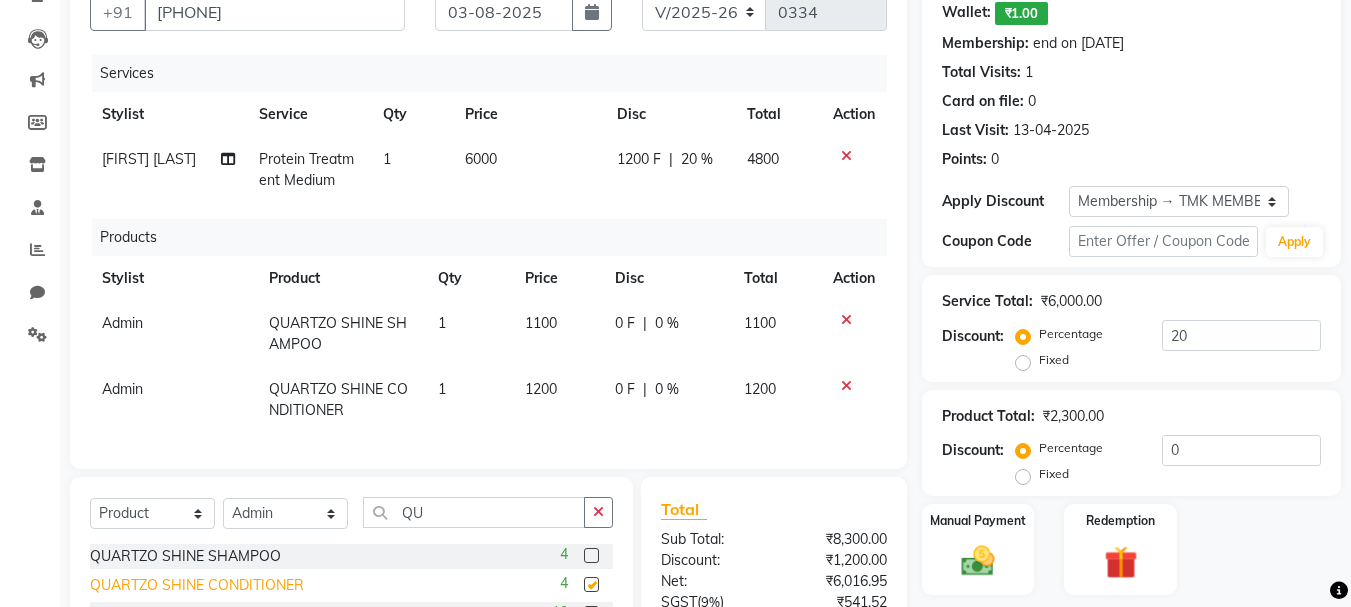 checkbox on "false" 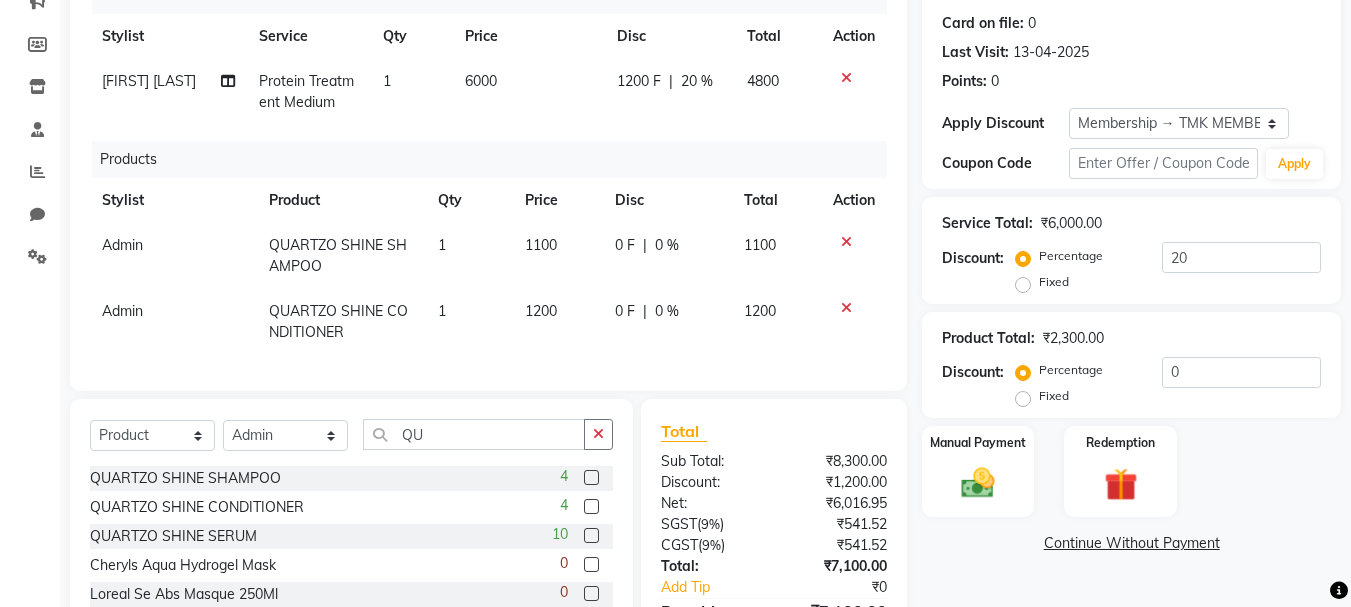scroll, scrollTop: 403, scrollLeft: 0, axis: vertical 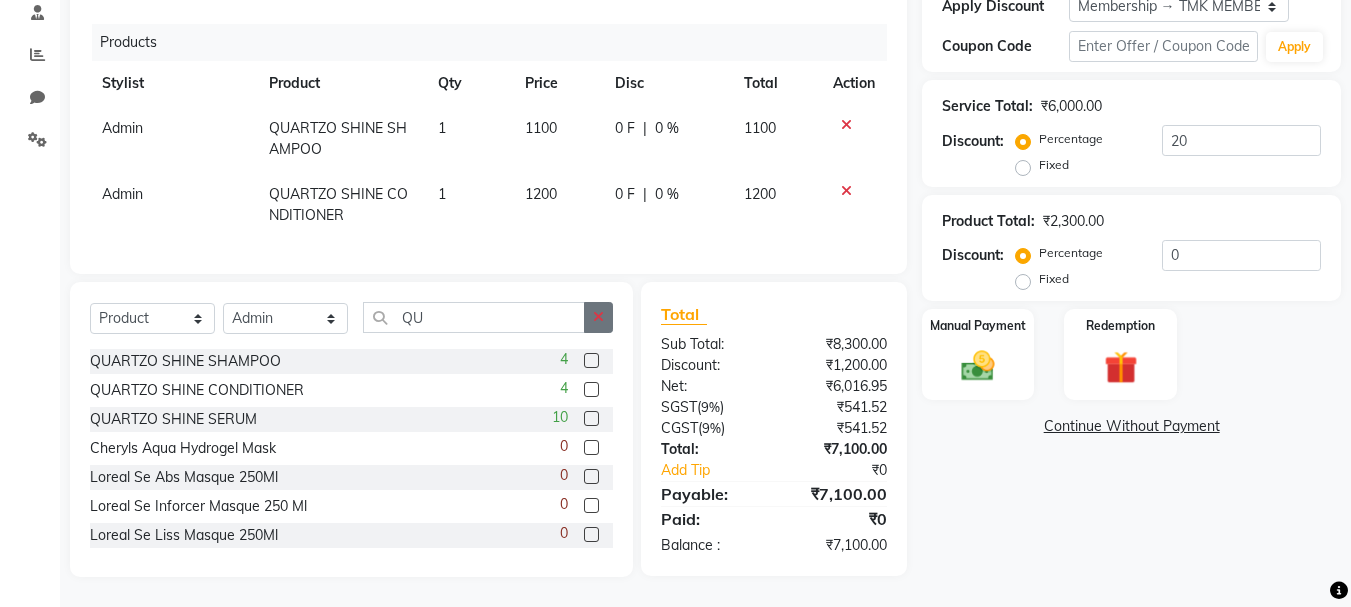 click 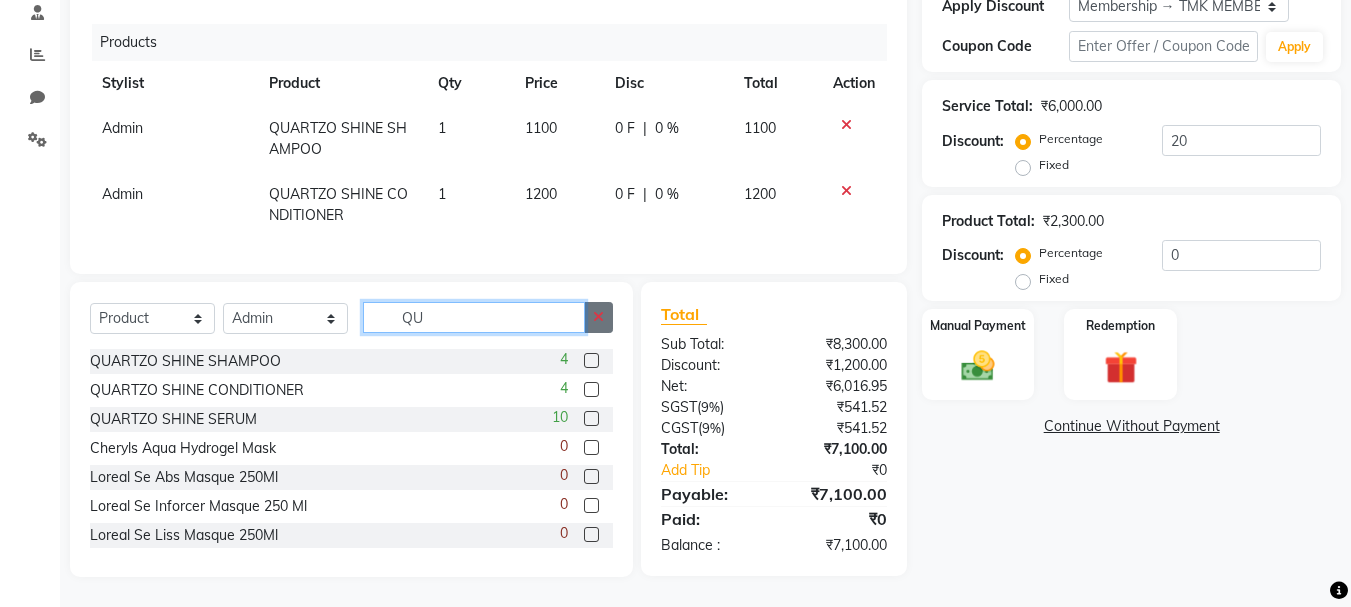 type 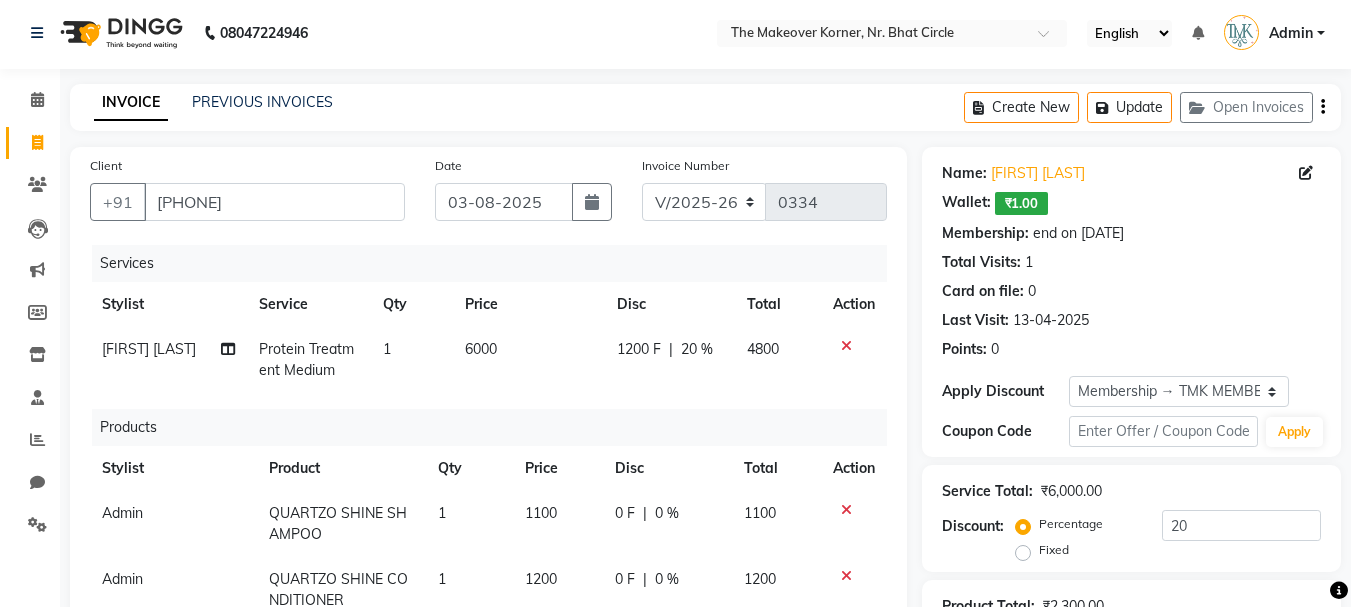scroll, scrollTop: 0, scrollLeft: 0, axis: both 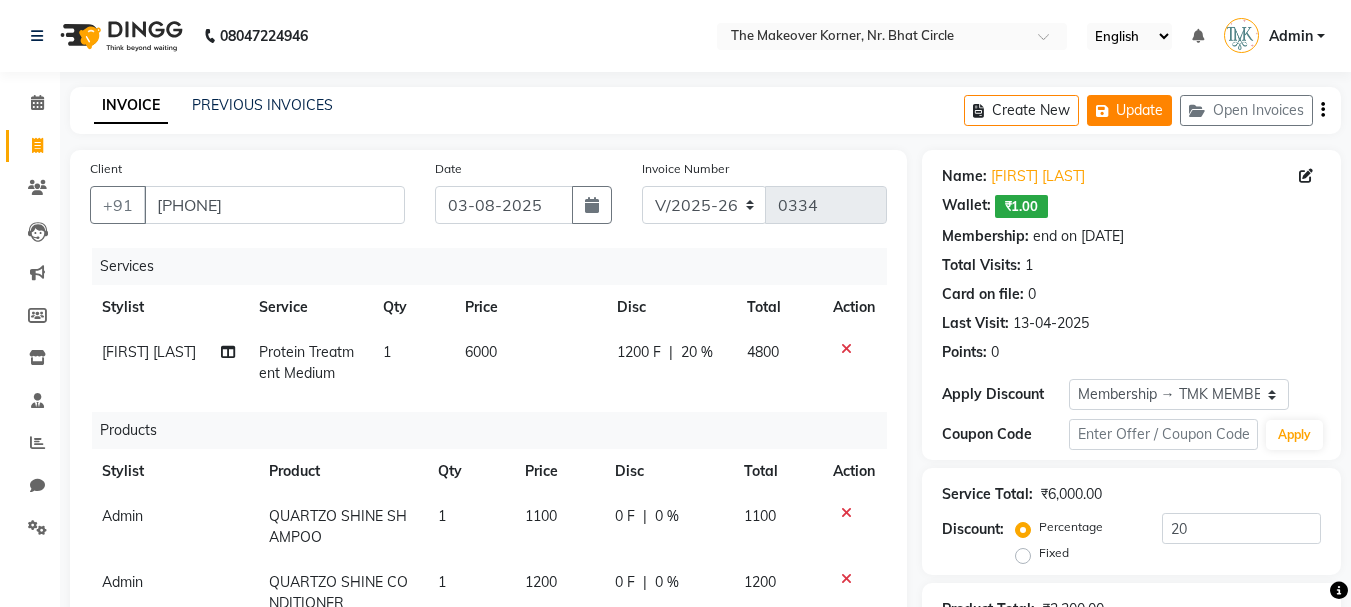click on "Update" 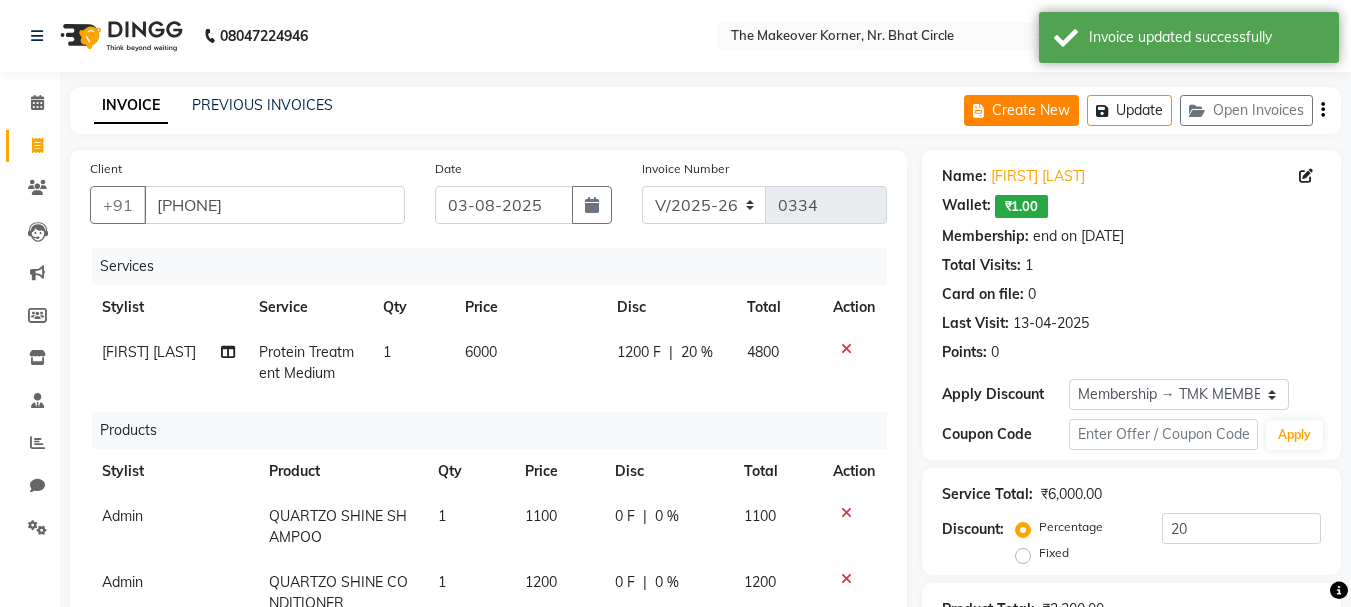 click on "Create New" 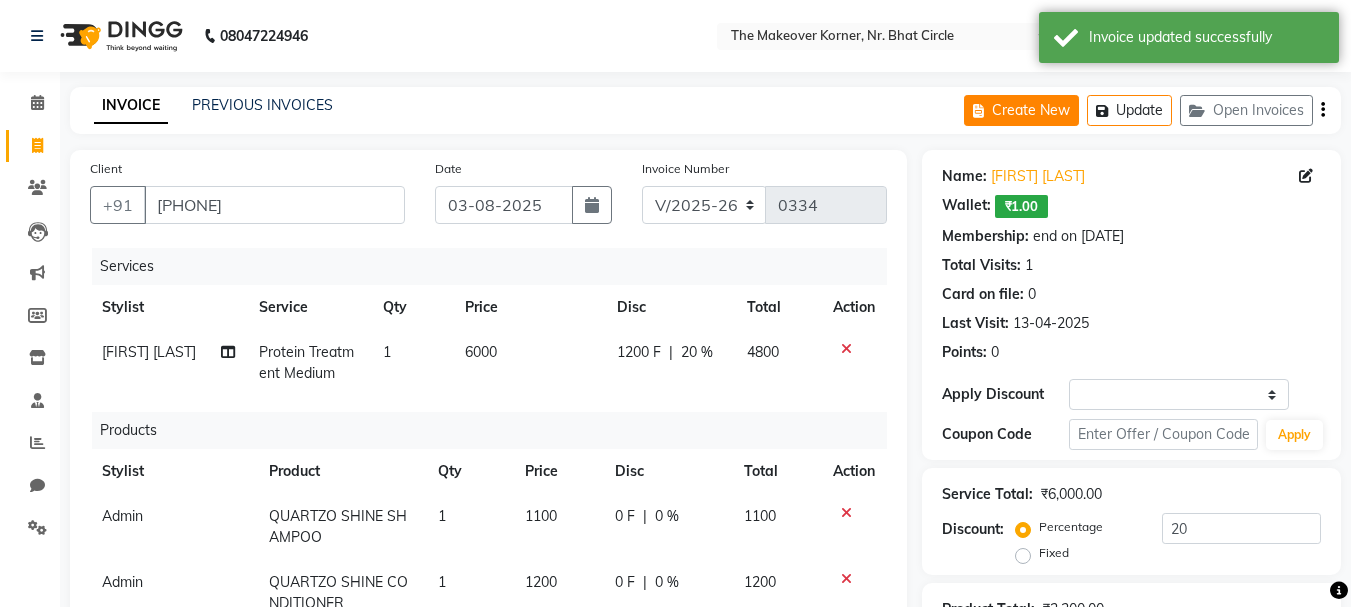 select on "service" 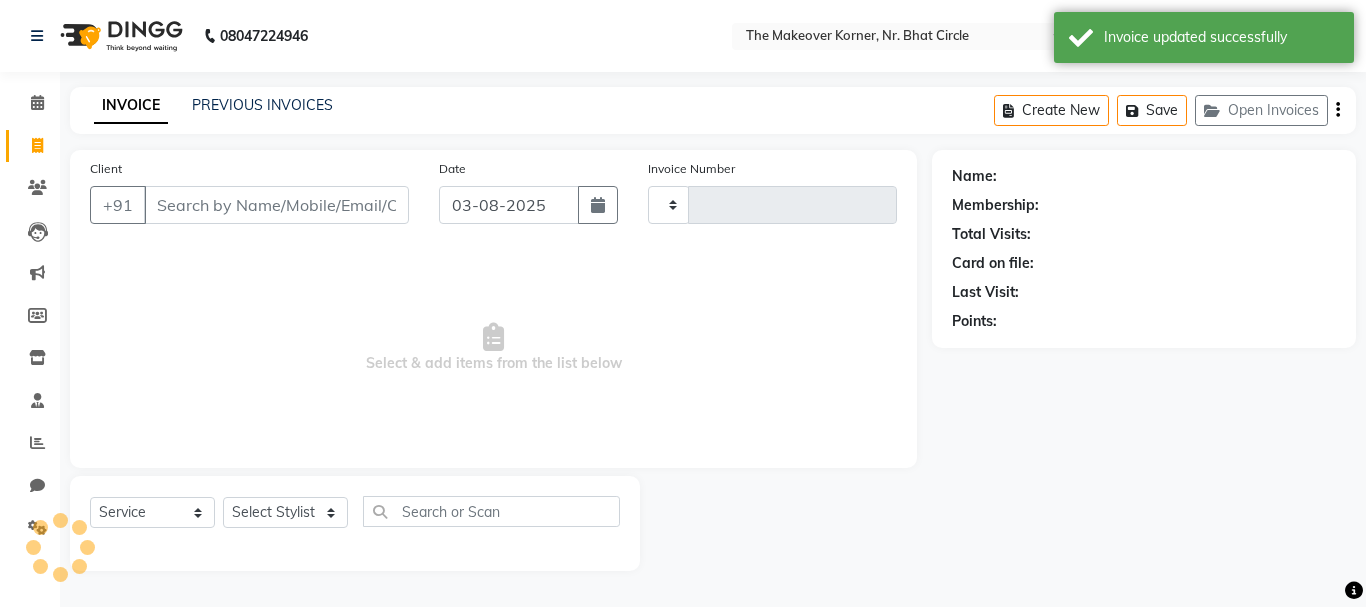 type on "0334" 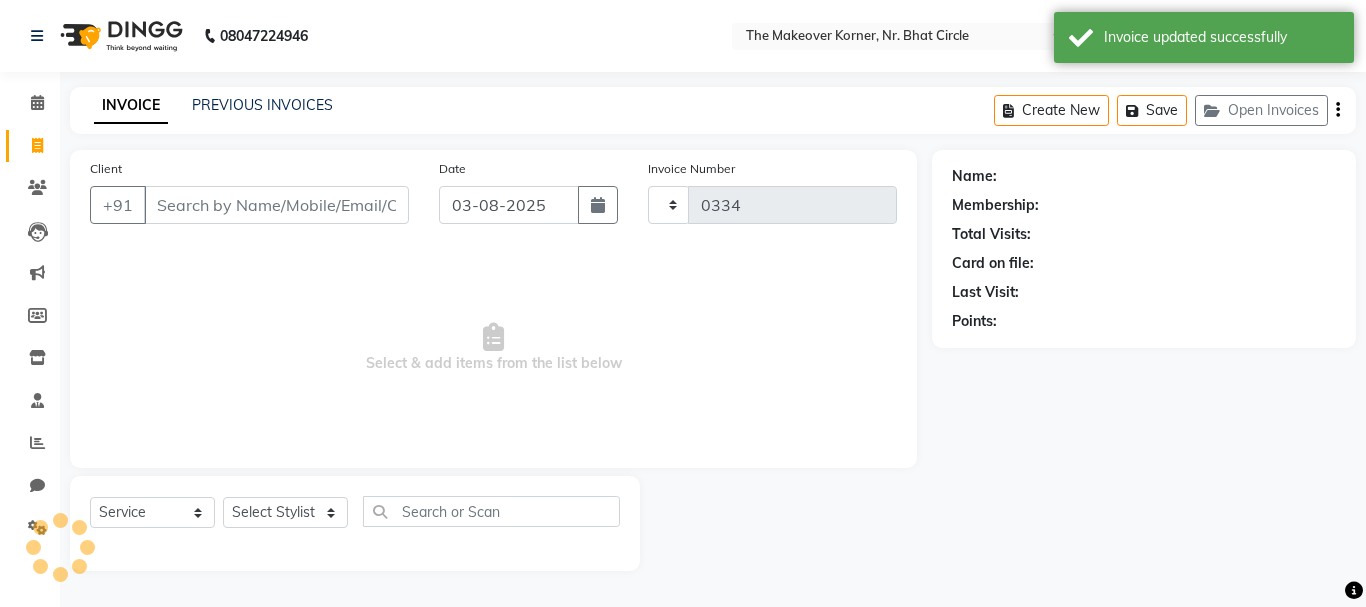 select on "5477" 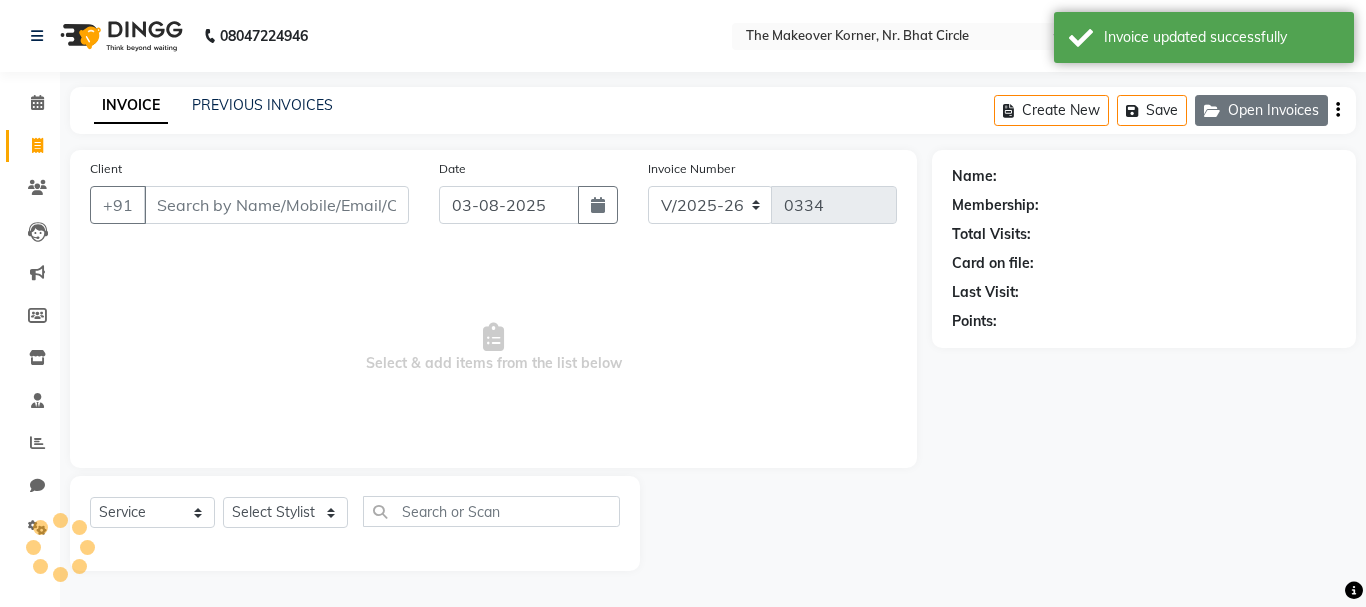 click on "Open Invoices" 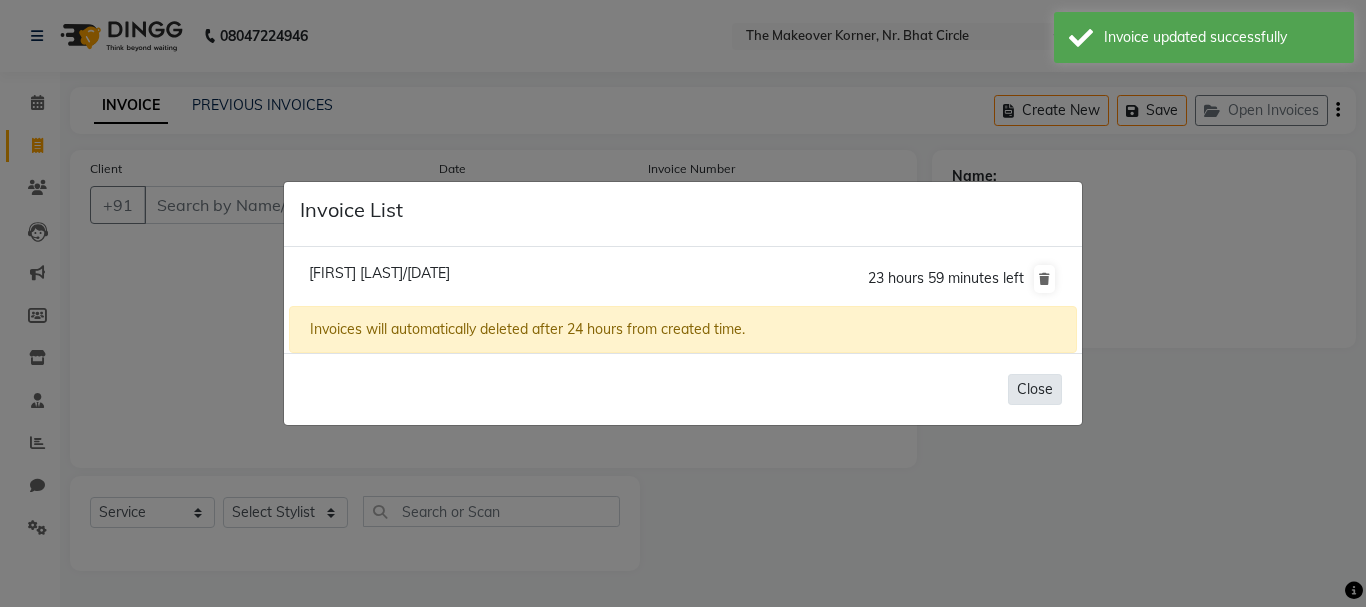 click on "Close" 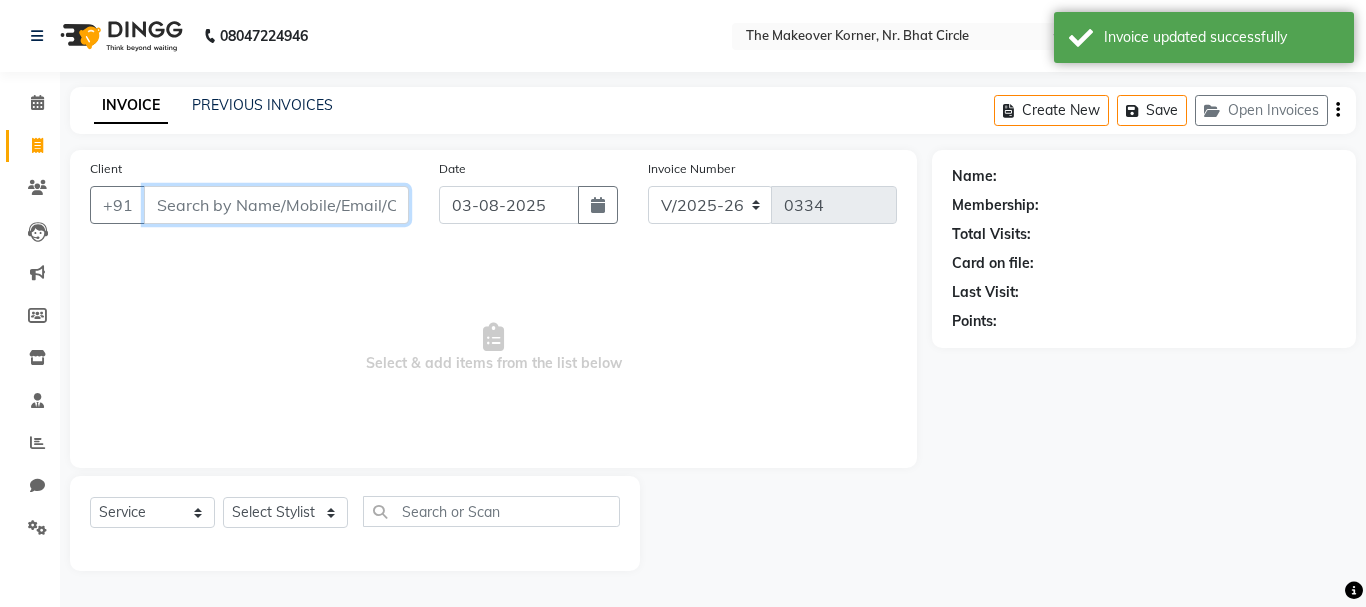 click on "Client" at bounding box center [276, 205] 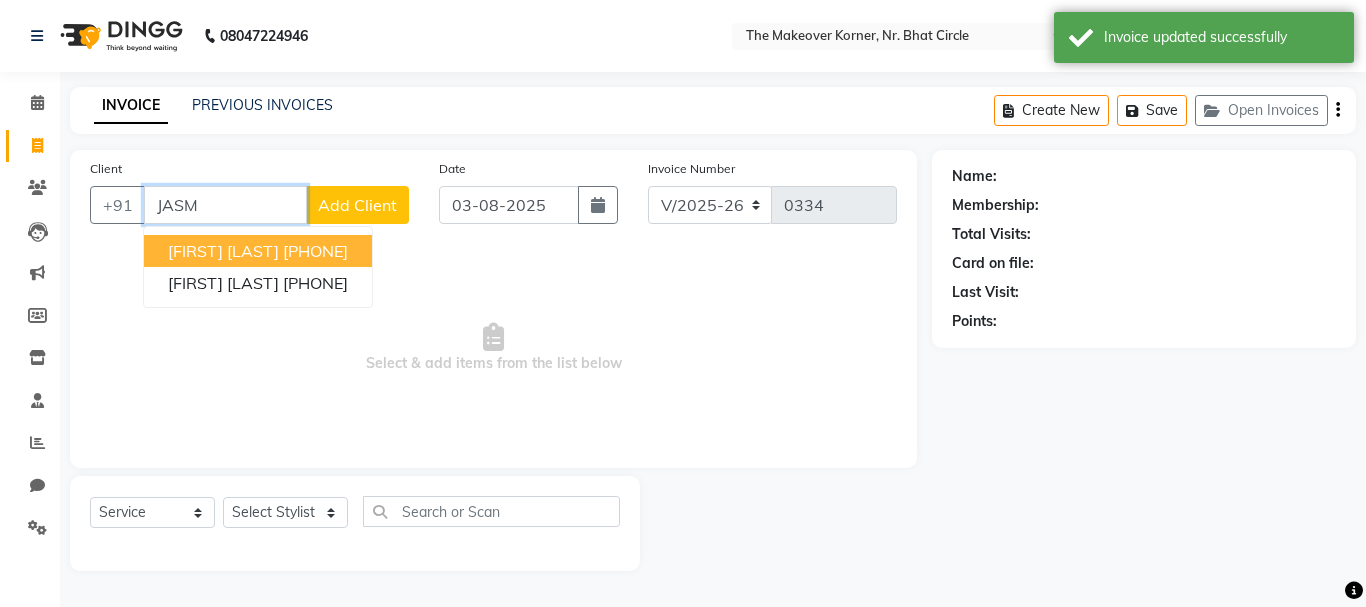 click on "JASMINE ANANDANI" at bounding box center [223, 251] 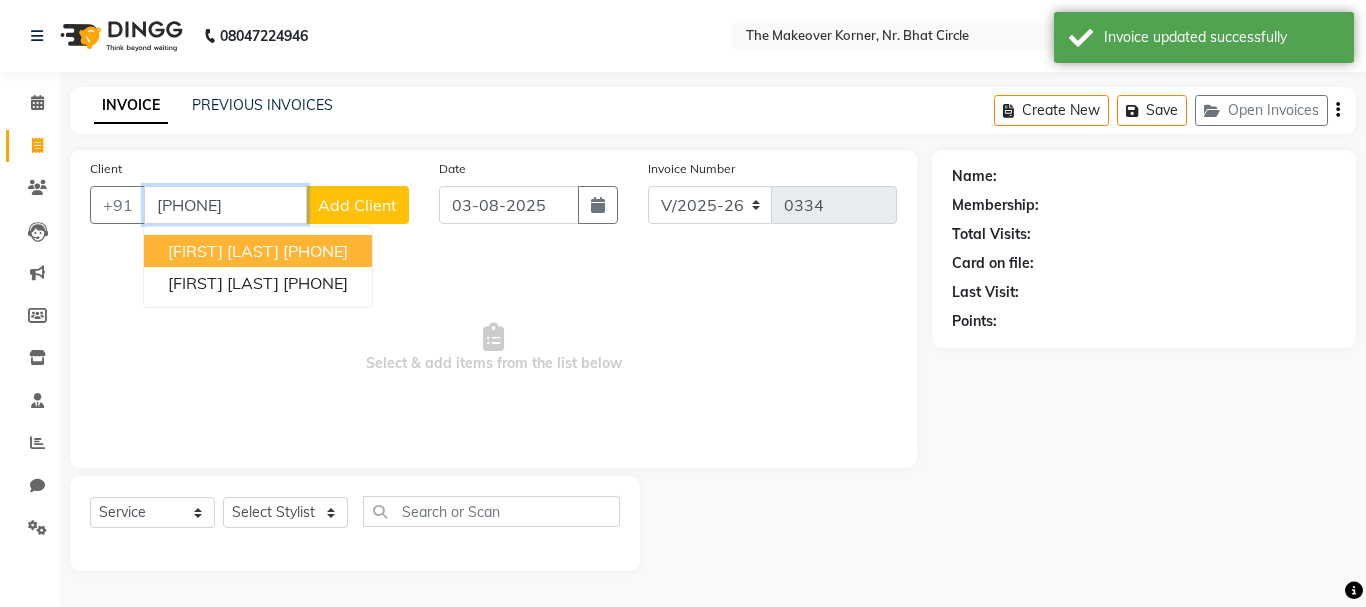 type on "9727786399" 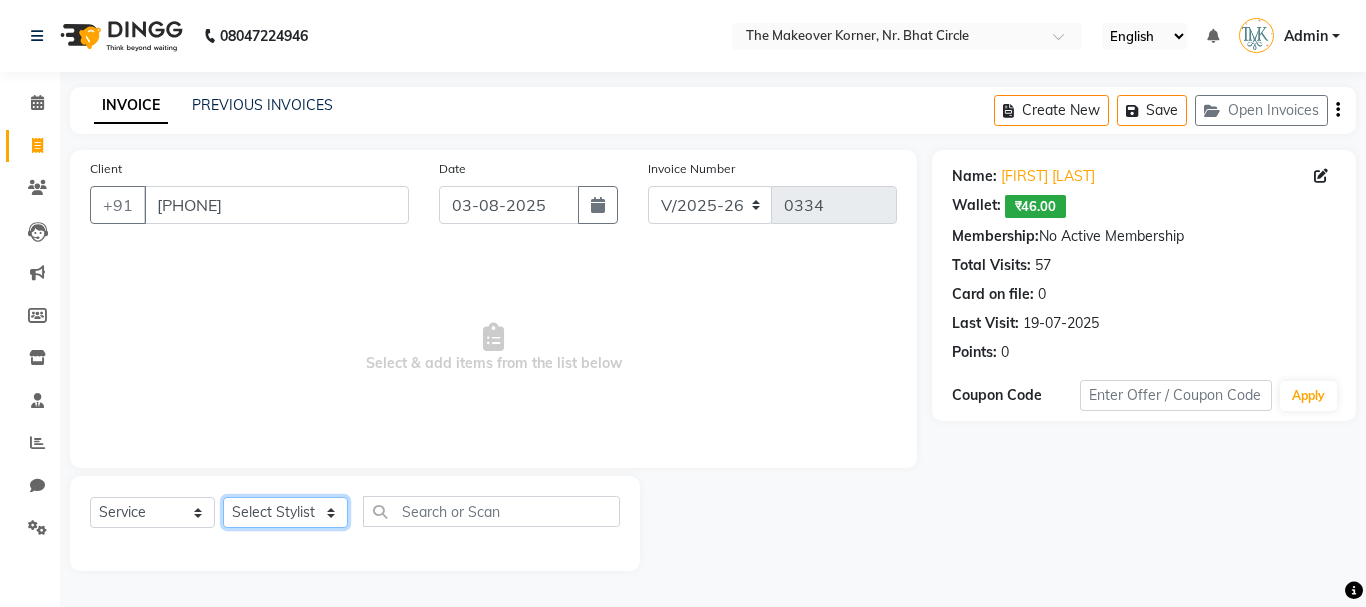 click on "Select Stylist Admin KARISHMA CHAWLA SACHIN BHANUSHALI VANSHITA PARMAR" 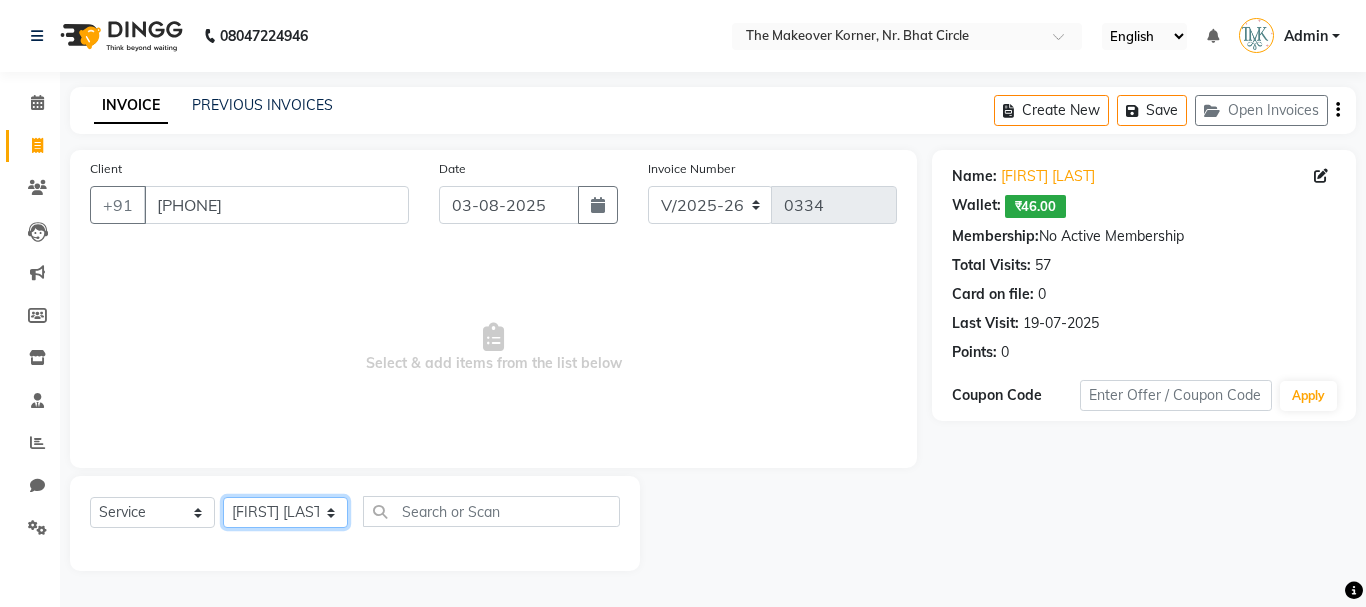 click on "Select Stylist Admin KARISHMA CHAWLA SACHIN BHANUSHALI VANSHITA PARMAR" 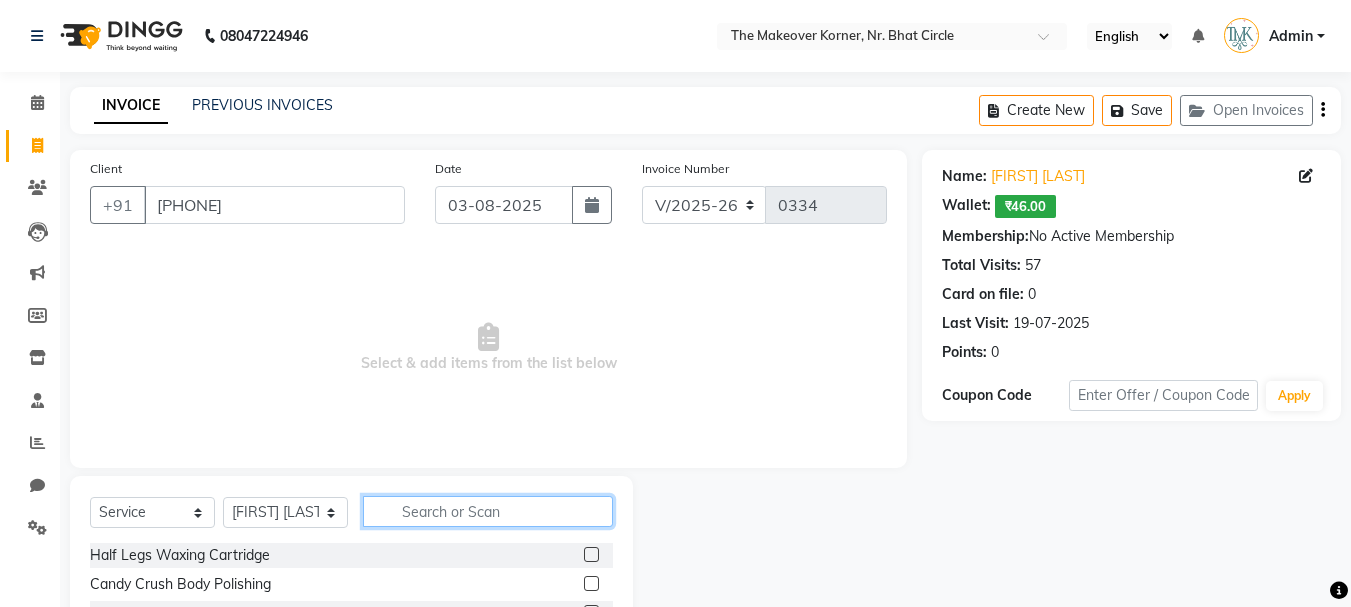 click 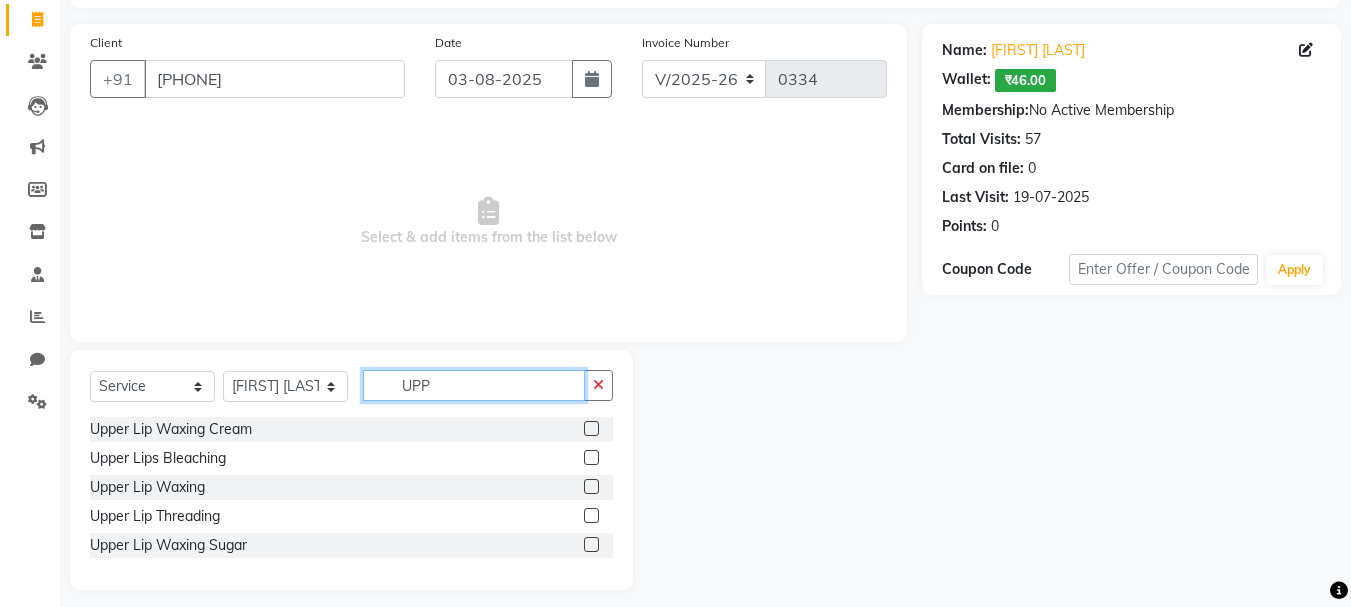 scroll, scrollTop: 139, scrollLeft: 0, axis: vertical 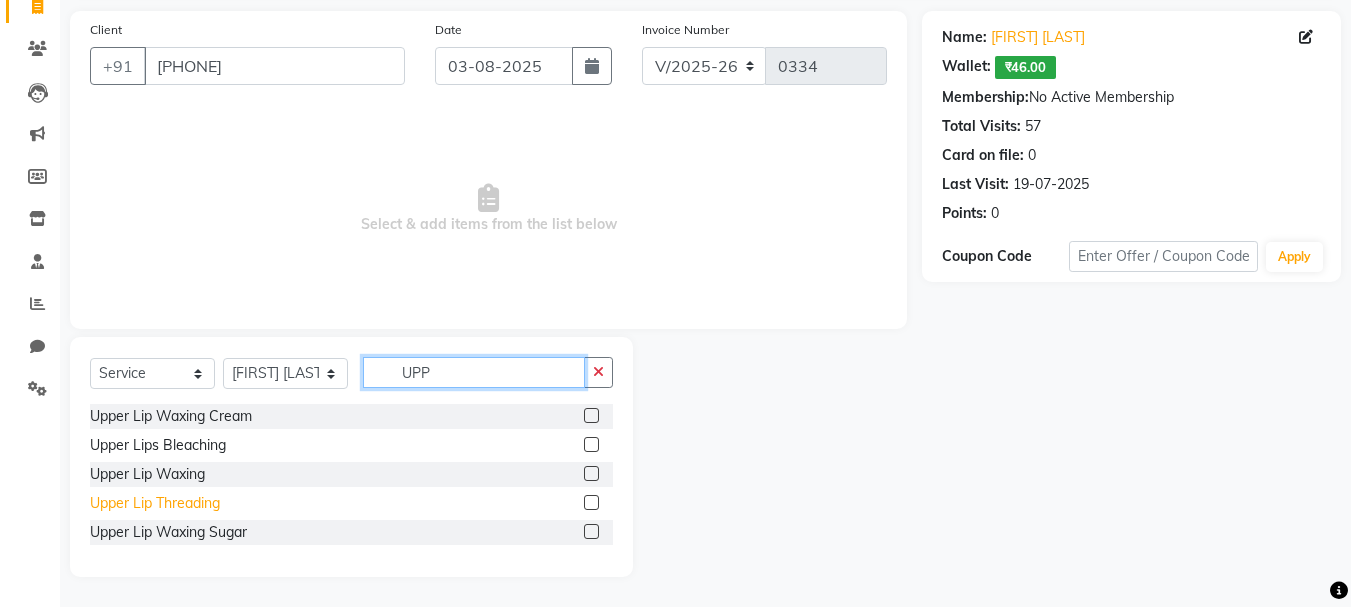 type on "UPP" 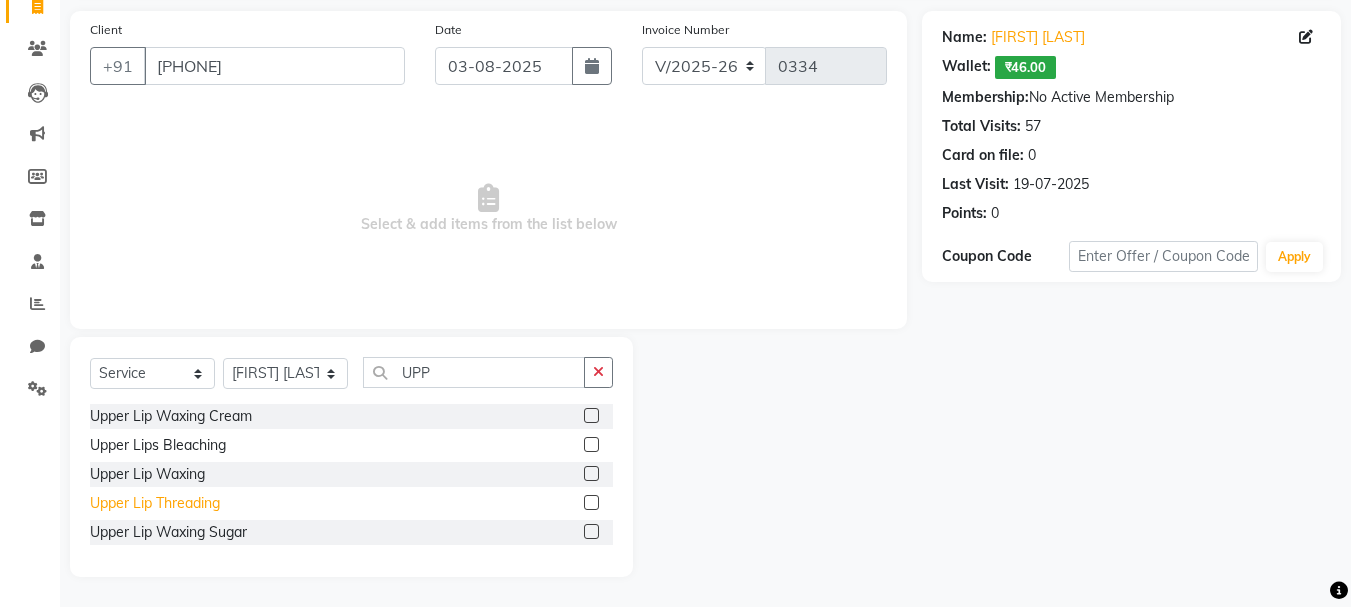 click on "Upper Lip Threading" 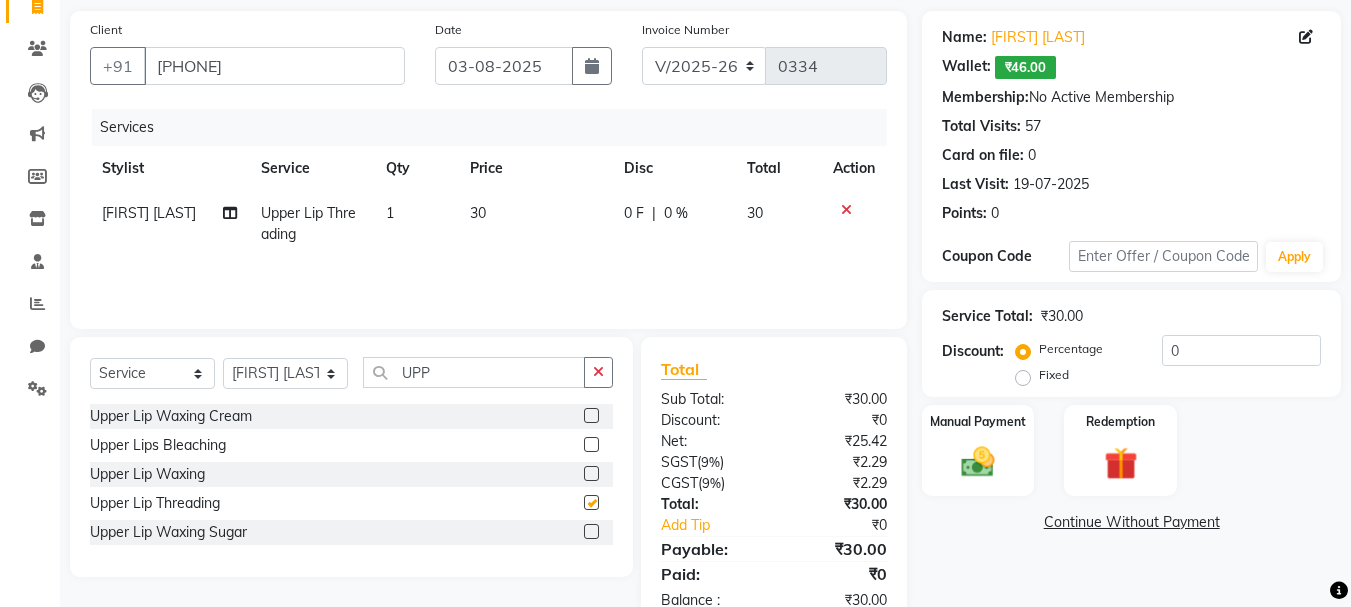 checkbox on "false" 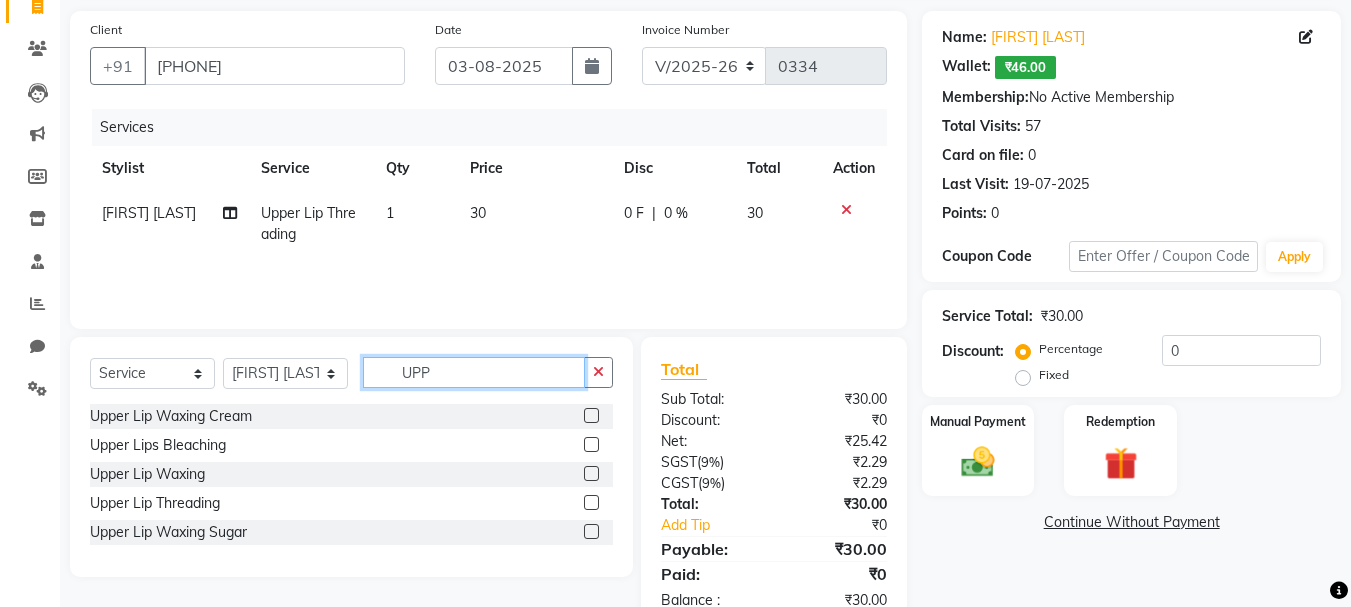 drag, startPoint x: 401, startPoint y: 365, endPoint x: 454, endPoint y: 378, distance: 54.571056 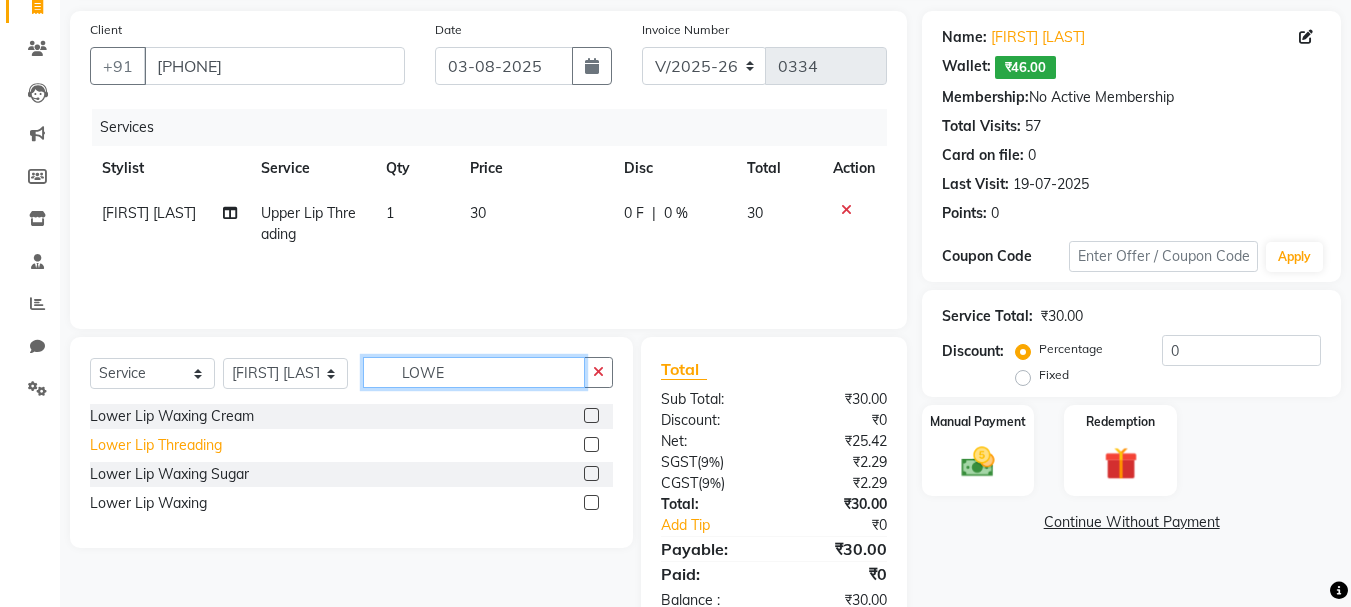 type on "LOWE" 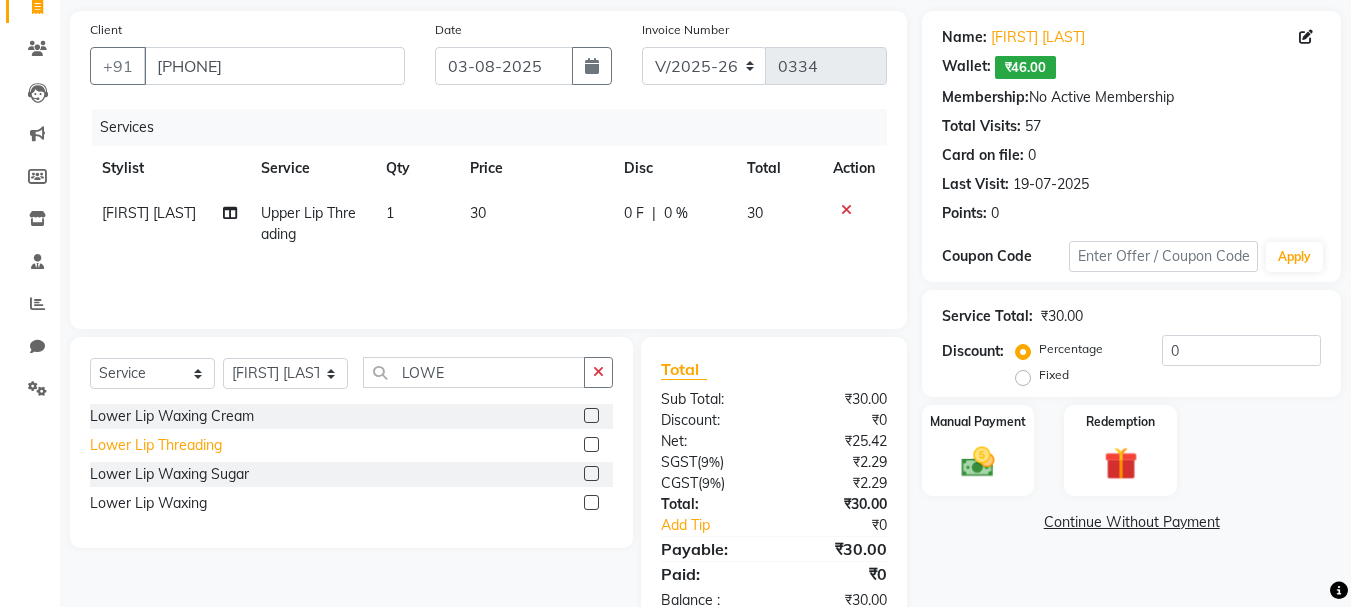 click on "Lower Lip Threading" 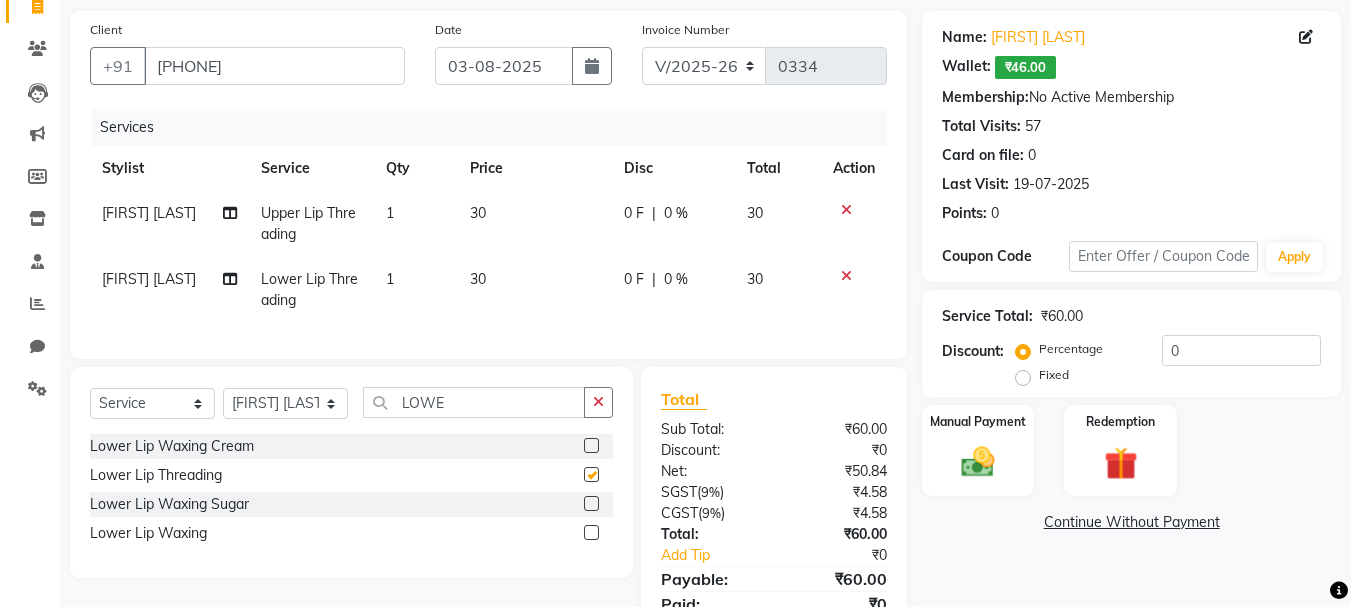 checkbox on "false" 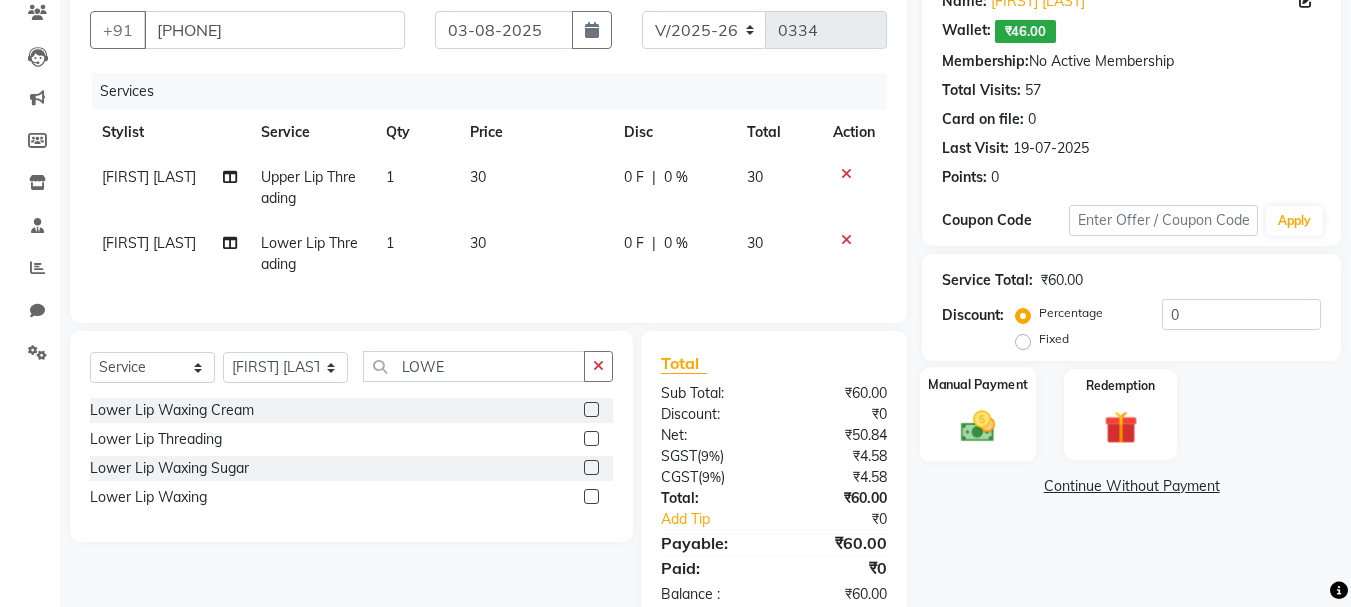 scroll, scrollTop: 238, scrollLeft: 0, axis: vertical 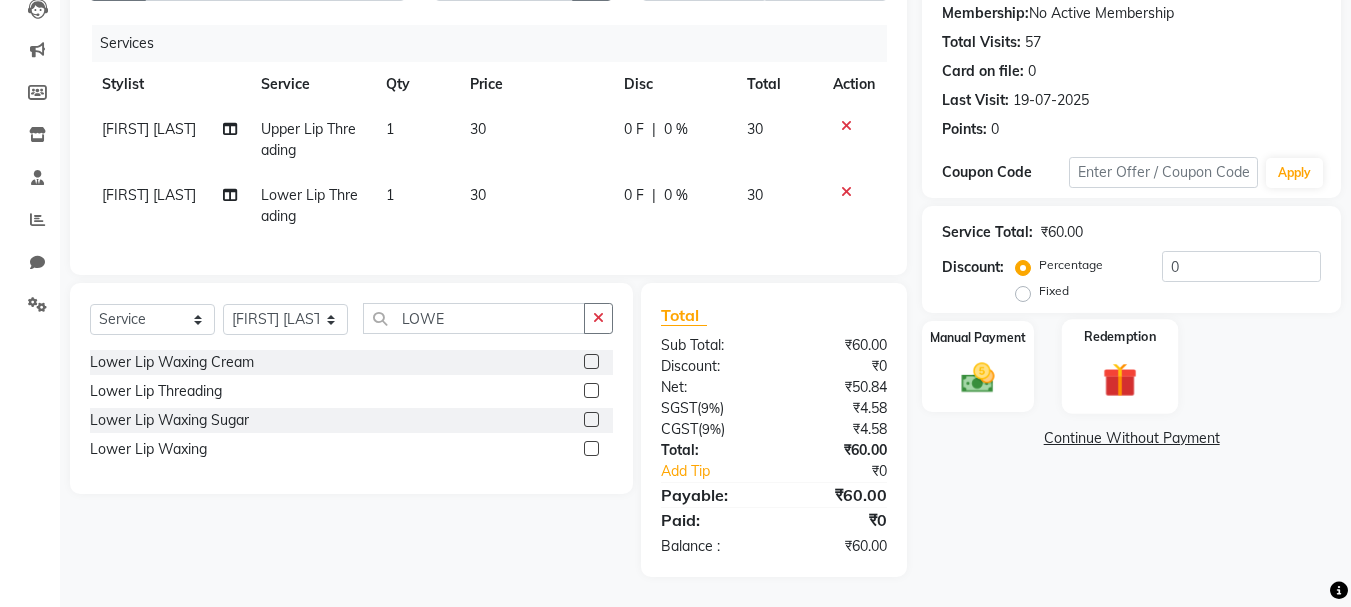 click on "Redemption" 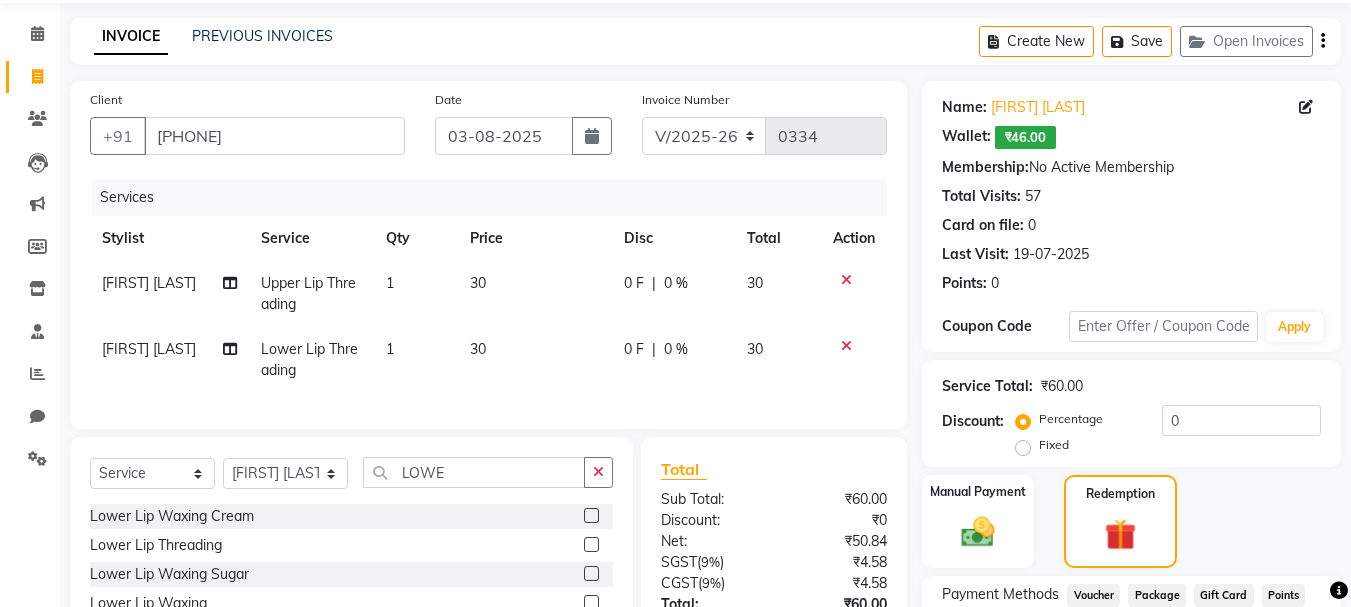 scroll, scrollTop: 200, scrollLeft: 0, axis: vertical 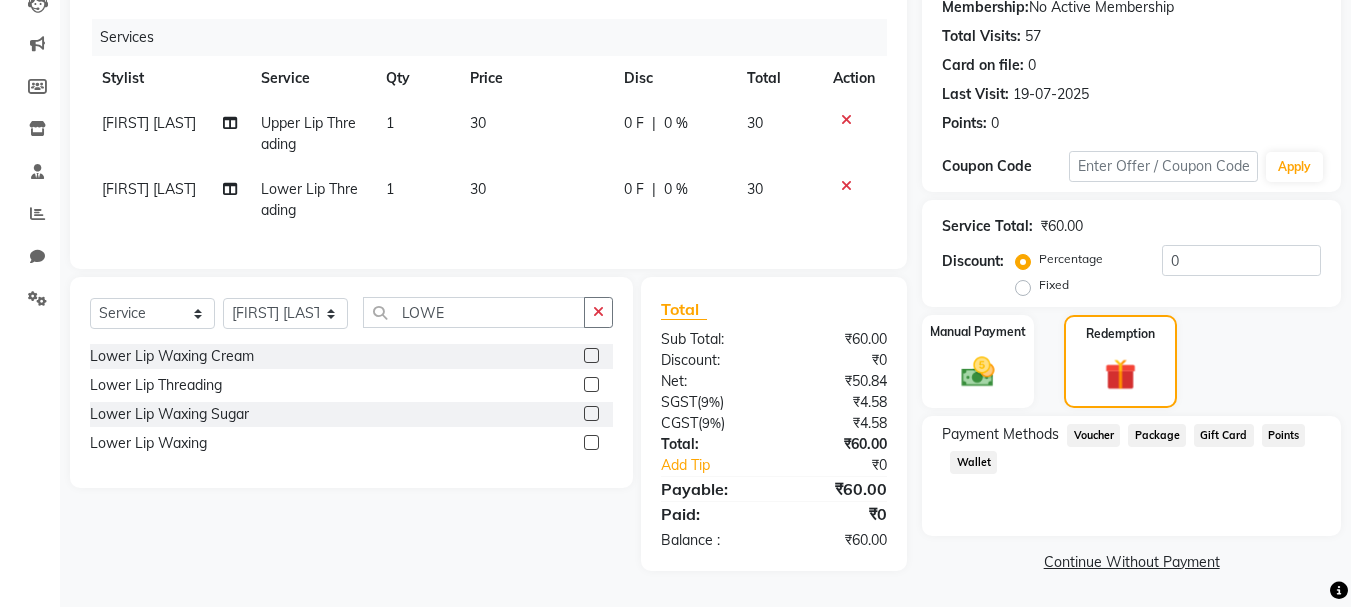 click on "Wallet" 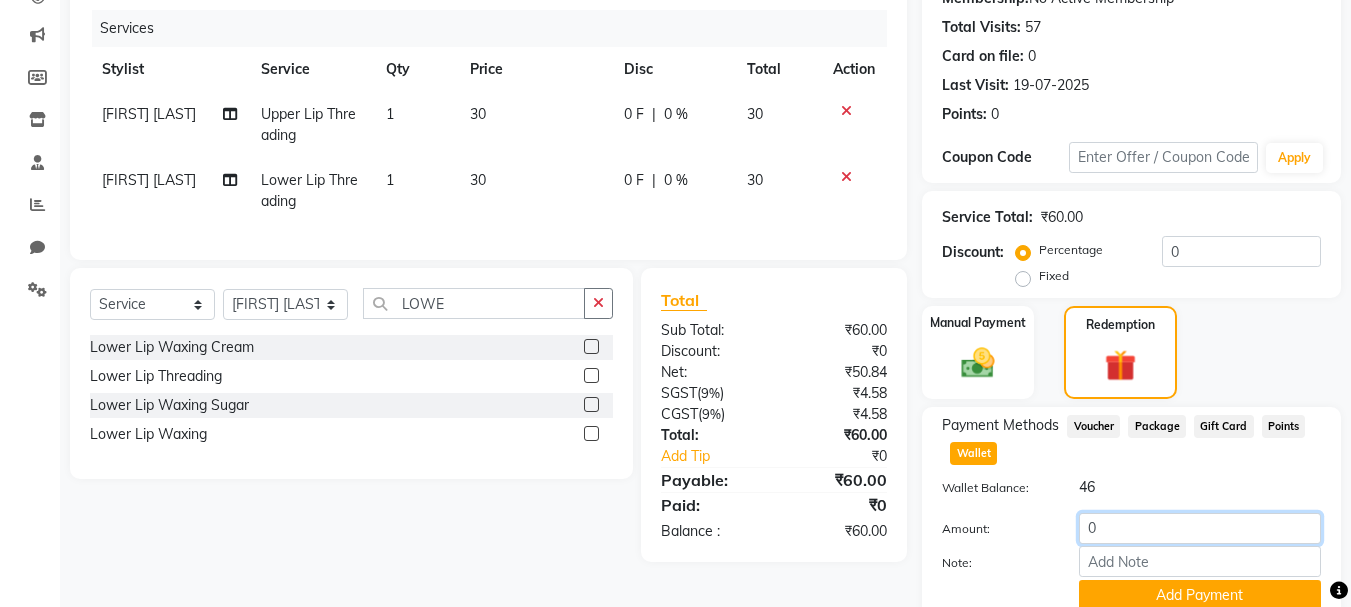drag, startPoint x: 1105, startPoint y: 528, endPoint x: 1051, endPoint y: 559, distance: 62.26556 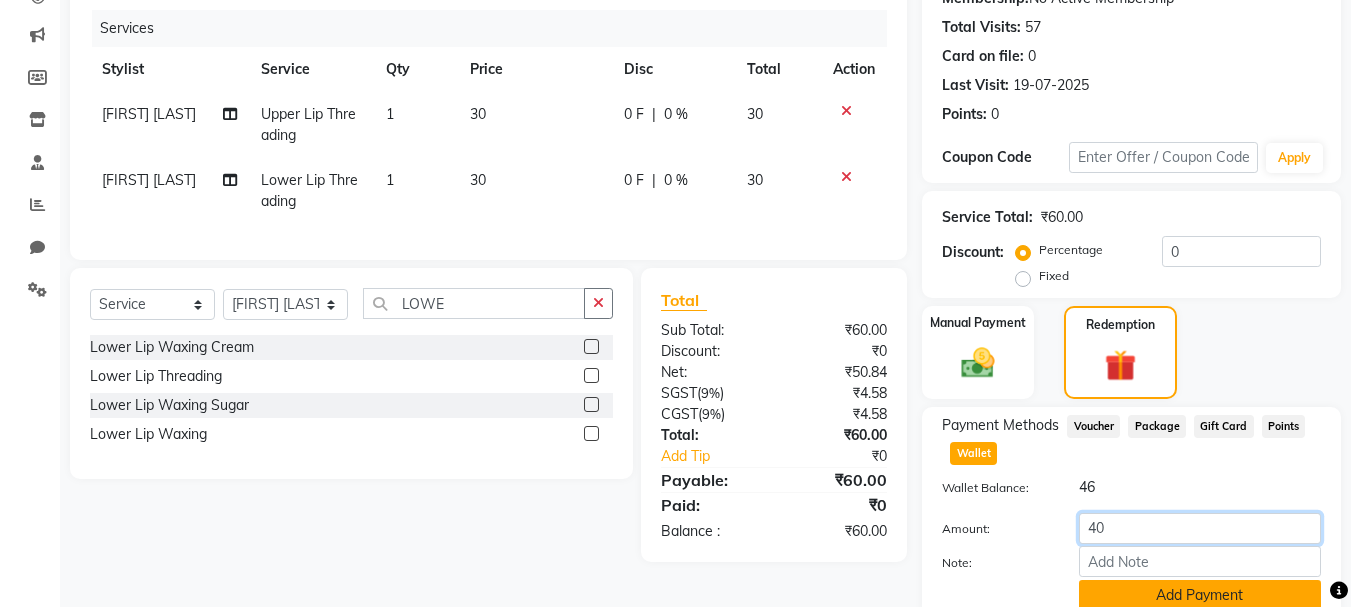type on "40" 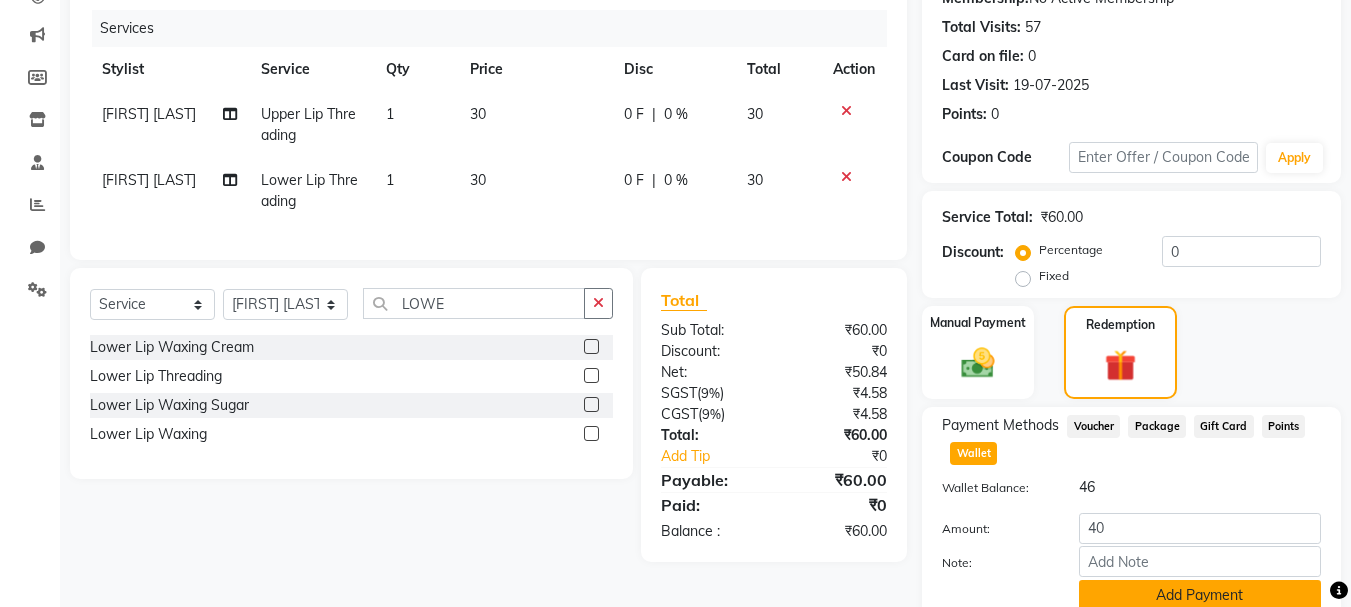 click on "Add Payment" 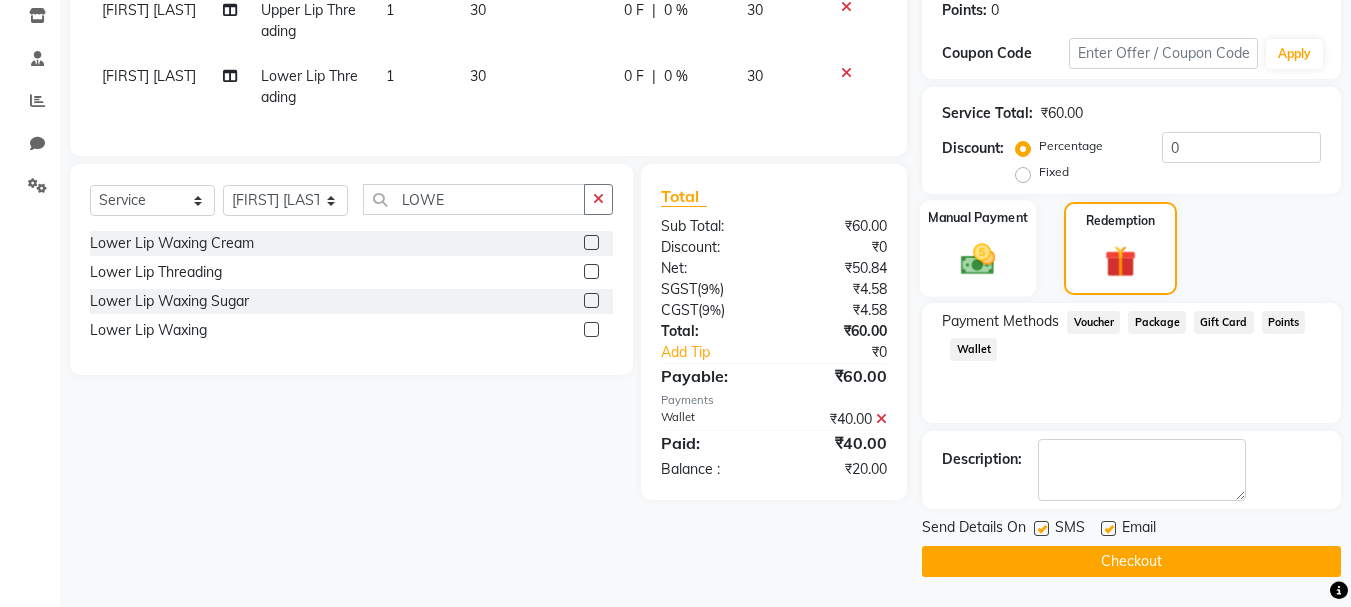 click 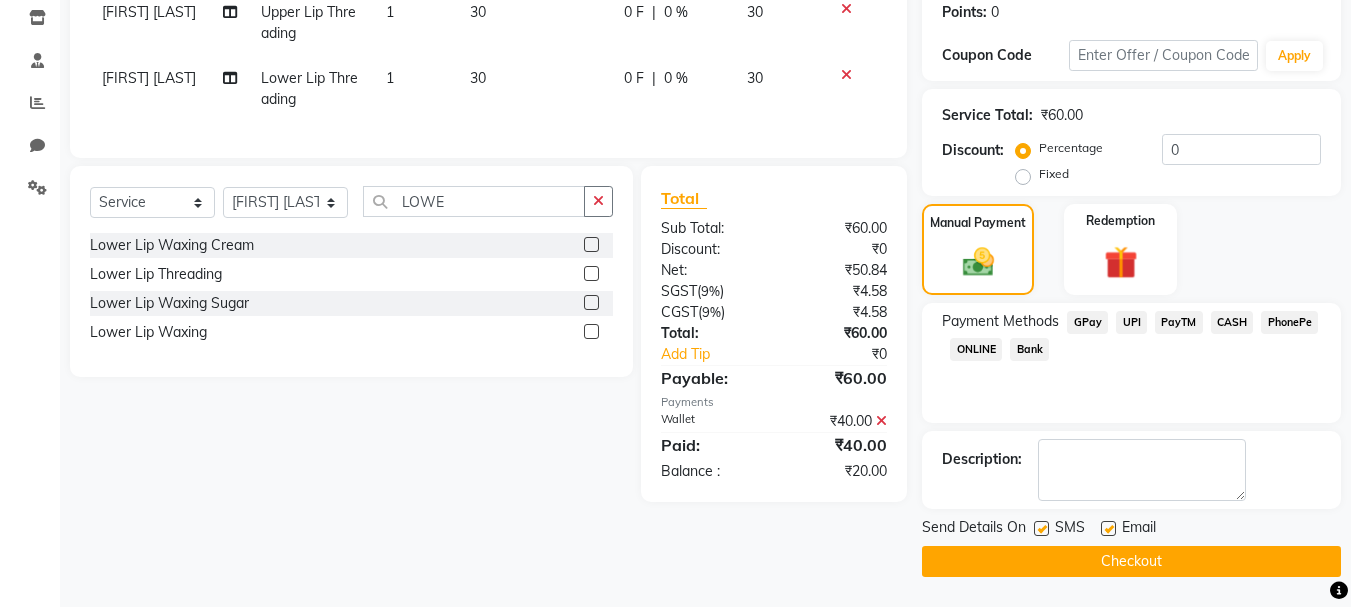 click on "CASH" 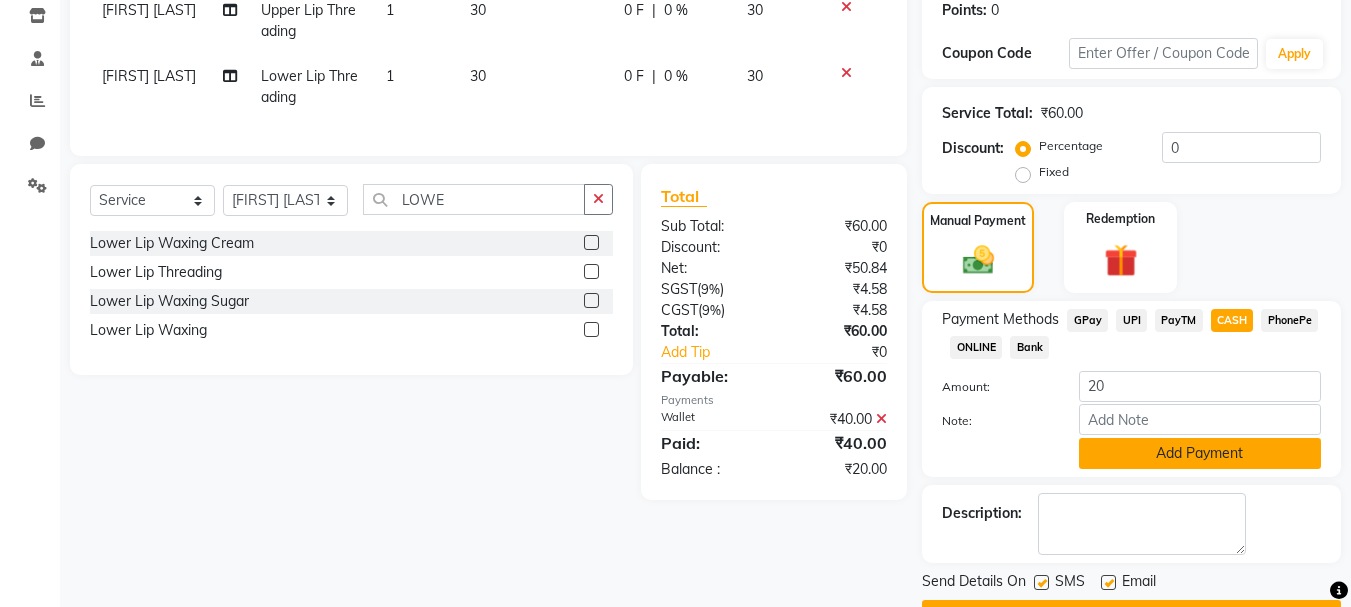 click on "Add Payment" 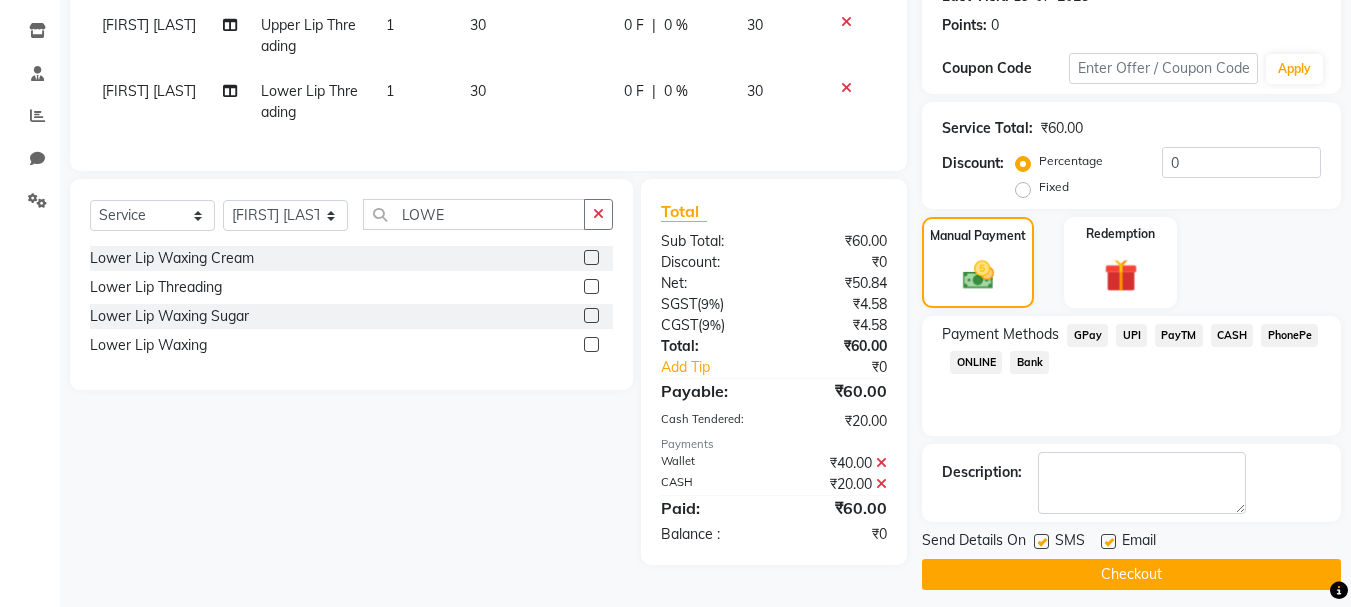 scroll, scrollTop: 340, scrollLeft: 0, axis: vertical 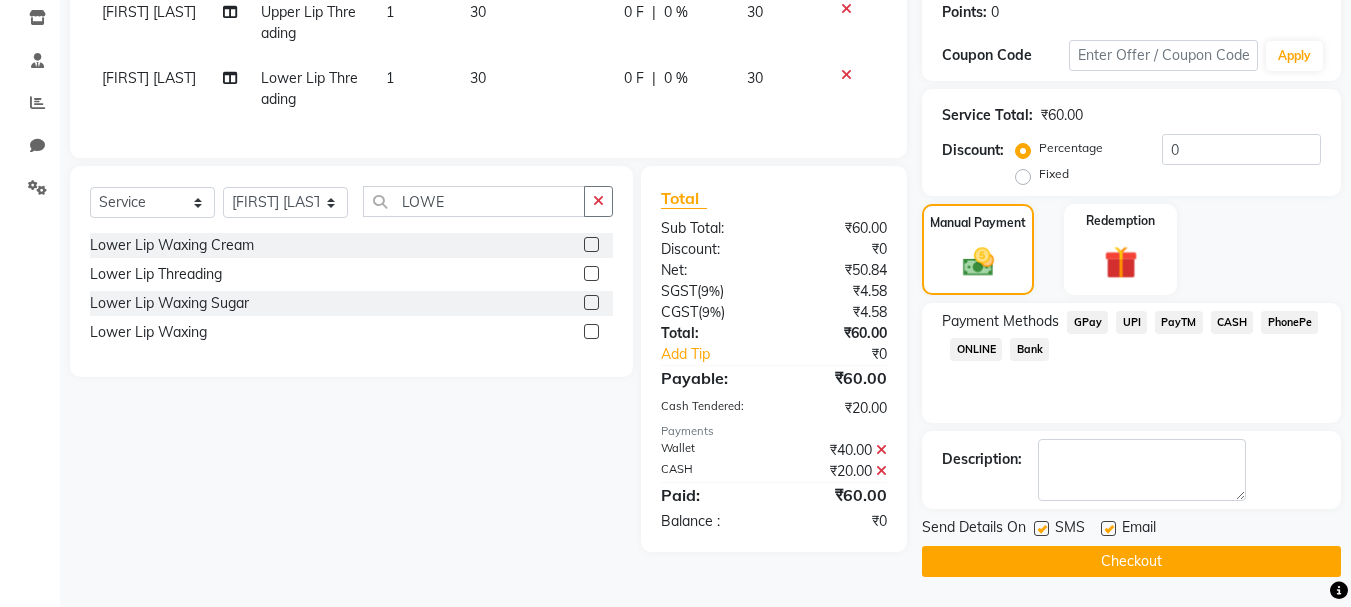 click on "Checkout" 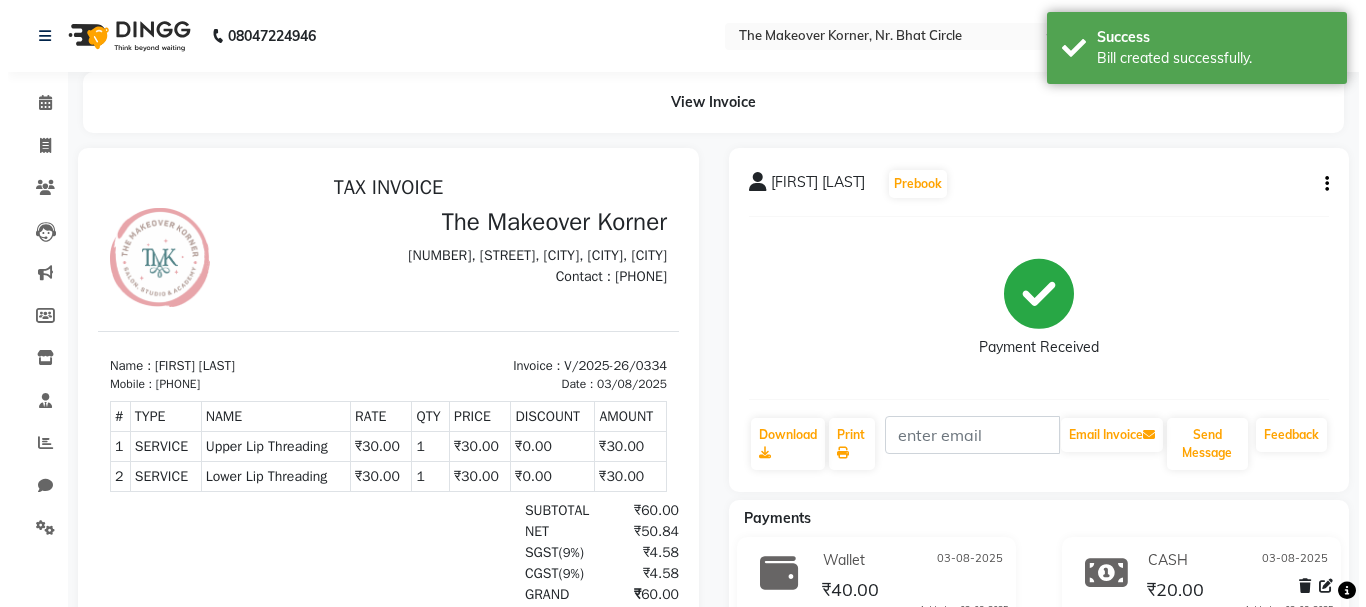 scroll, scrollTop: 0, scrollLeft: 0, axis: both 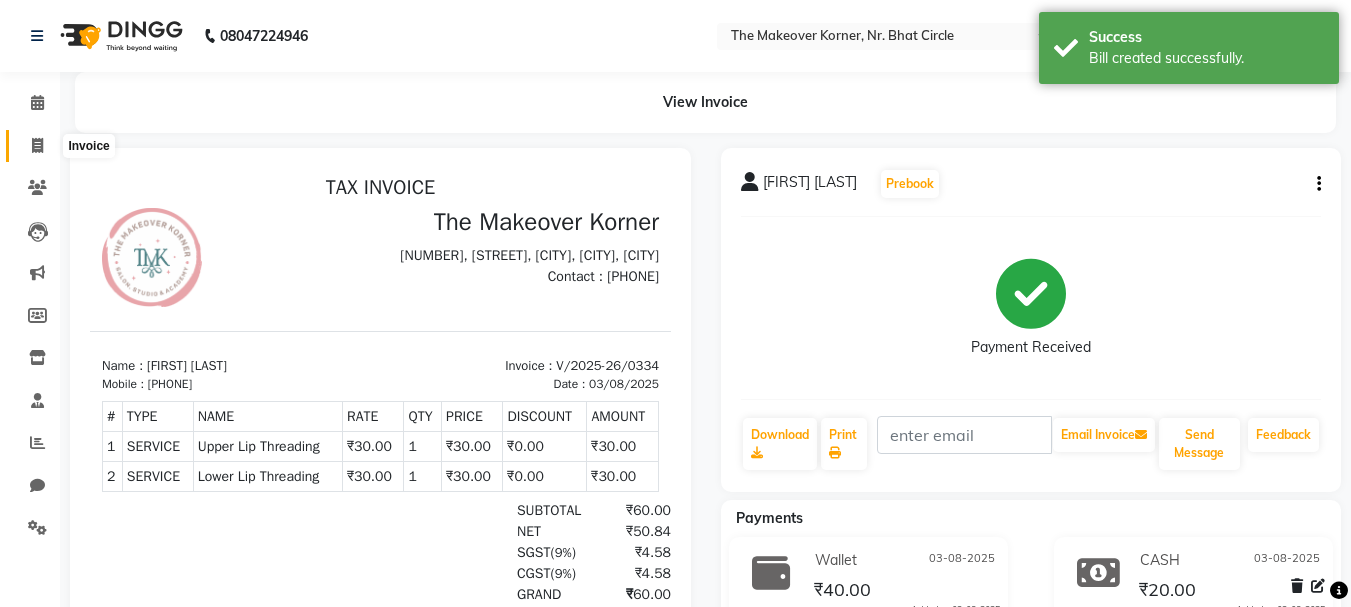 click 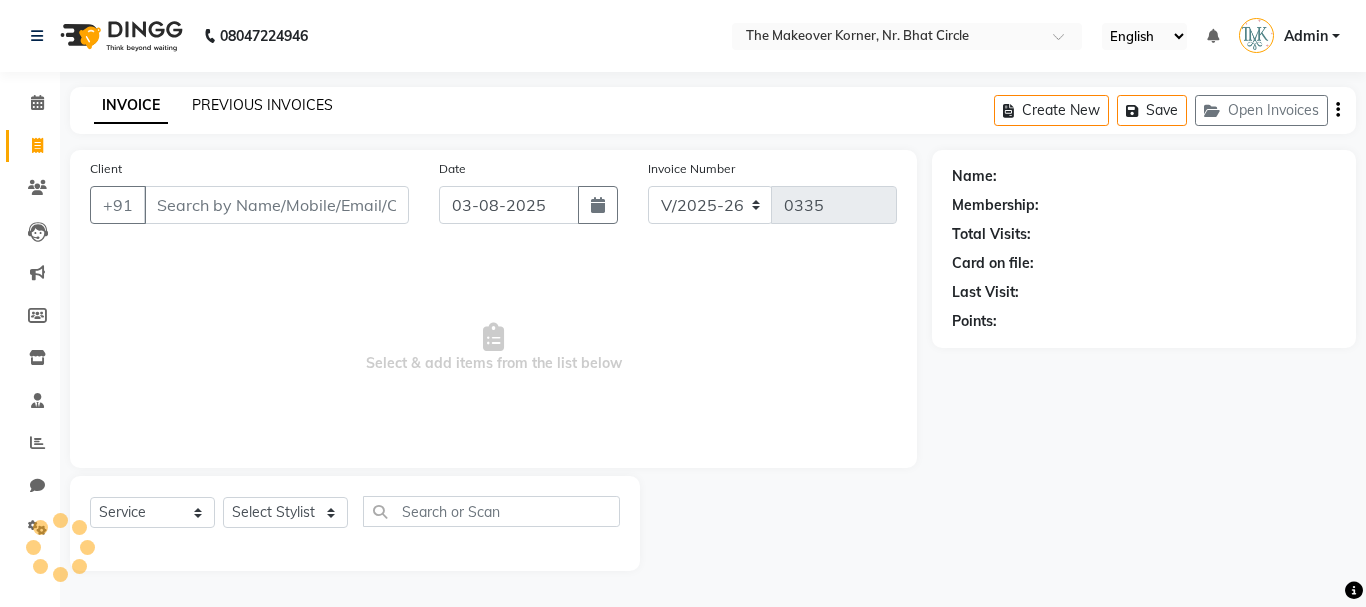 click on "PREVIOUS INVOICES" 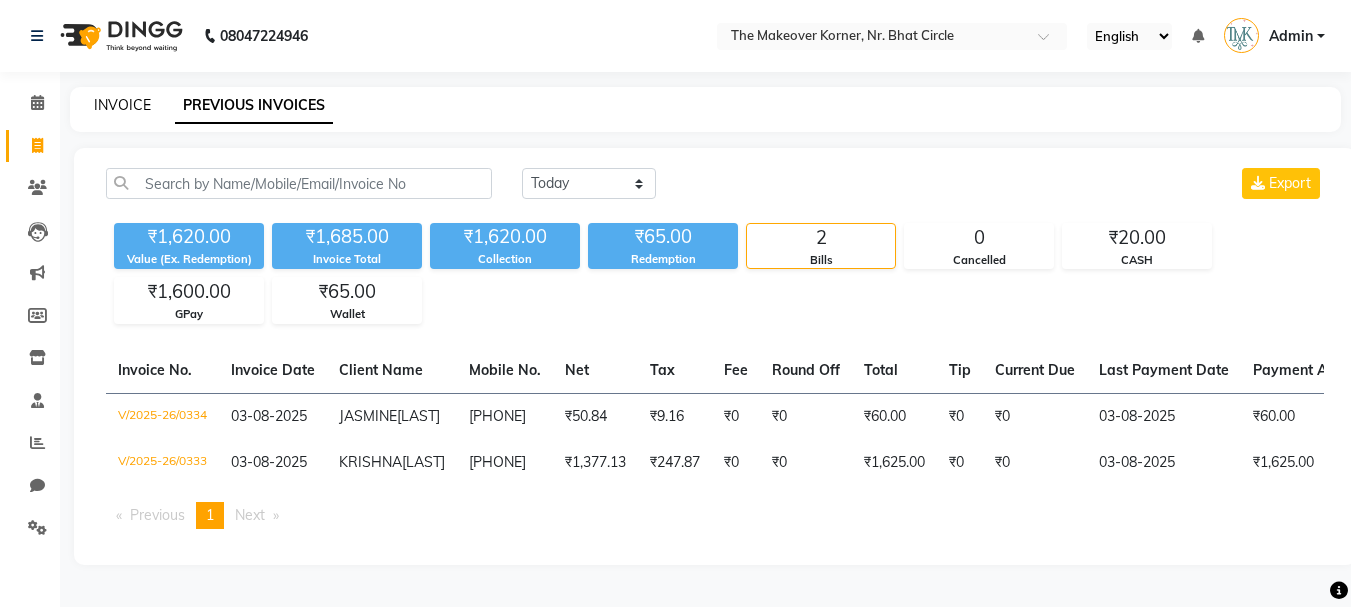 click on "INVOICE" 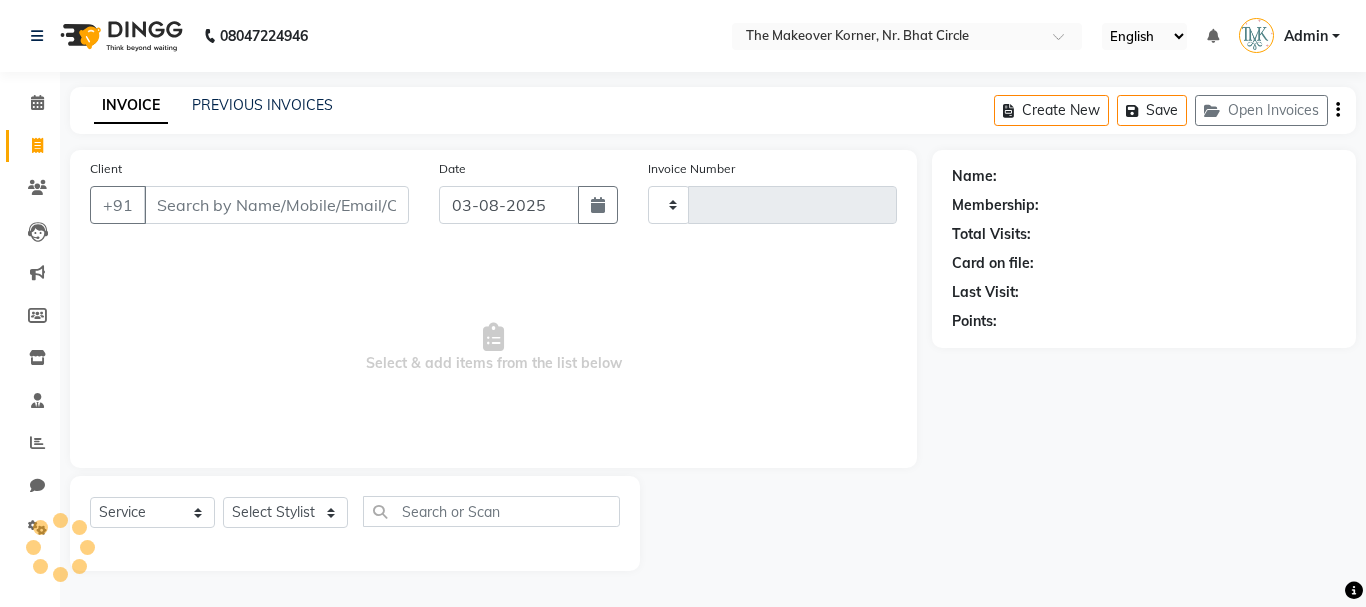 type on "0335" 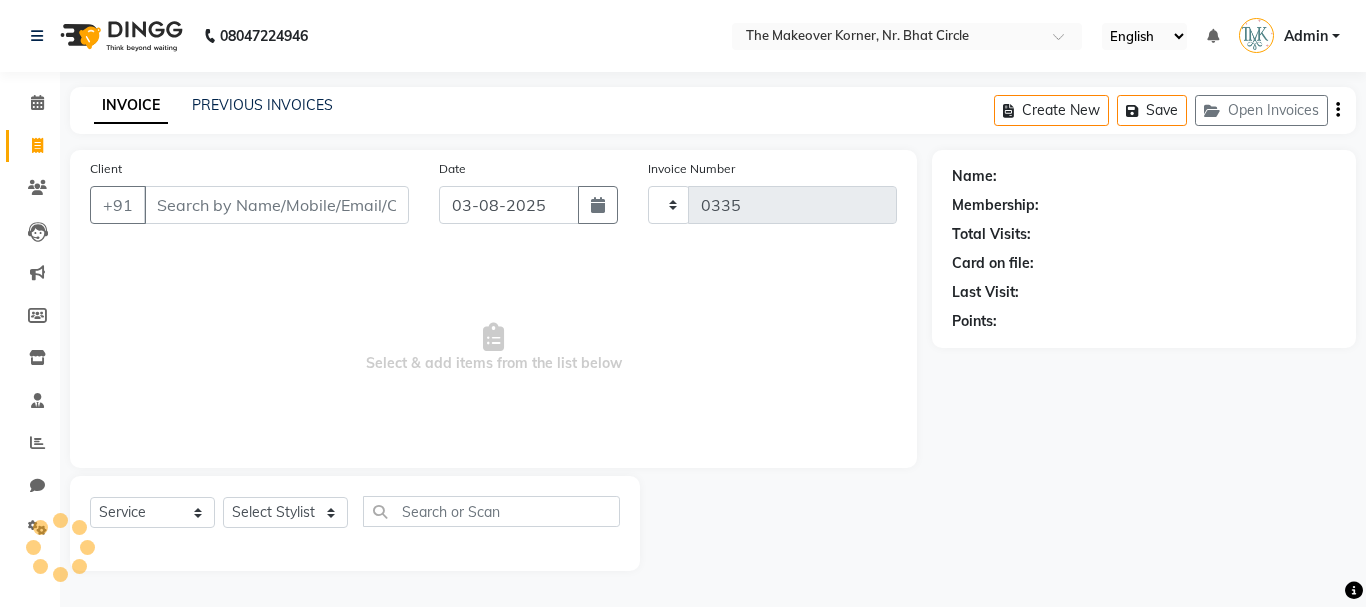 select on "5477" 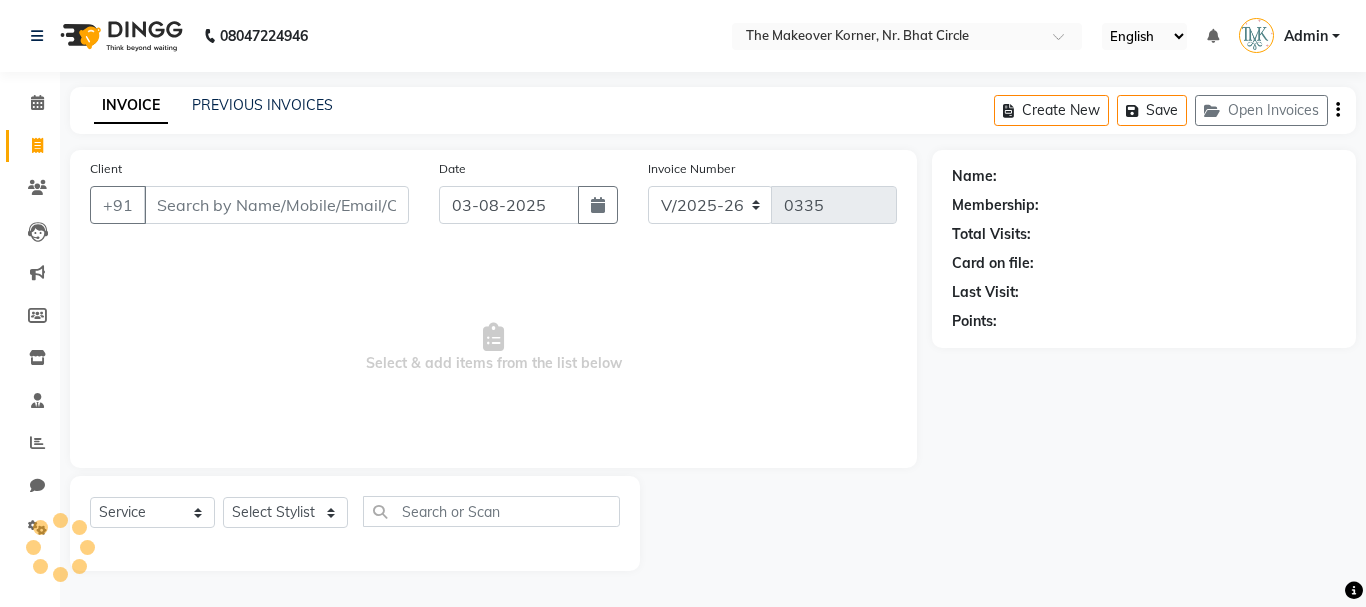 click on "Client" at bounding box center (276, 205) 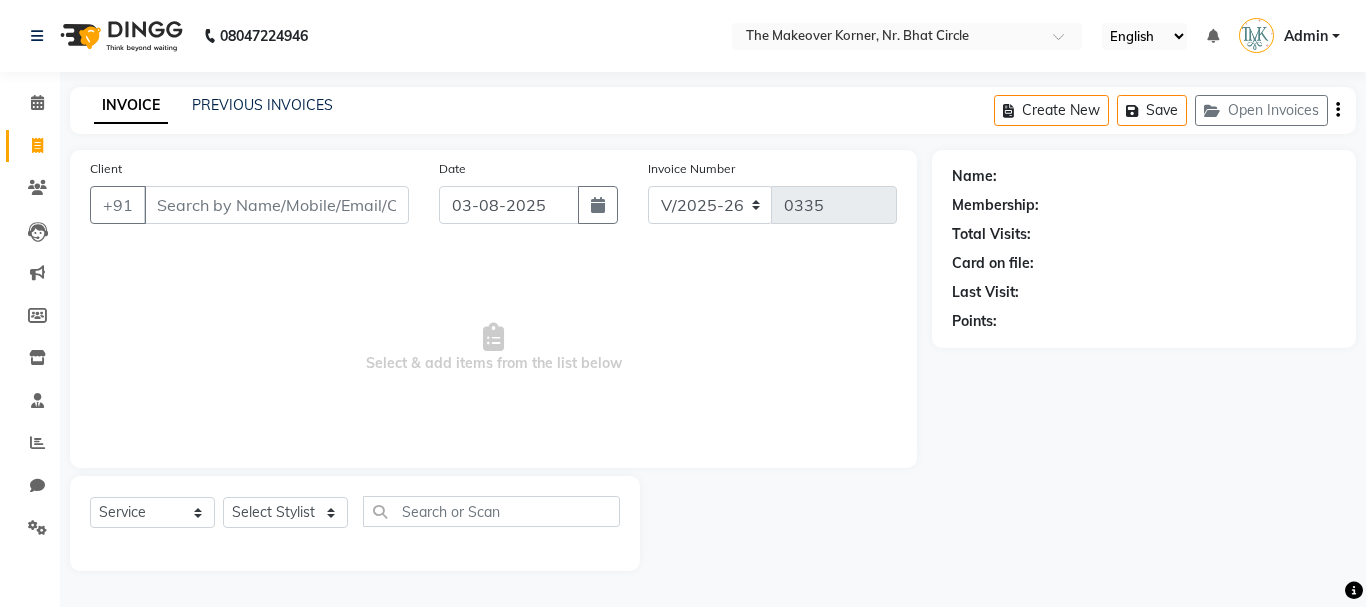 drag, startPoint x: 0, startPoint y: 501, endPoint x: 505, endPoint y: 174, distance: 601.62616 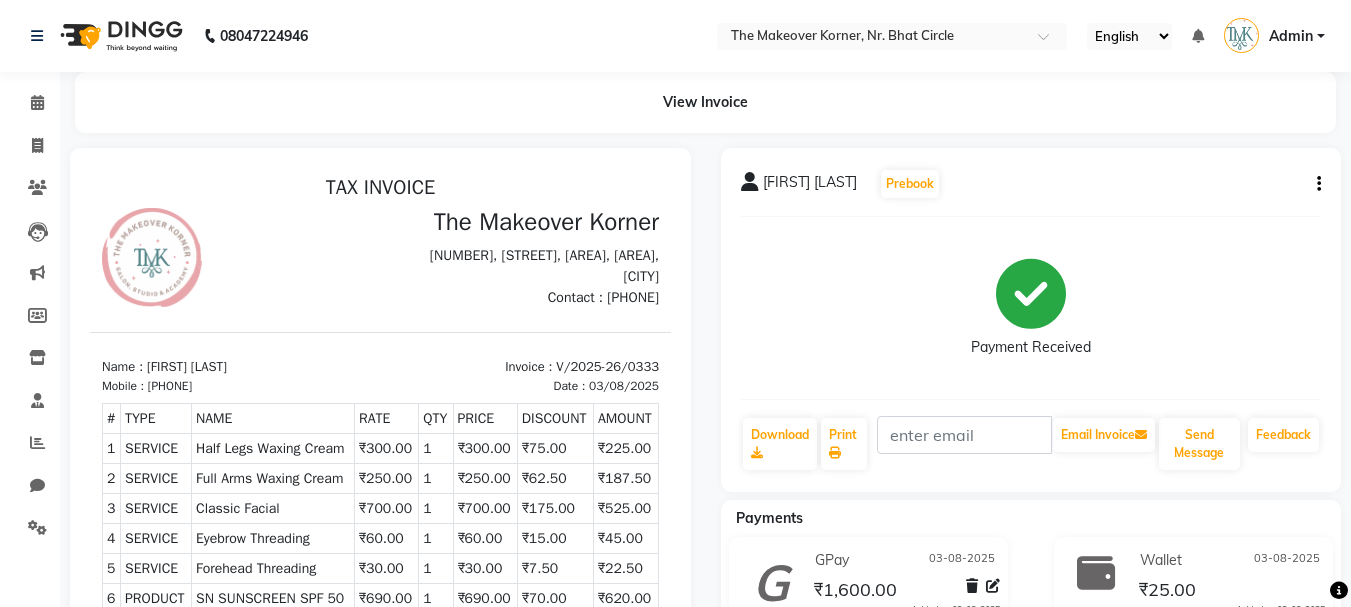 scroll, scrollTop: 0, scrollLeft: 0, axis: both 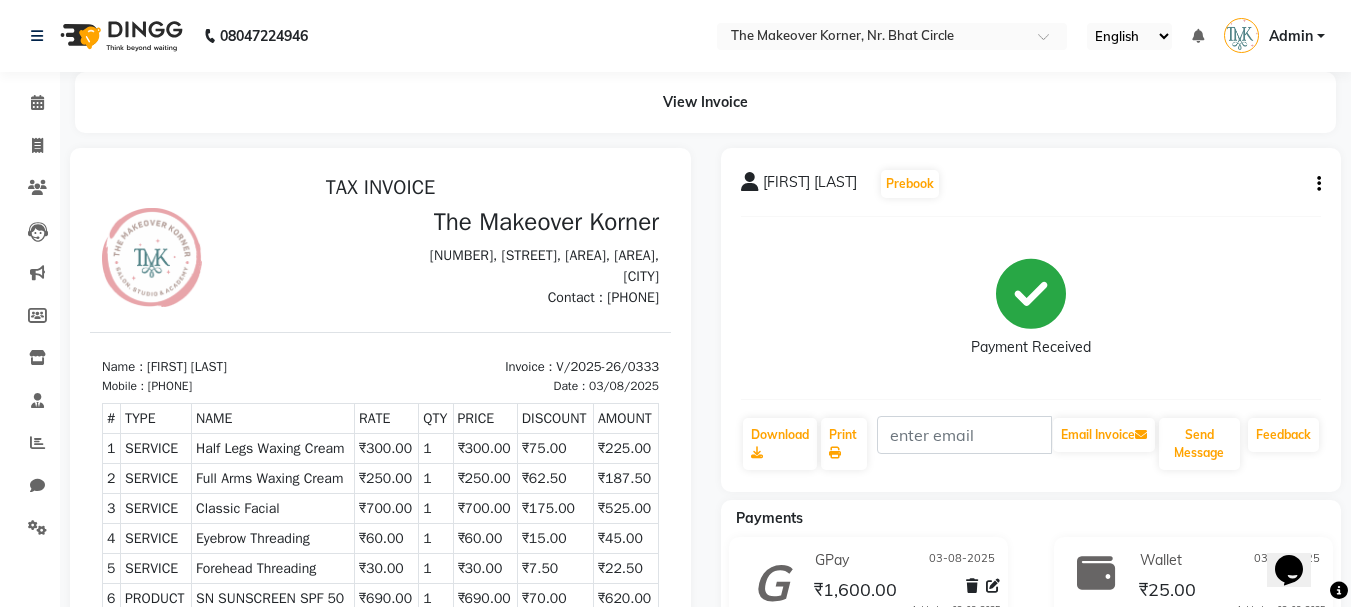 click 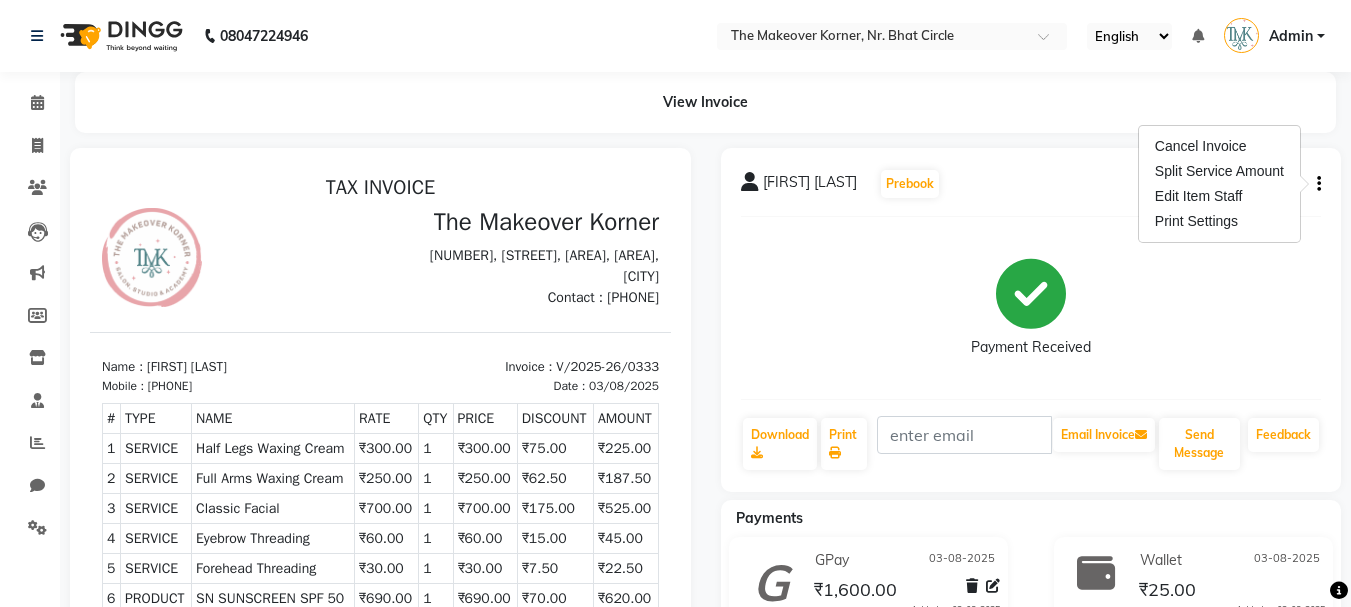 click on "Payment Received" 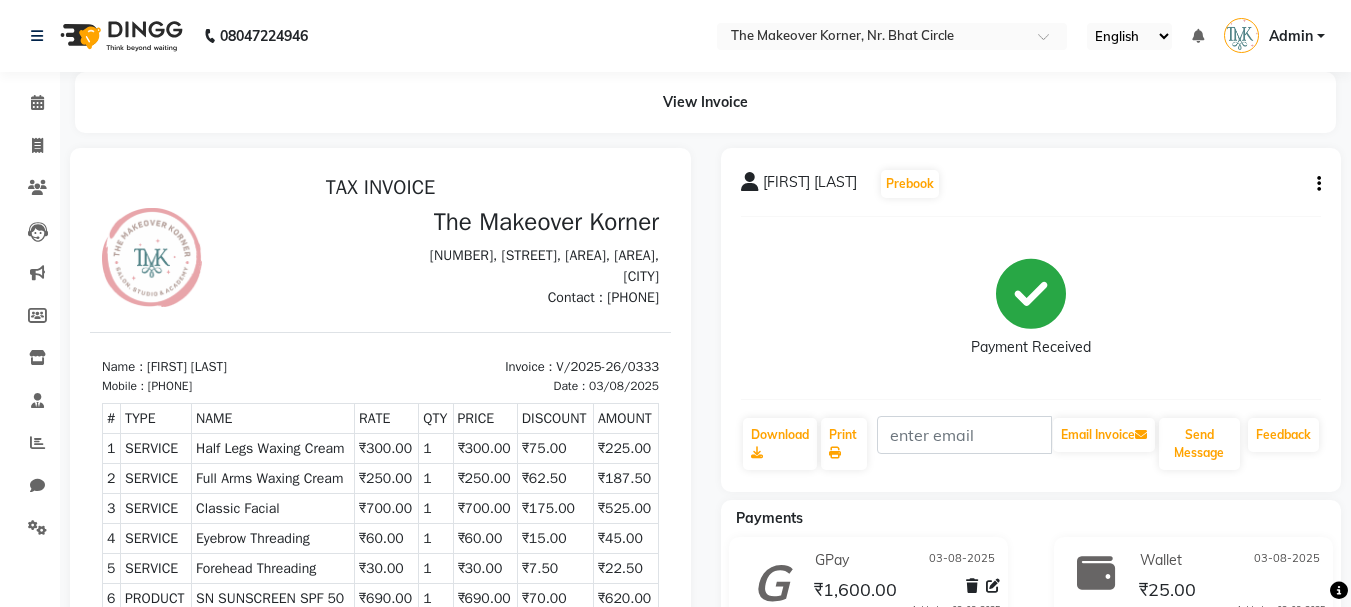 click 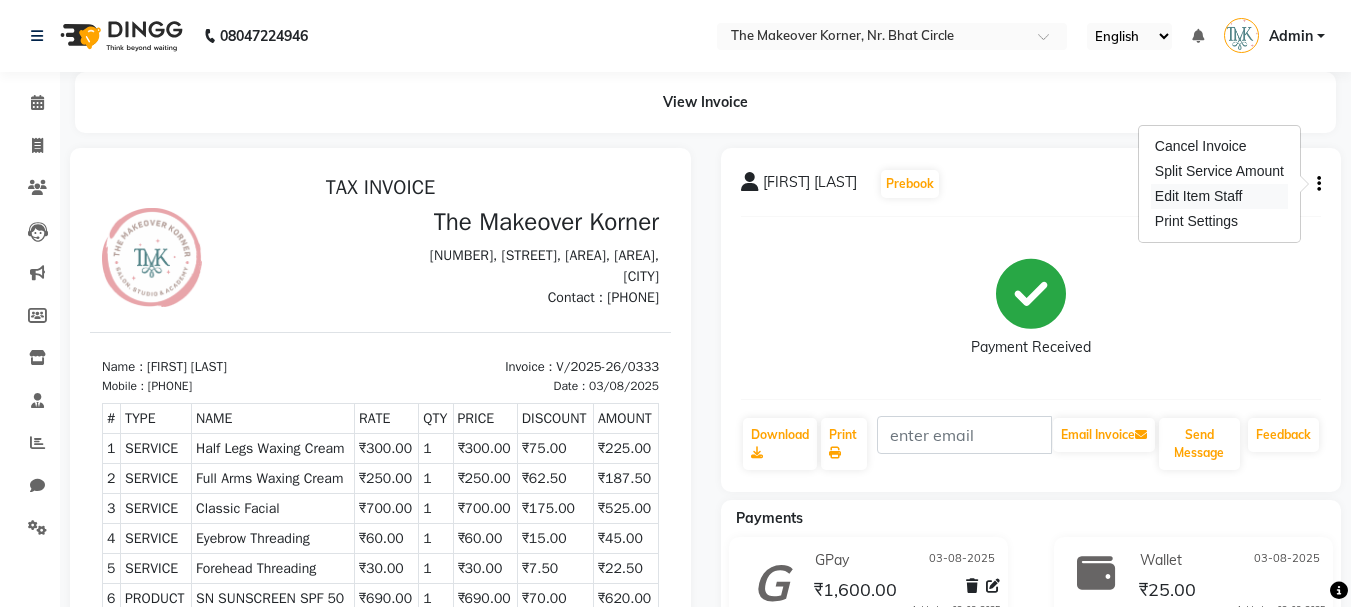 click on "Edit Item Staff" at bounding box center [1219, 196] 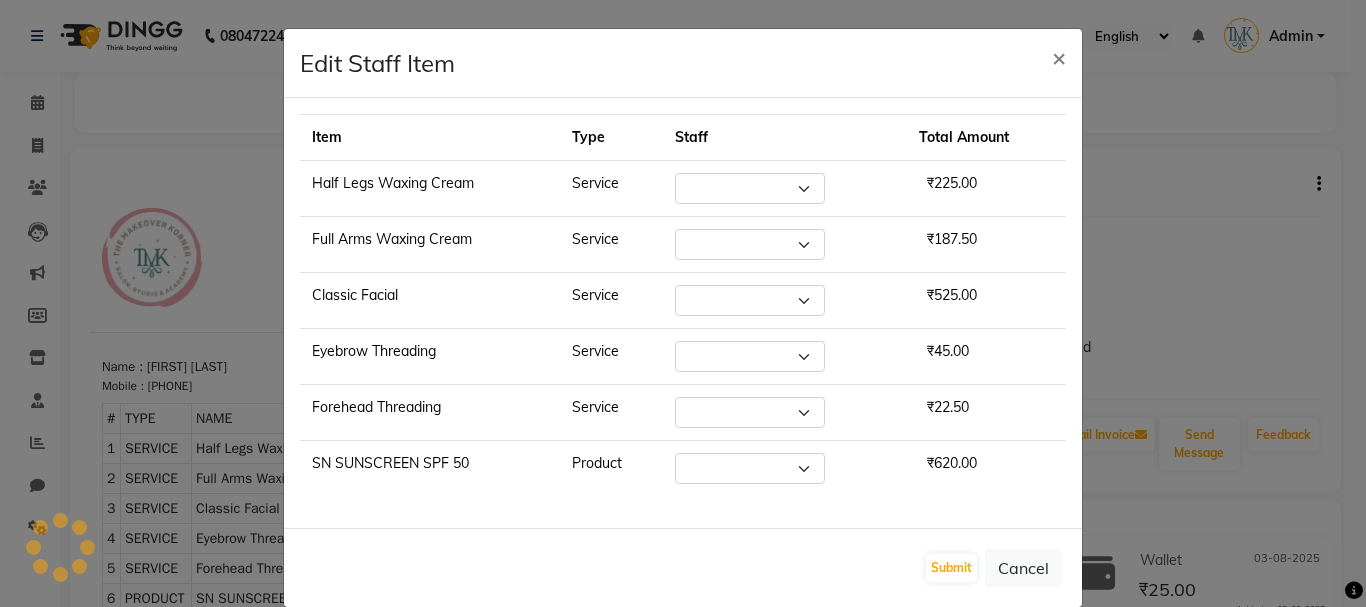 select on "53830" 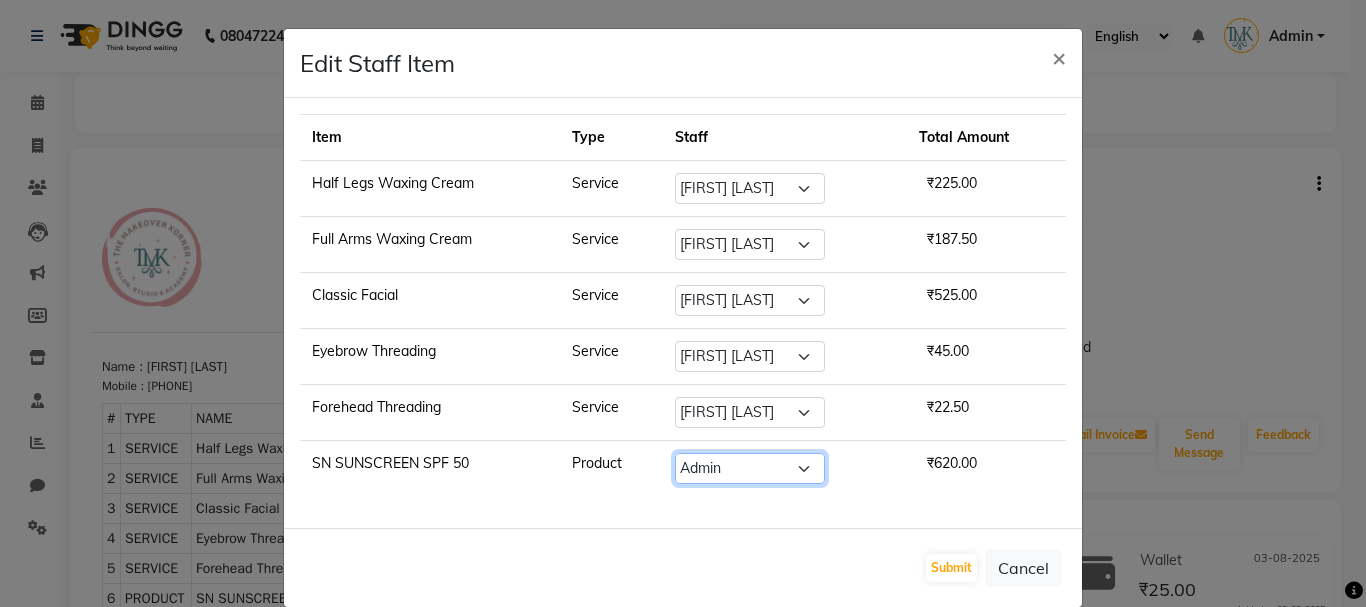 click on "Select Admin [FIRST] [LAST] [FIRST] [LAST] [FIRST] [LAST]" 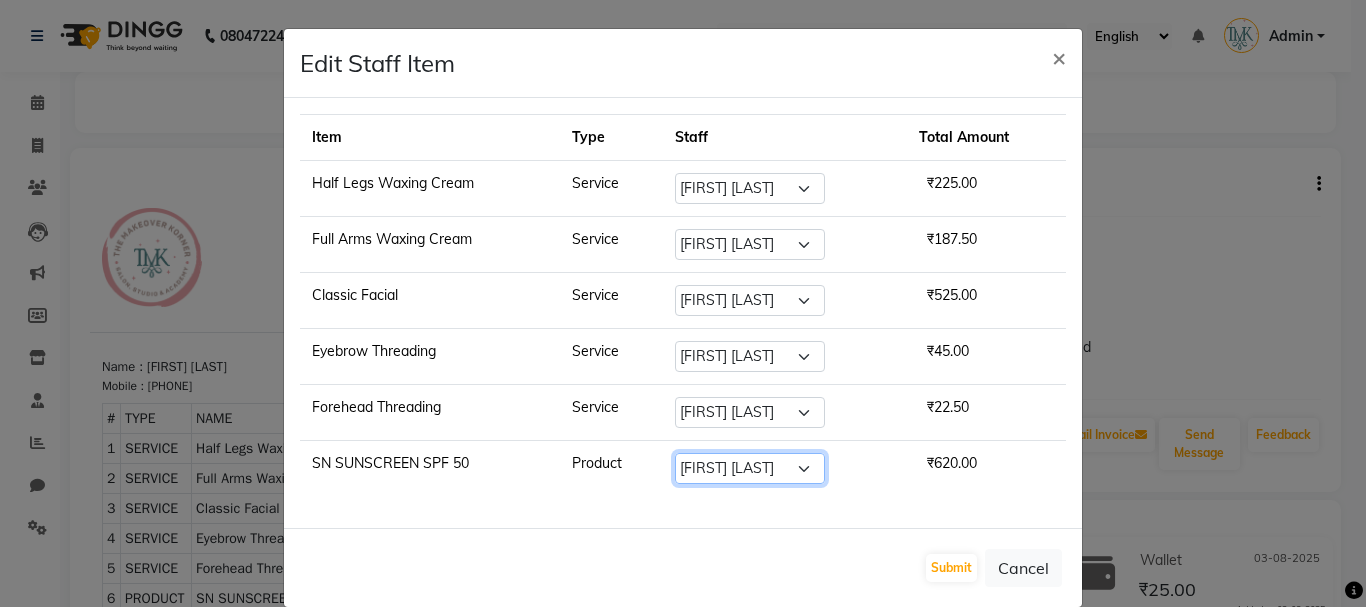 click on "Select Admin [FIRST] [LAST] [FIRST] [LAST] [FIRST] [LAST]" 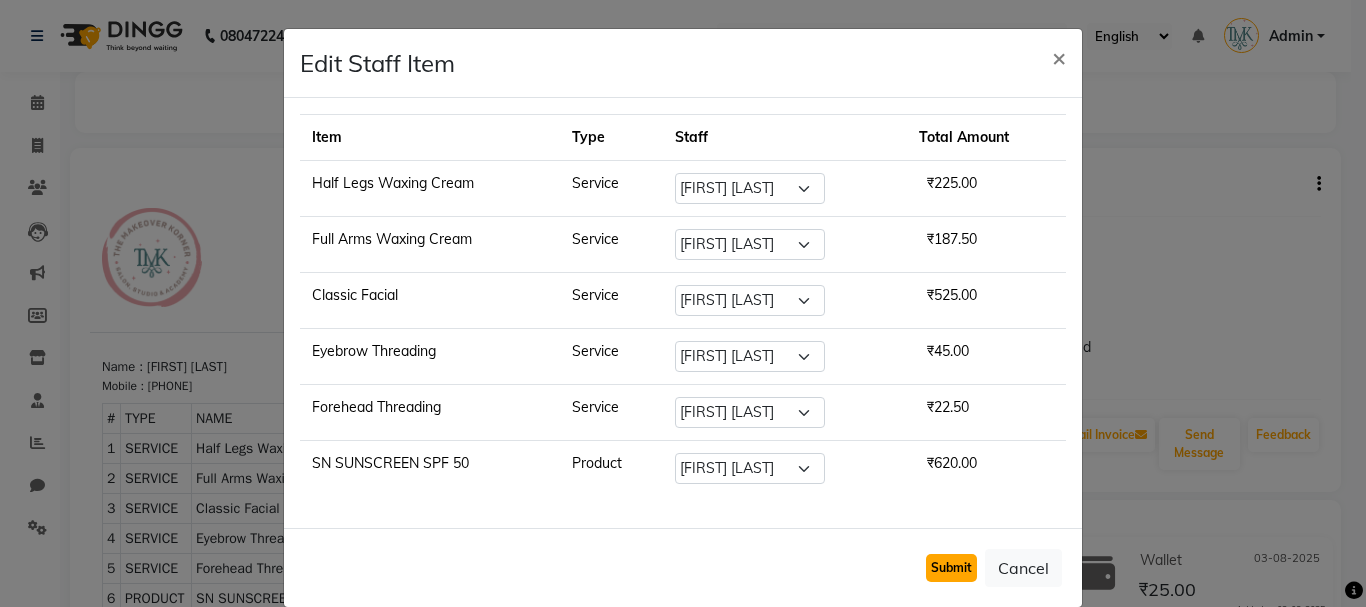 click on "Submit" 